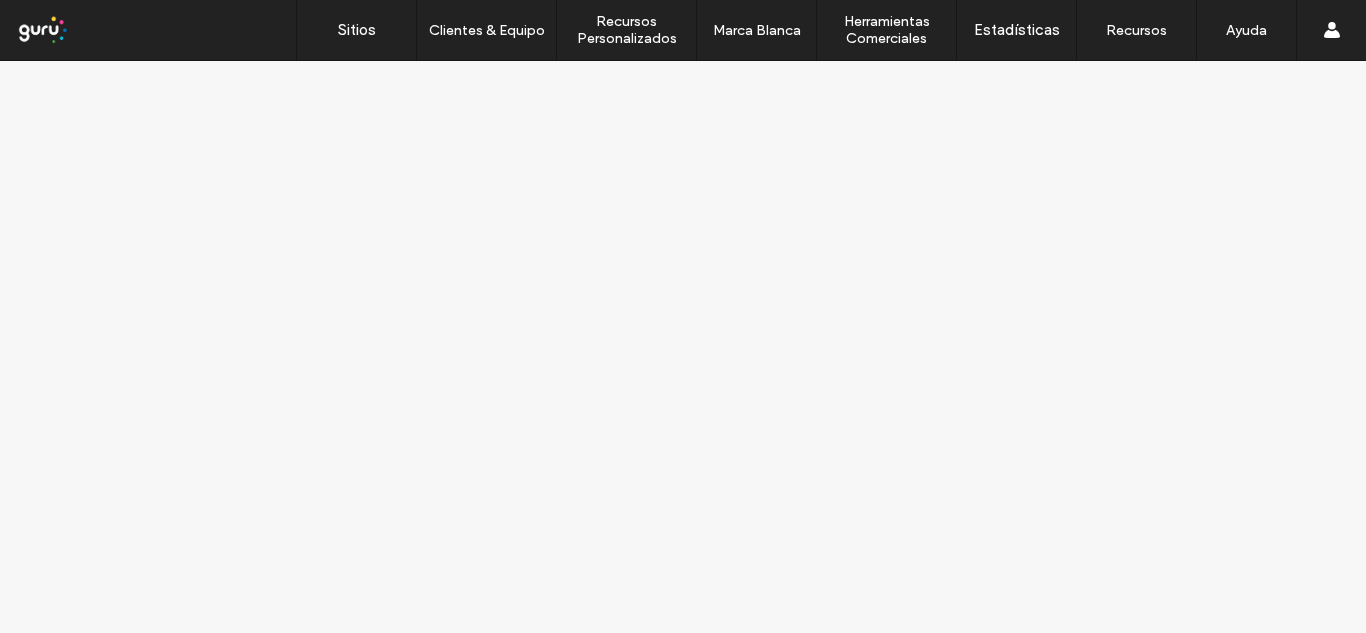 scroll, scrollTop: 0, scrollLeft: 0, axis: both 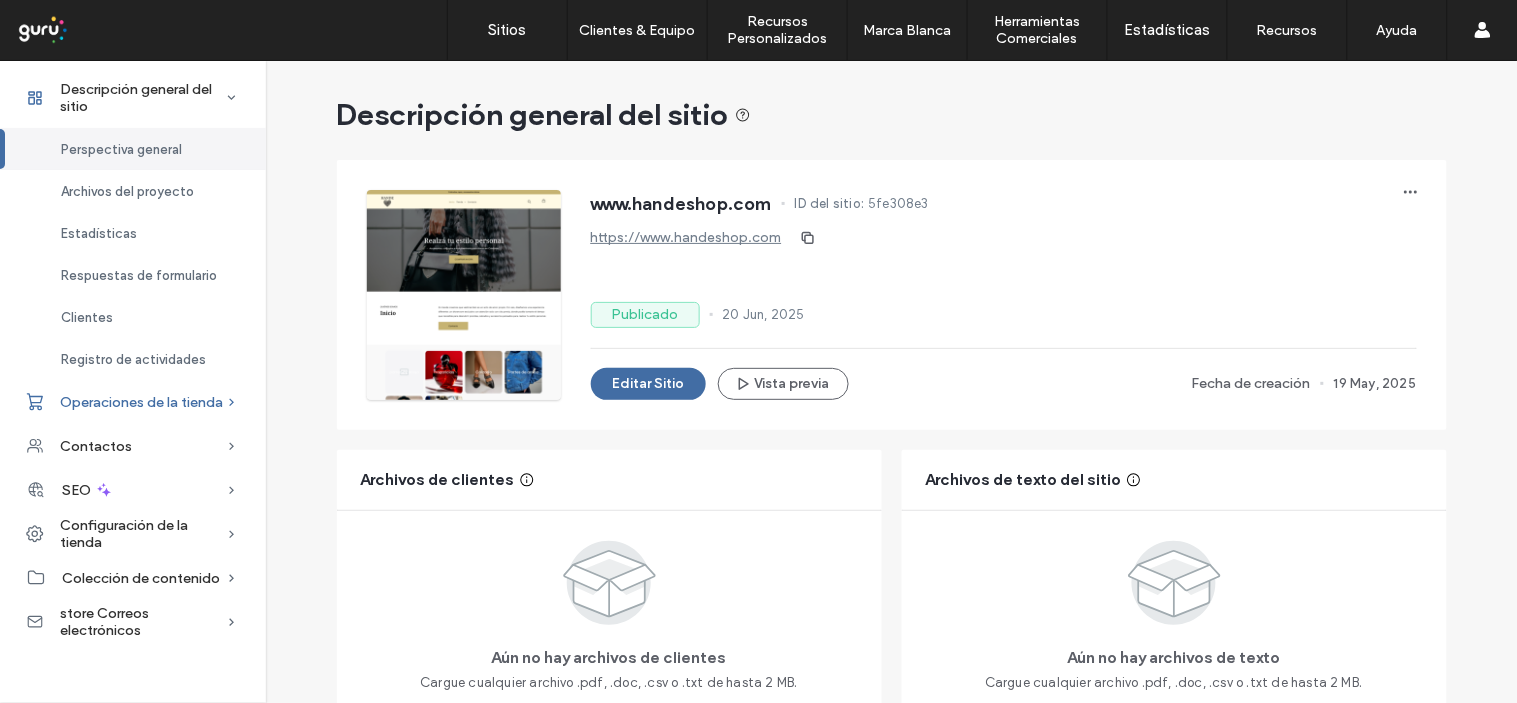 click on "Operaciones de la tienda" at bounding box center [141, 402] 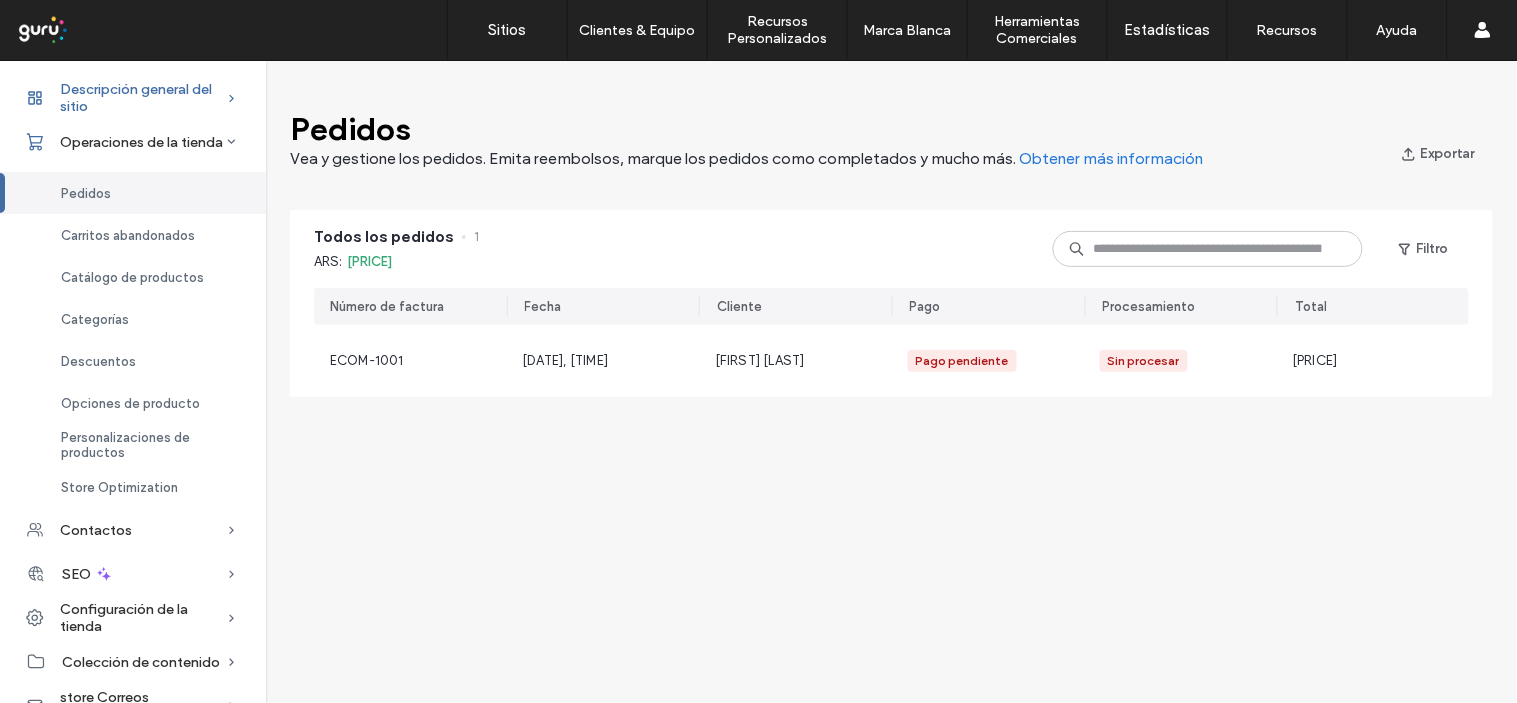 click on "Descripción general del sitio" at bounding box center [143, 98] 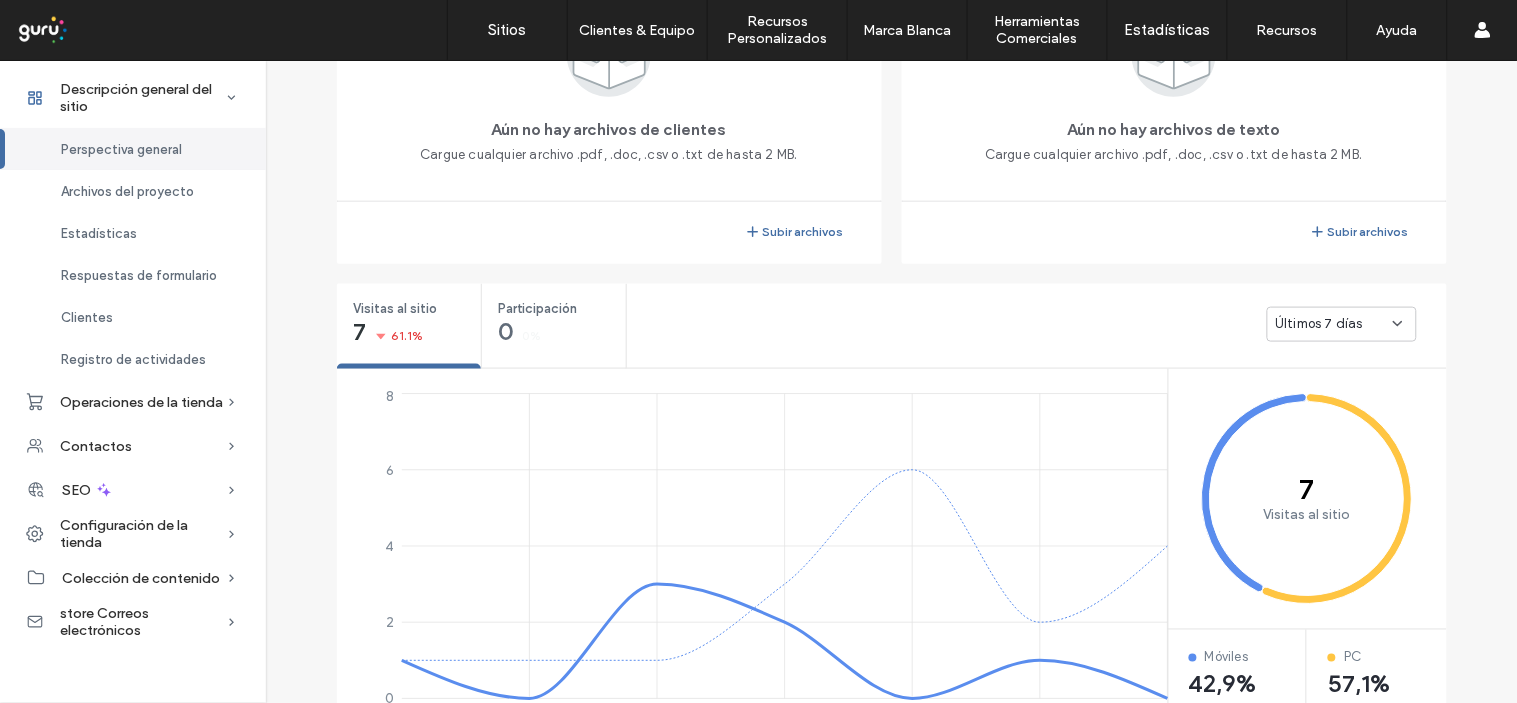 scroll, scrollTop: 537, scrollLeft: 0, axis: vertical 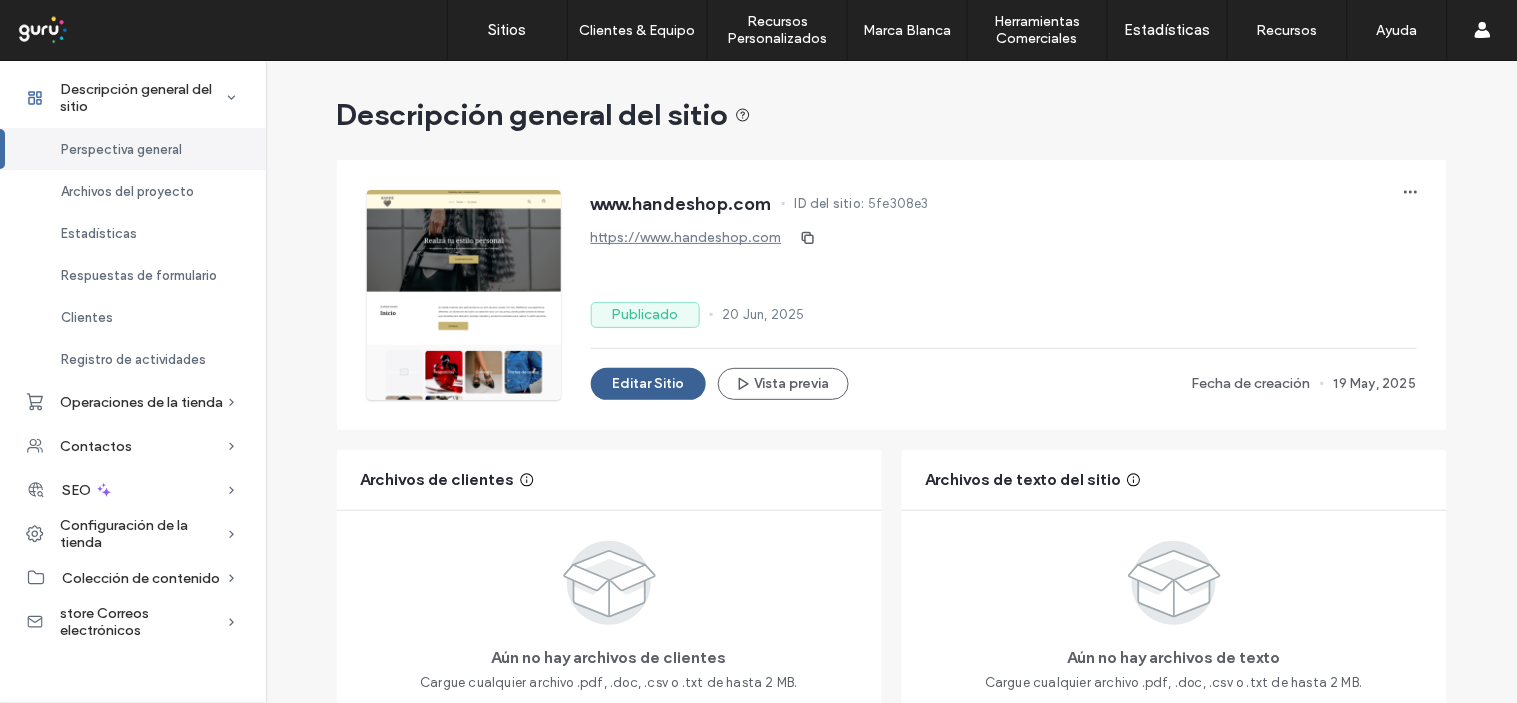 click on "Editar Sitio" at bounding box center (648, 384) 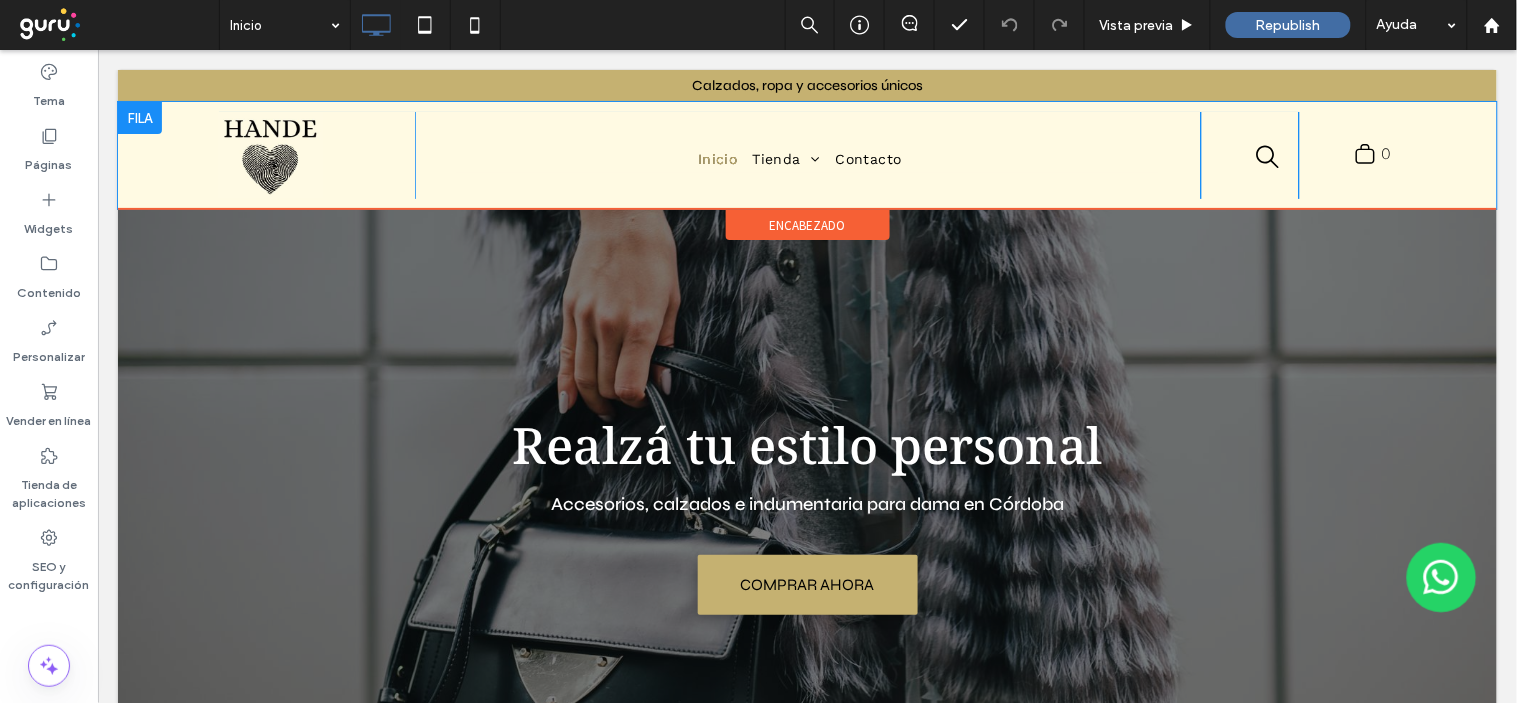 scroll, scrollTop: 0, scrollLeft: 0, axis: both 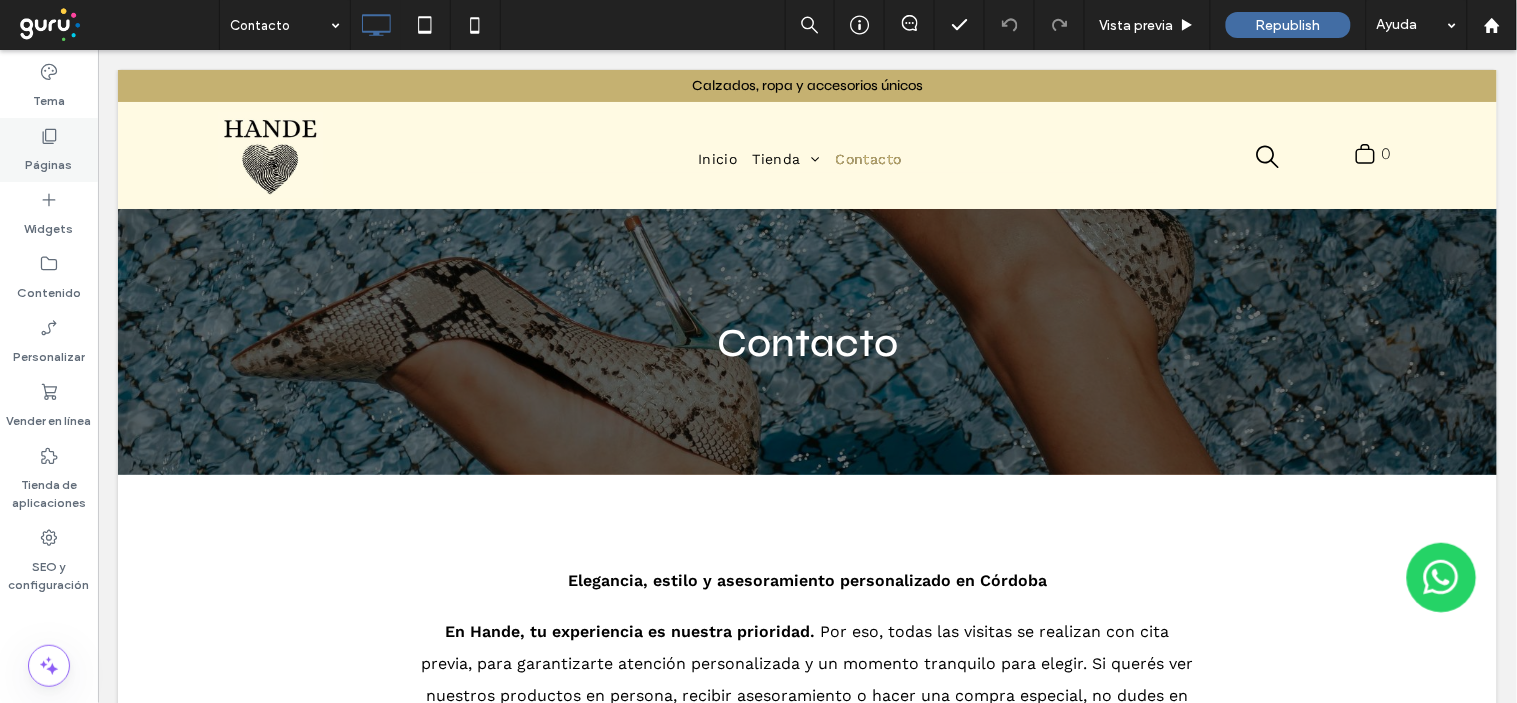 click on "Páginas" at bounding box center (49, 160) 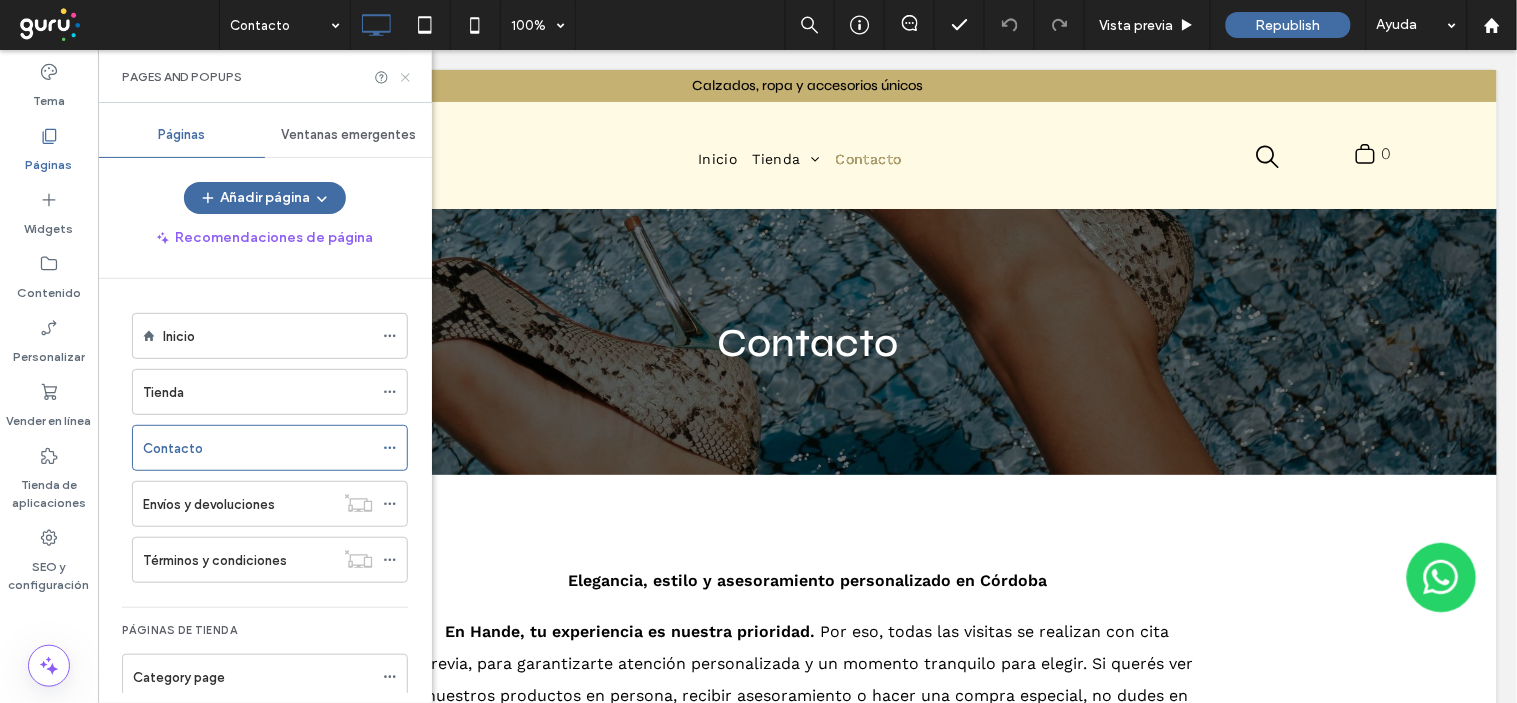 click 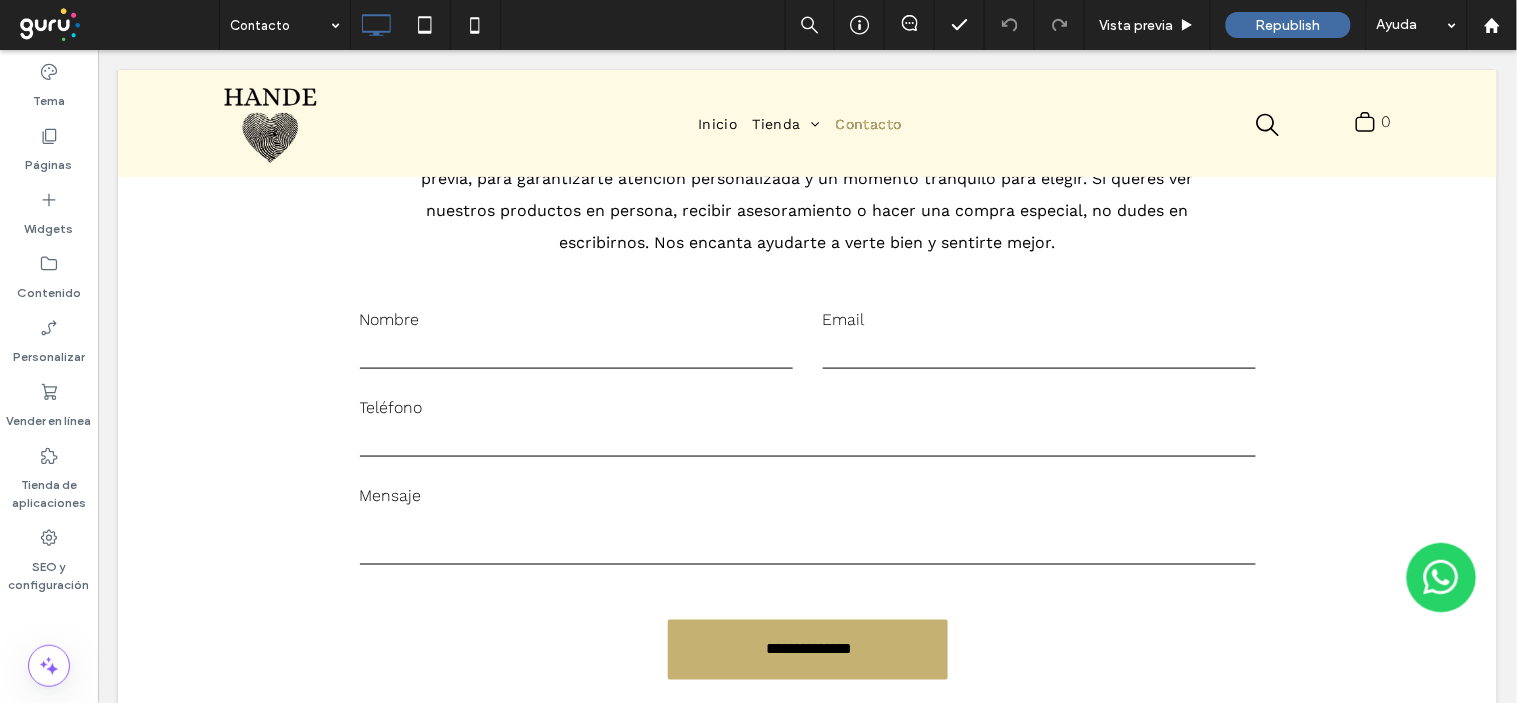 scroll, scrollTop: 488, scrollLeft: 0, axis: vertical 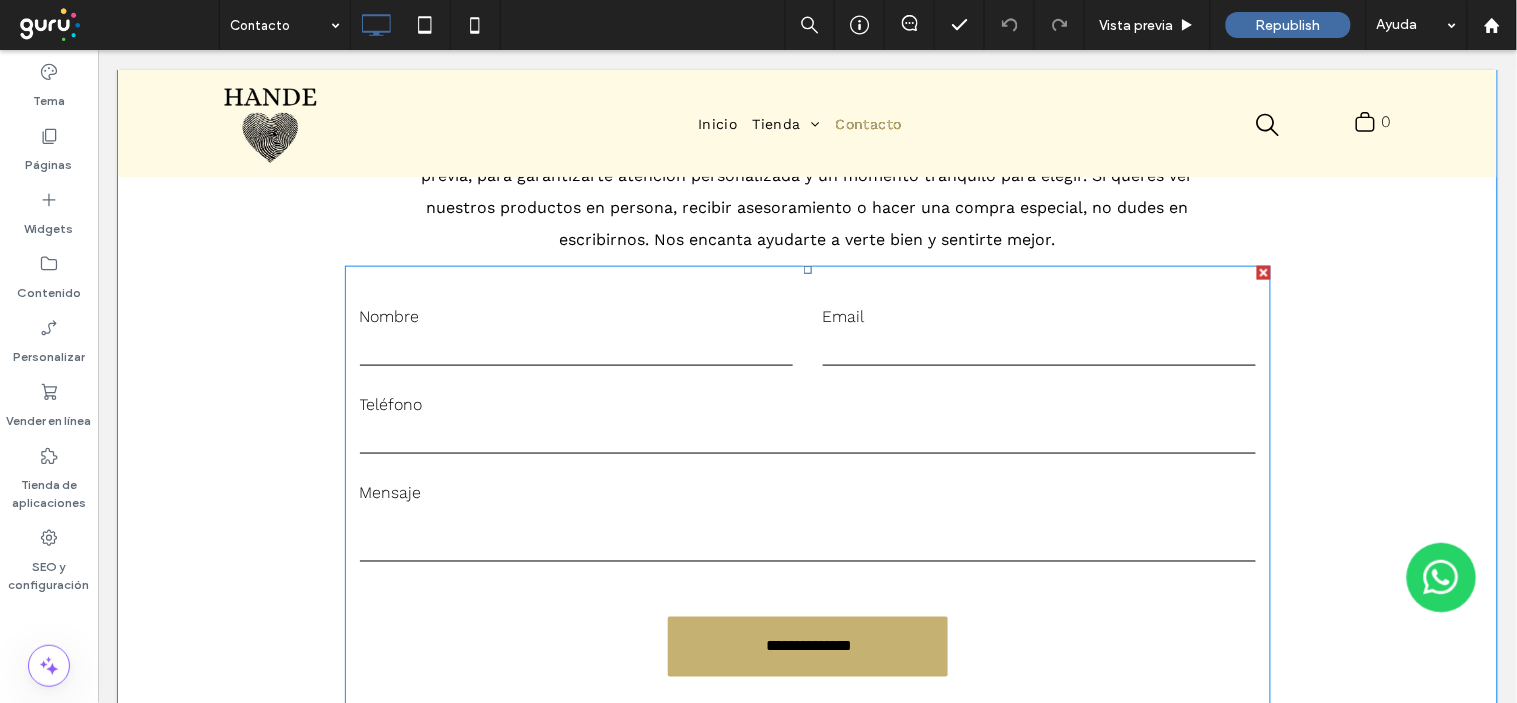 click at bounding box center (807, 536) 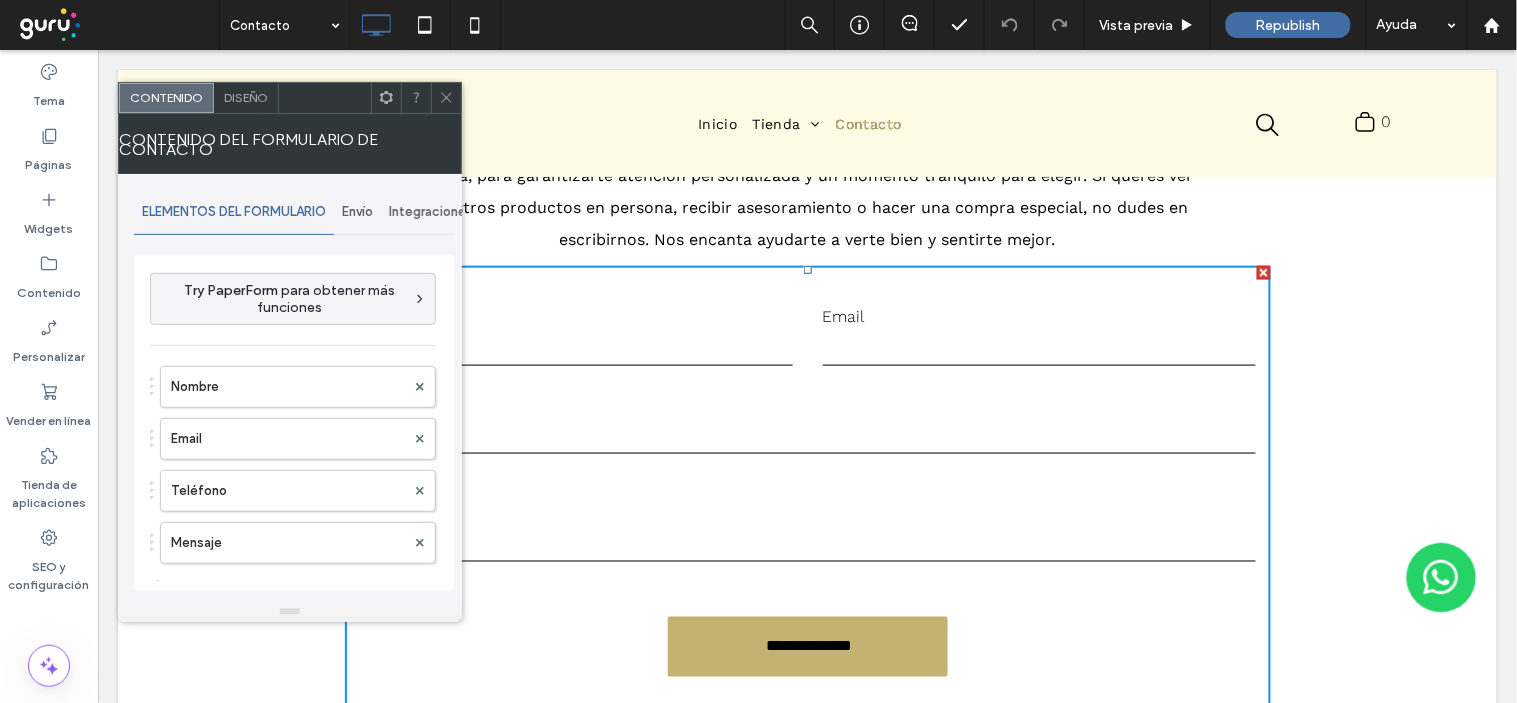 click on "Envío" at bounding box center (357, 212) 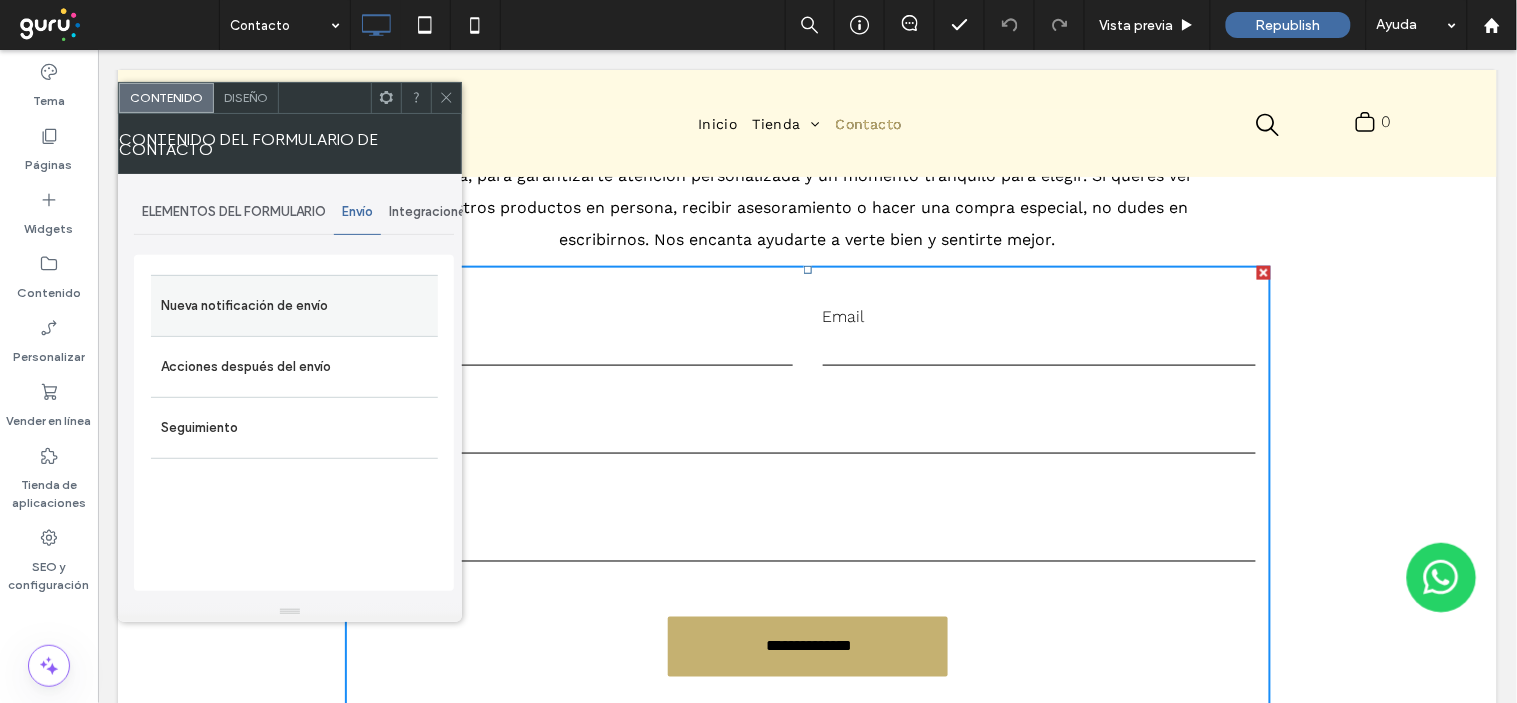 click on "Nueva notificación de envío" at bounding box center [294, 306] 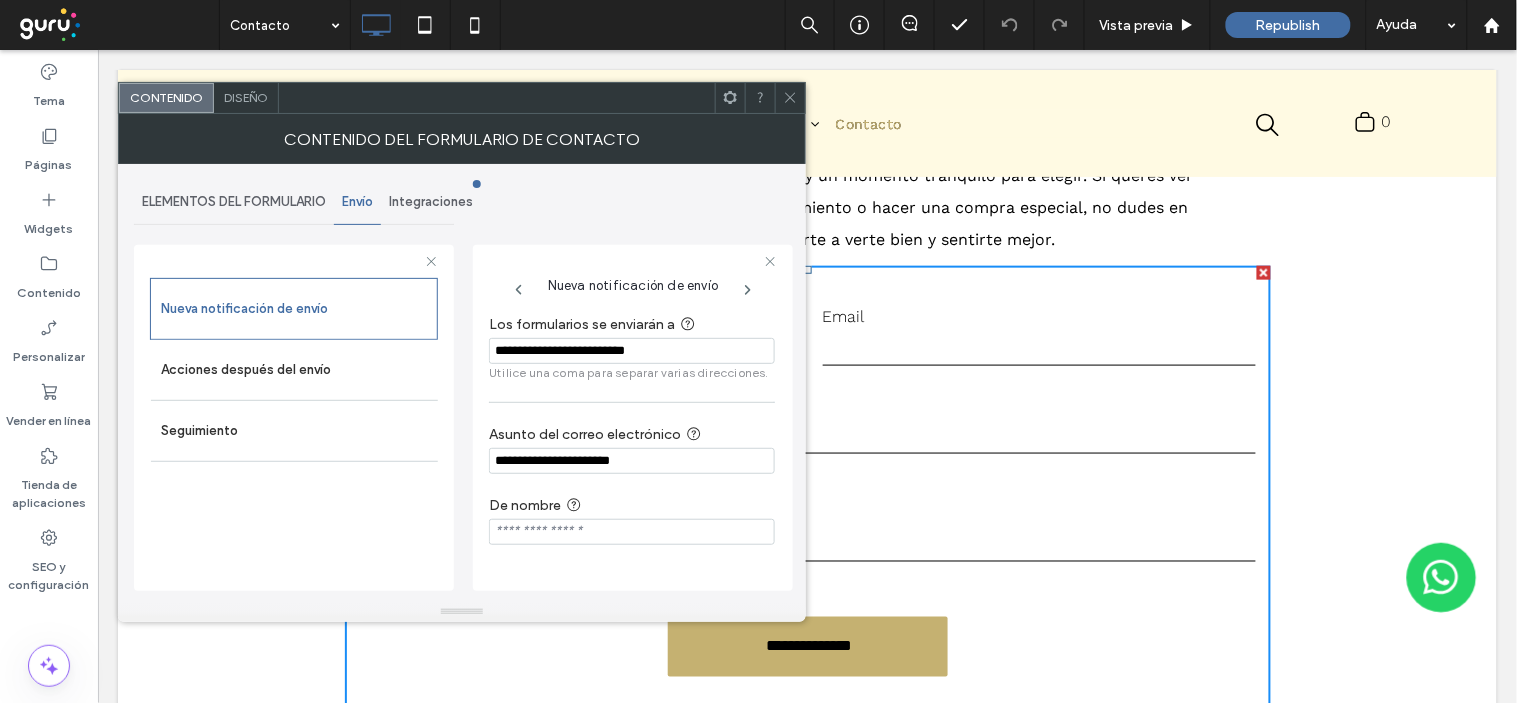 click on "**********" at bounding box center [632, 351] 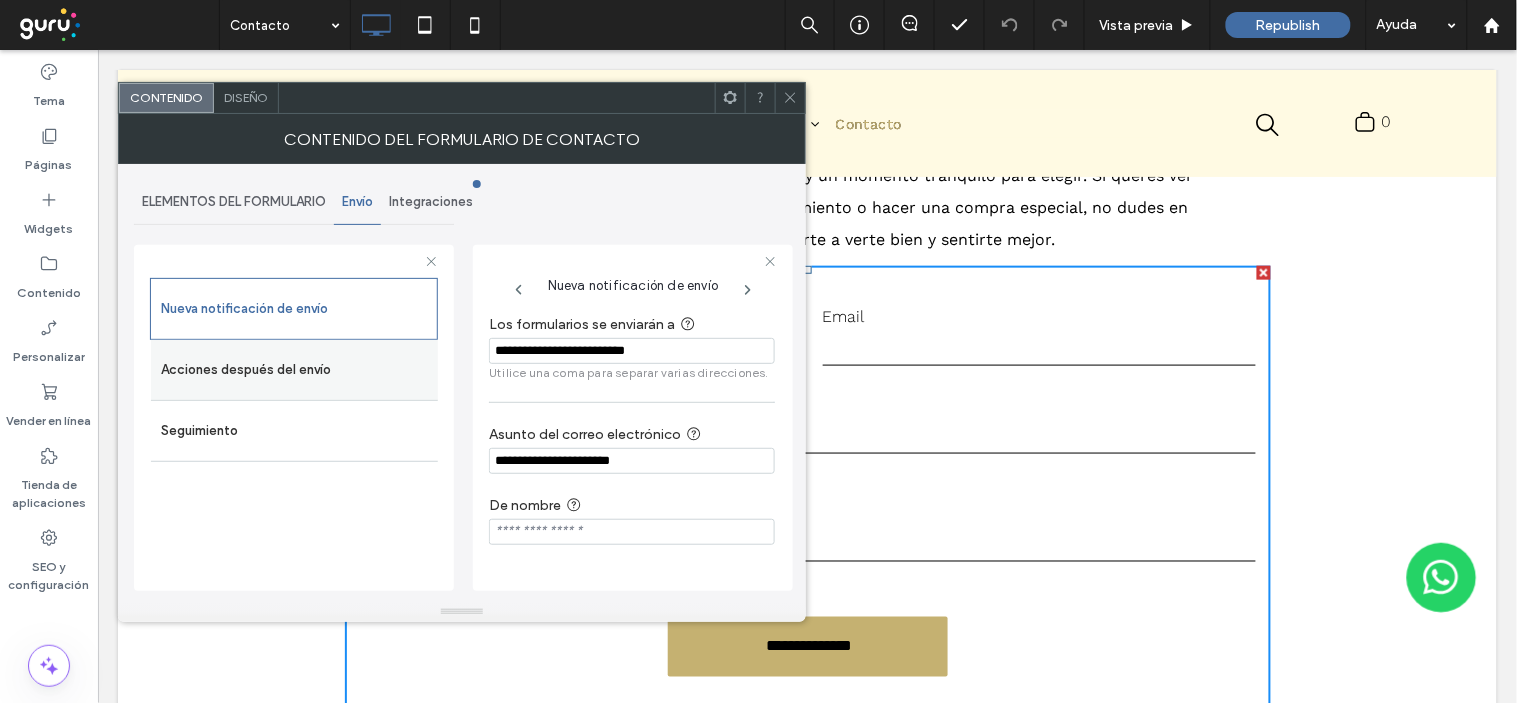 drag, startPoint x: 691, startPoint y: 357, endPoint x: 250, endPoint y: 352, distance: 441.02835 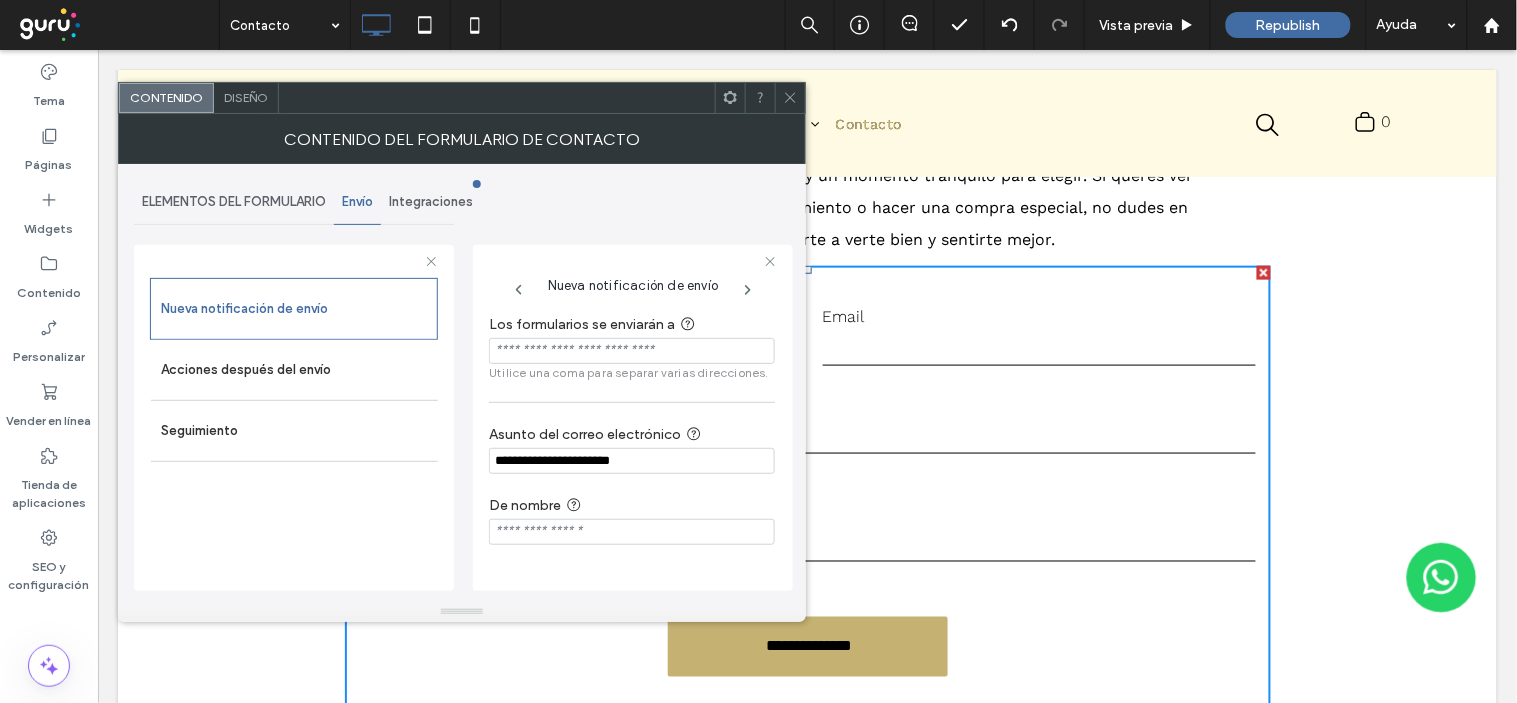 click at bounding box center [632, 351] 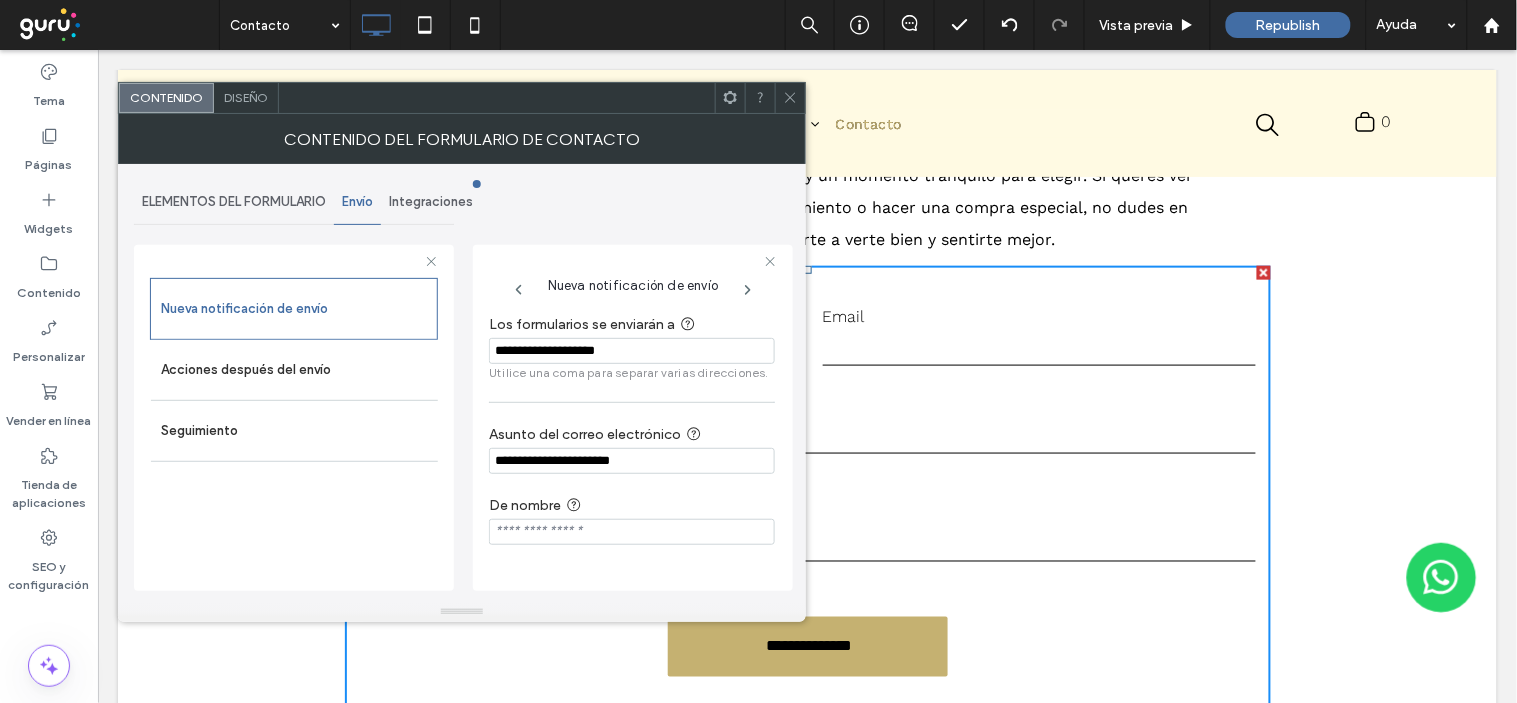 type on "**********" 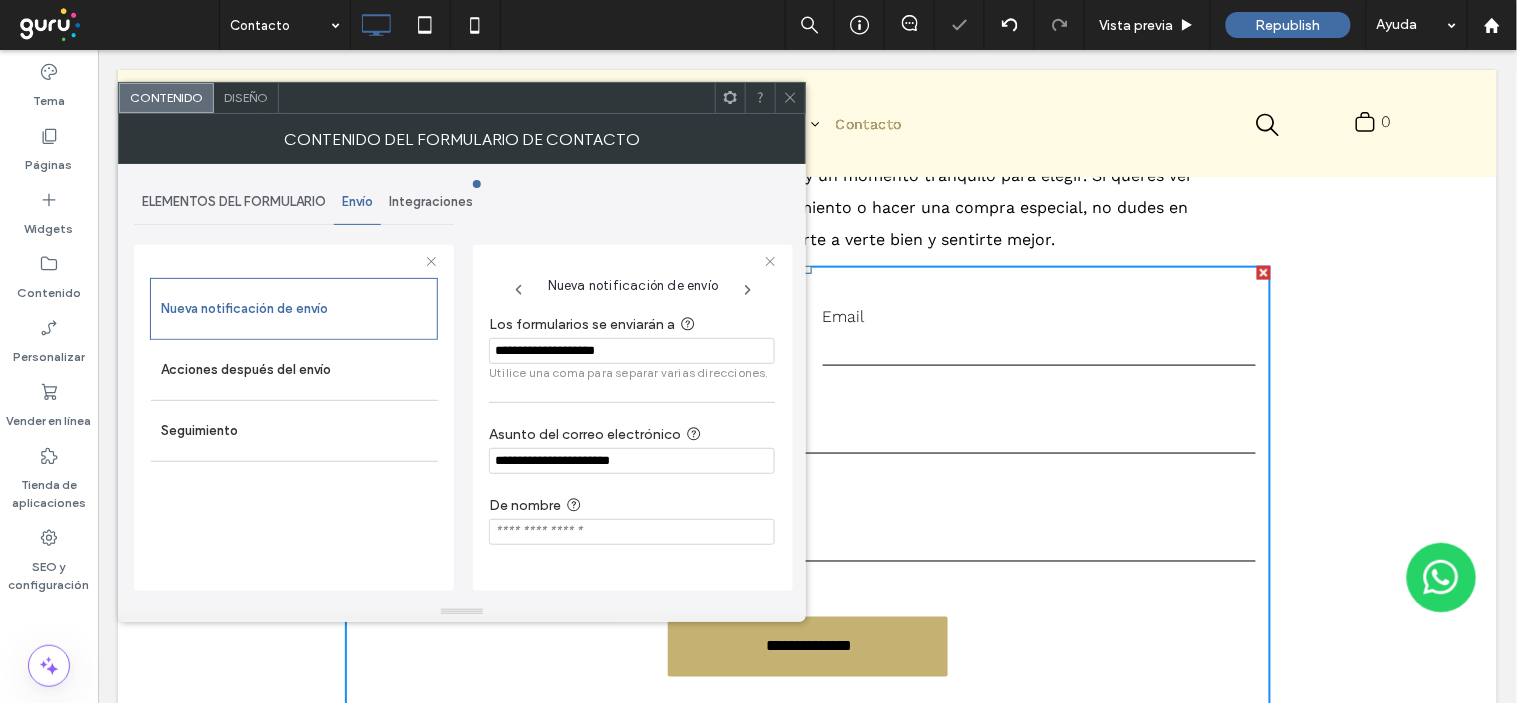 click on "**********" at bounding box center [632, 461] 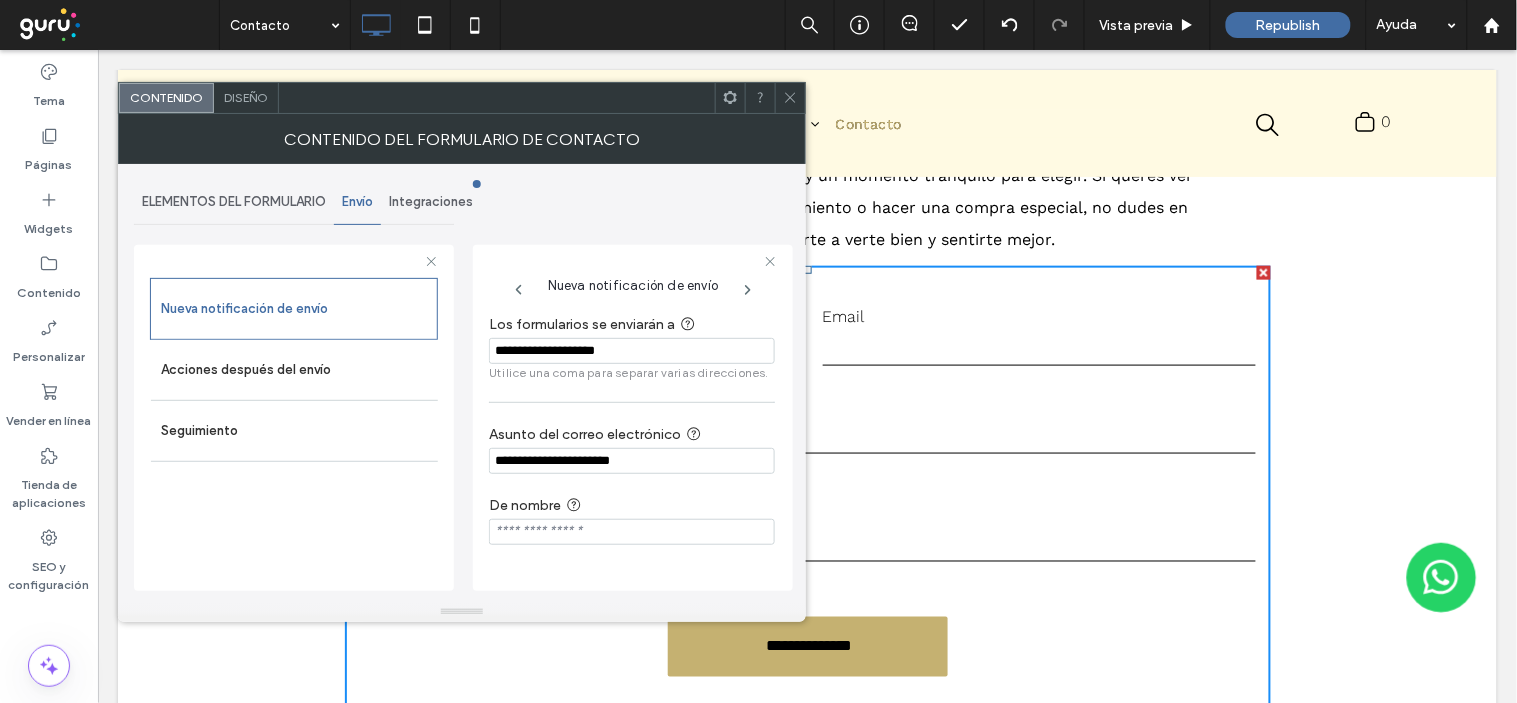 paste on "**********" 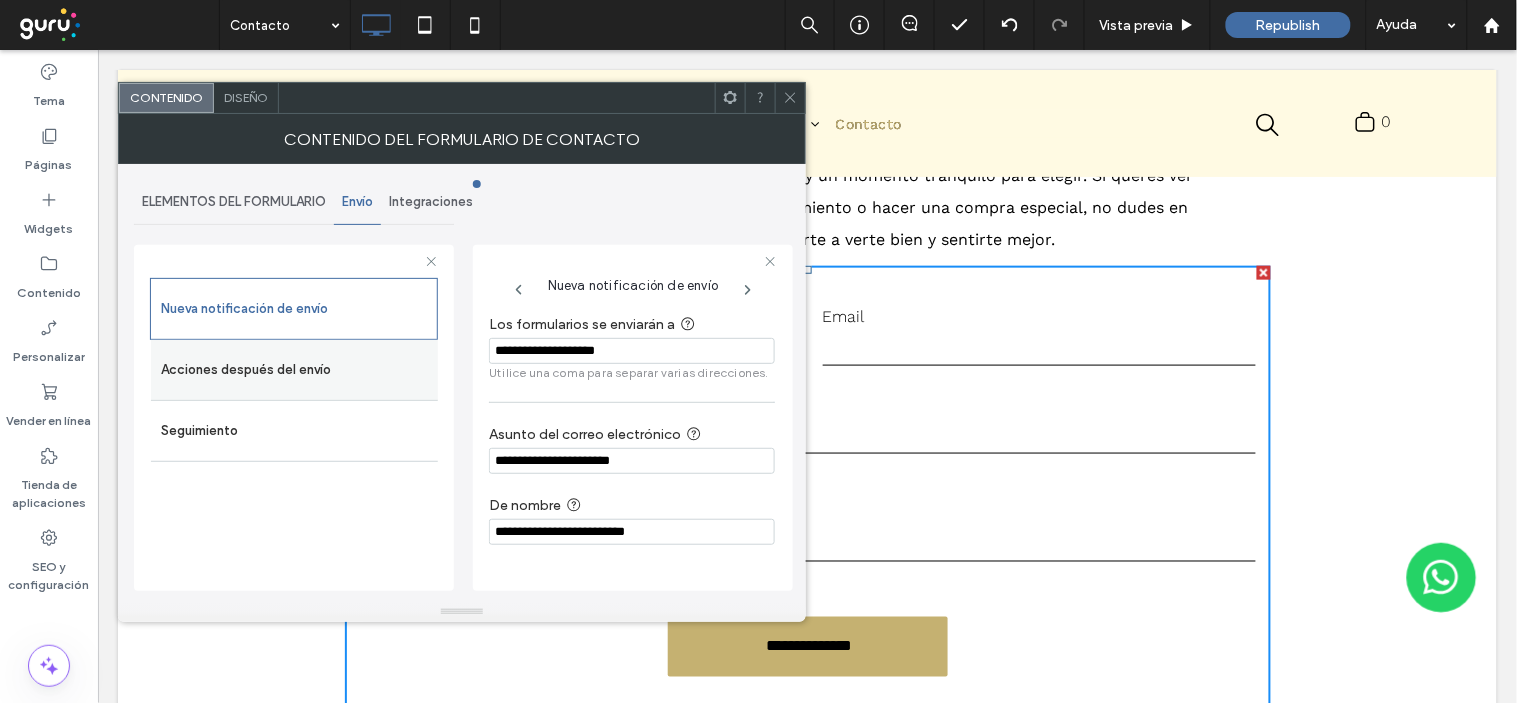 type on "**********" 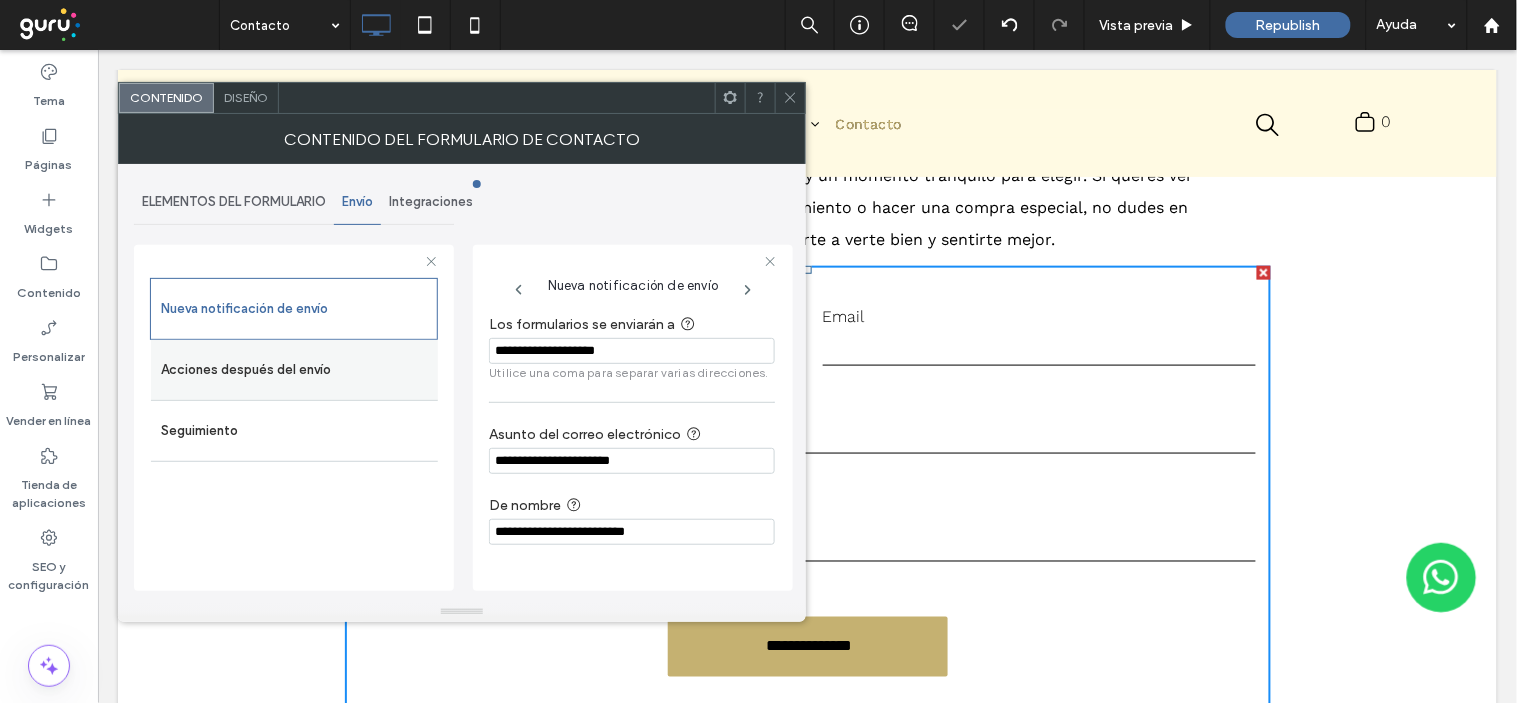 click on "Acciones después del envío" at bounding box center [294, 370] 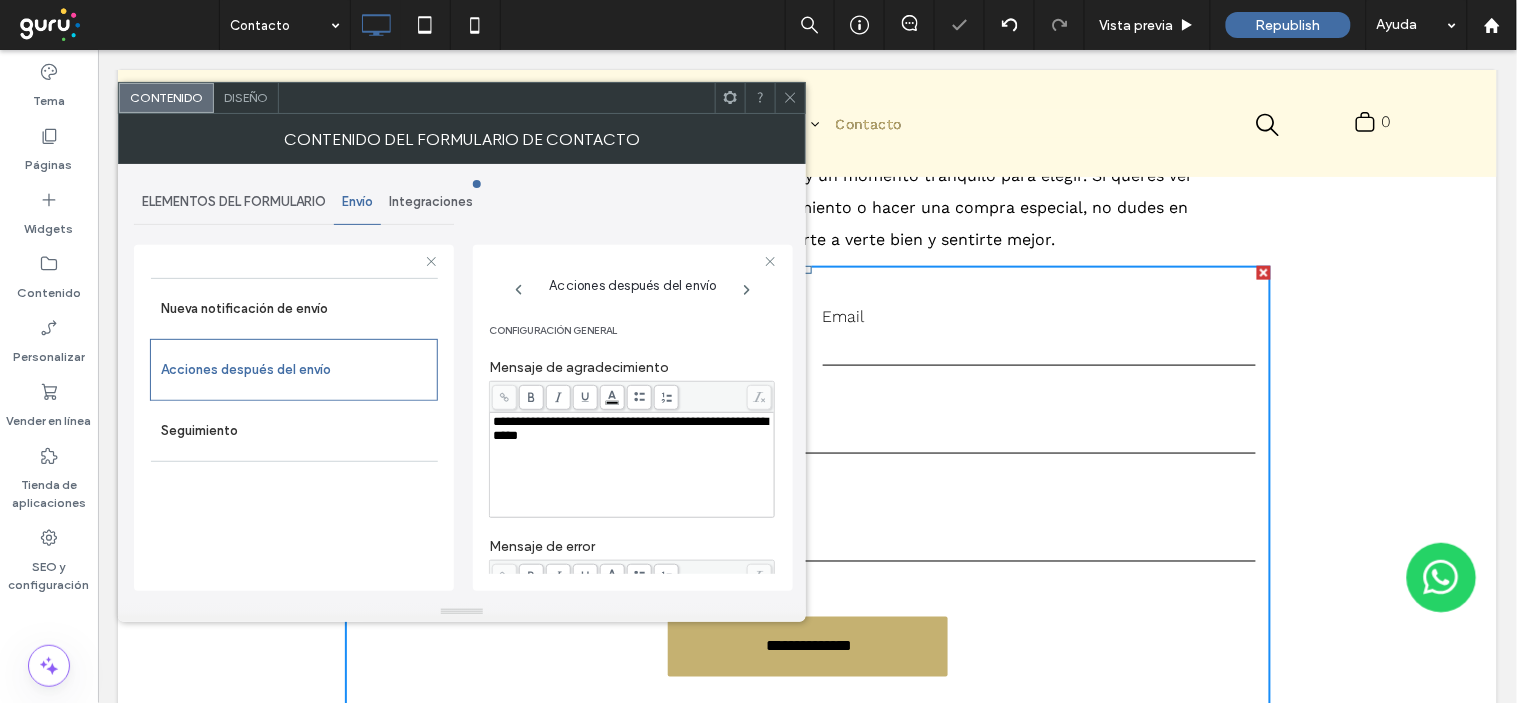 click on "ELEMENTOS DEL FORMULARIO" at bounding box center (234, 202) 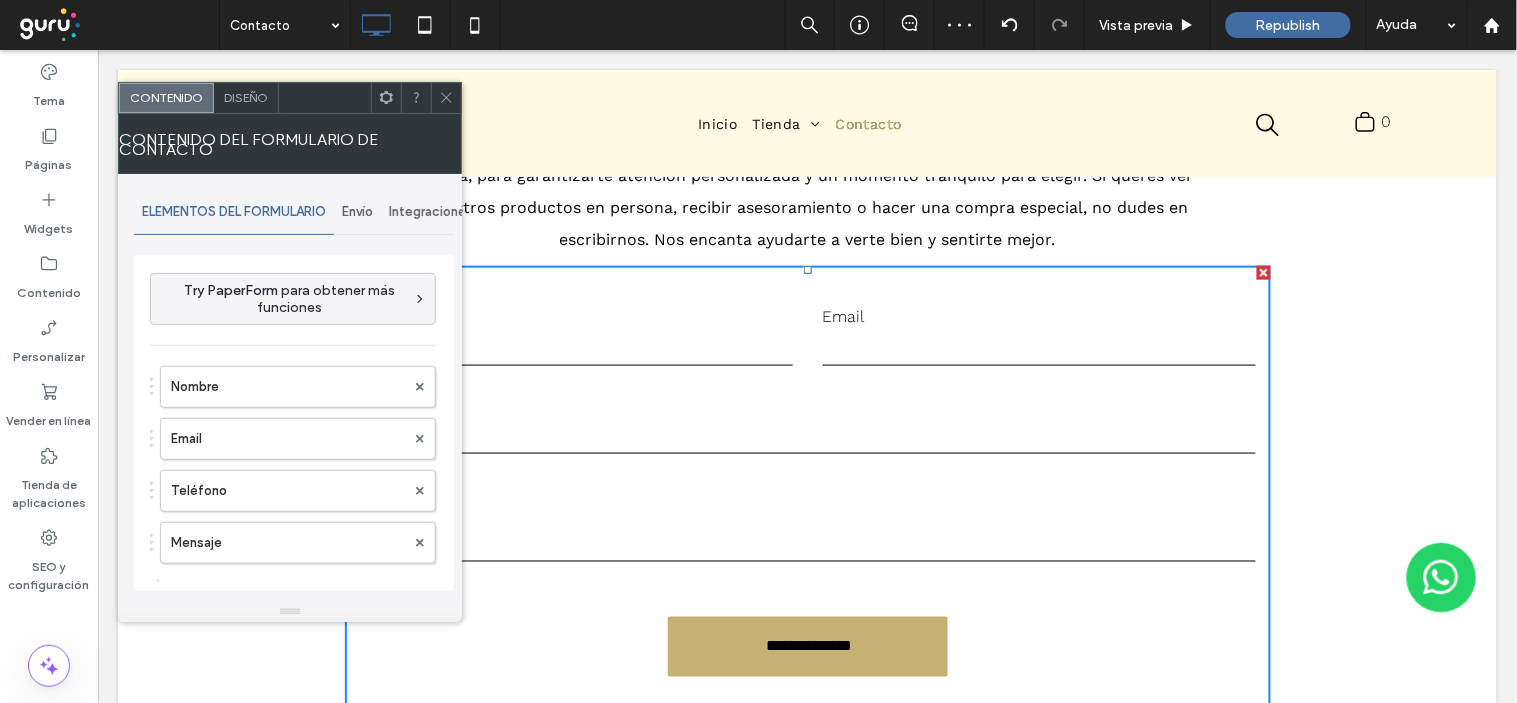 click 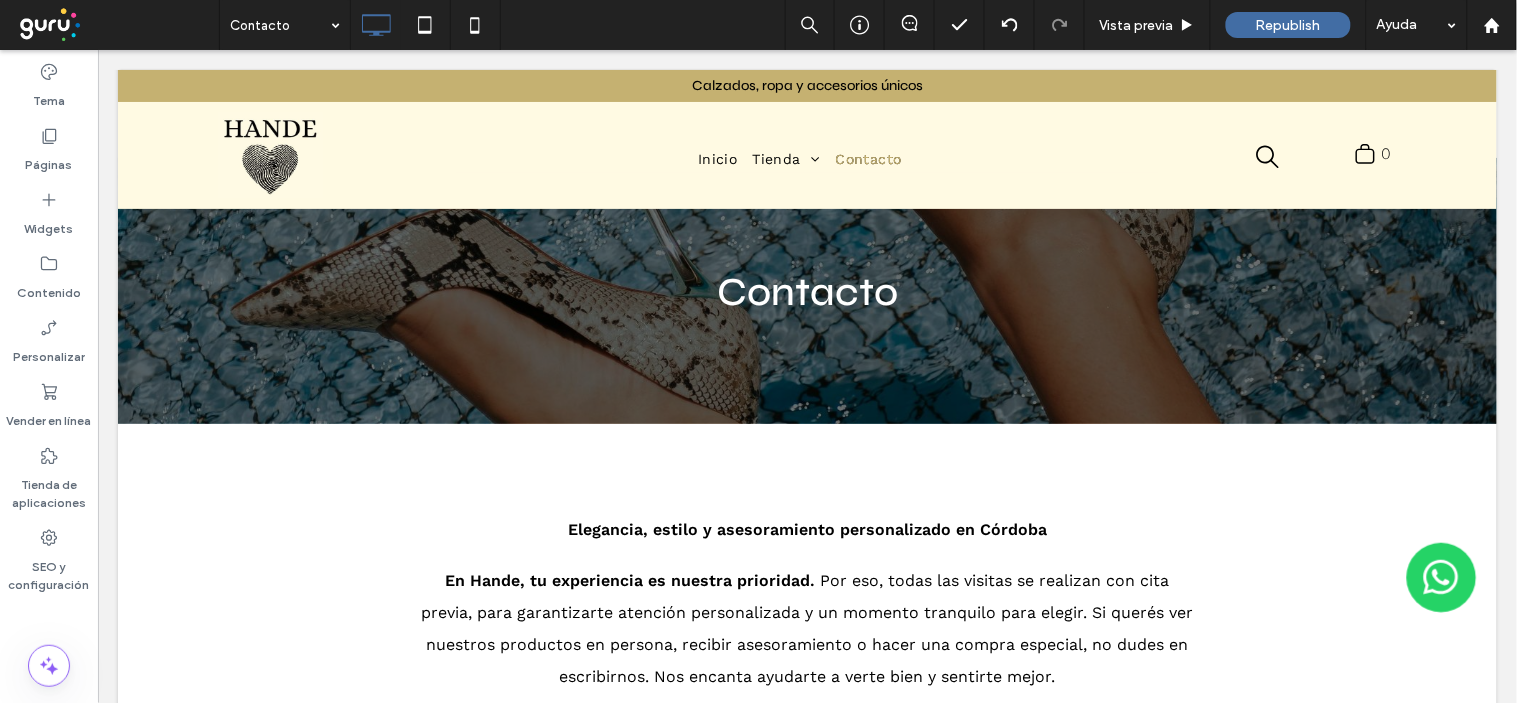 scroll, scrollTop: 0, scrollLeft: 0, axis: both 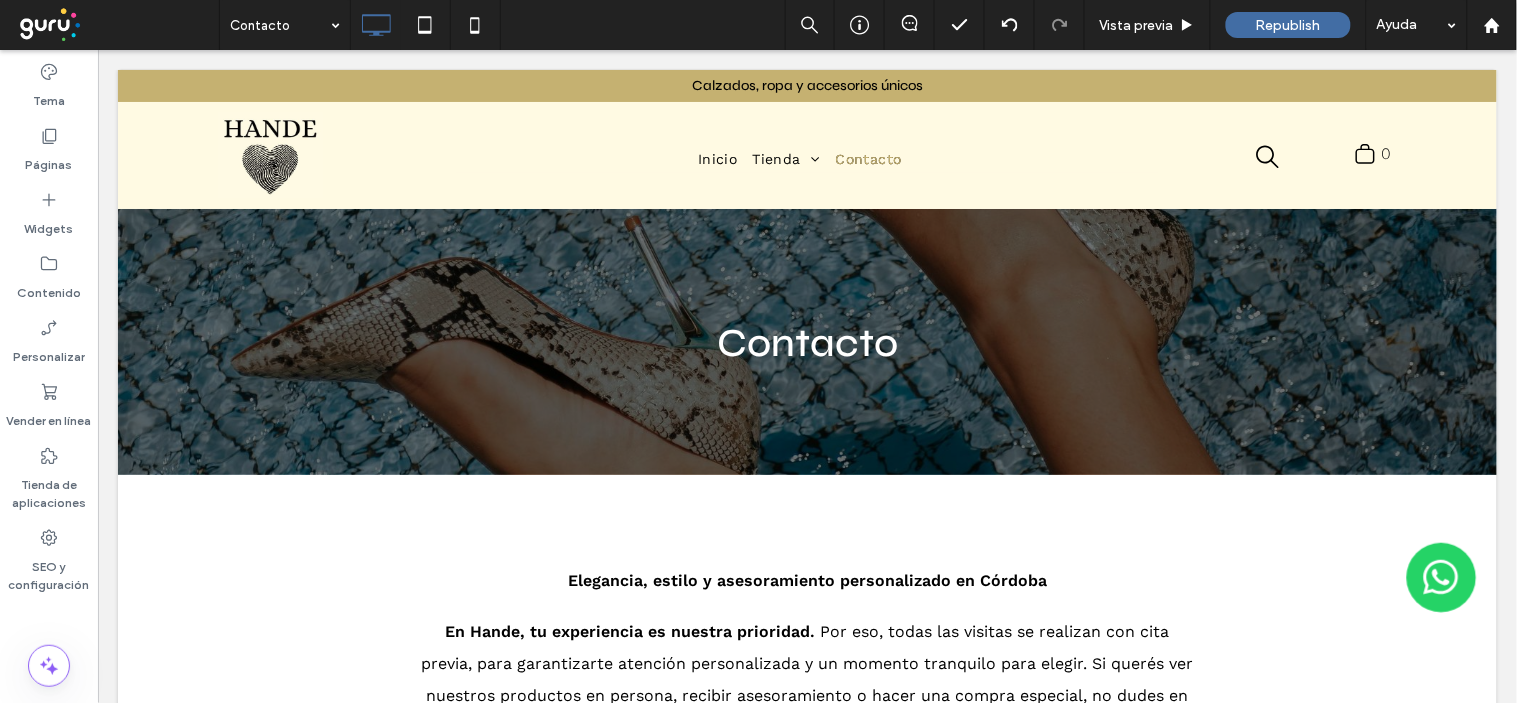 drag, startPoint x: 1507, startPoint y: 297, endPoint x: 1613, endPoint y: 92, distance: 230.78345 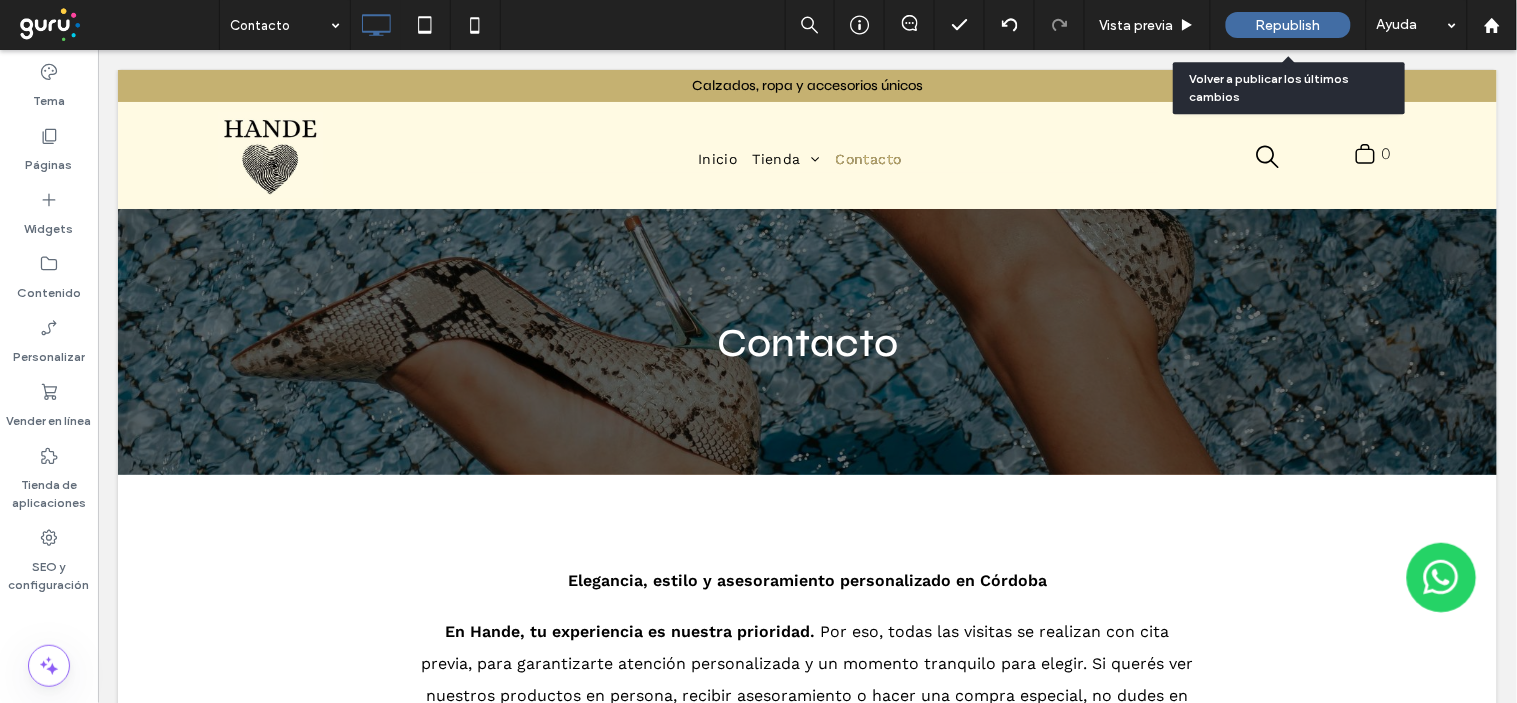 click on "Republish" at bounding box center [1288, 25] 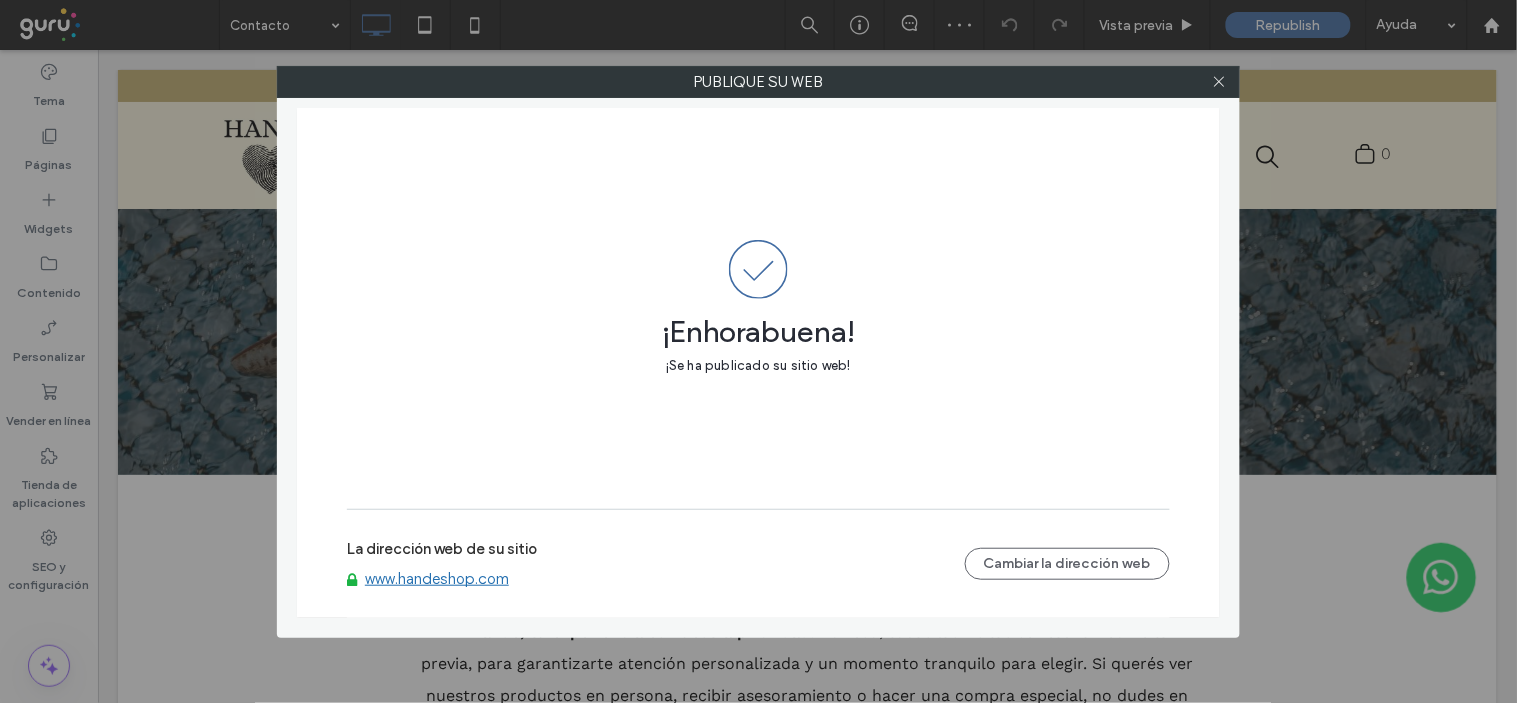 click on "www.handeshop.com" at bounding box center [437, 579] 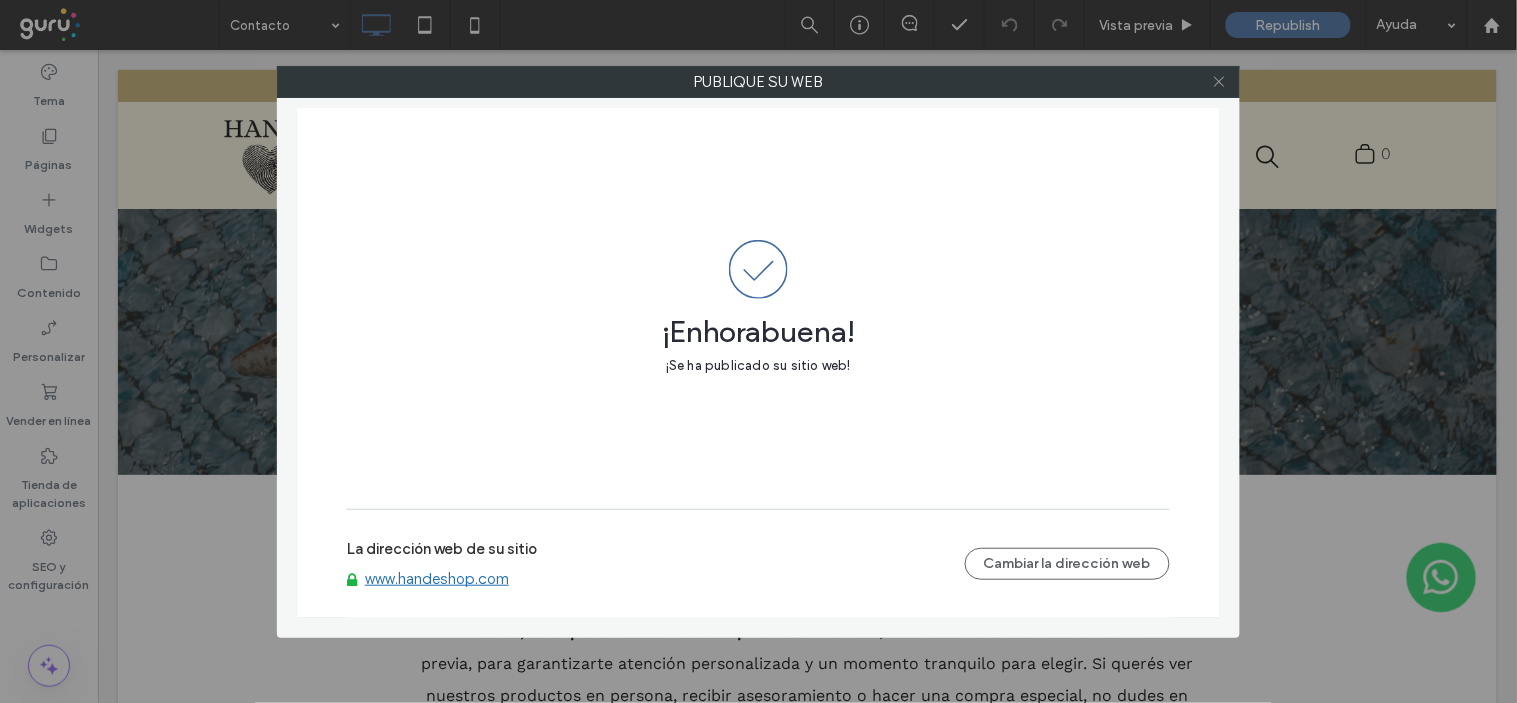 click 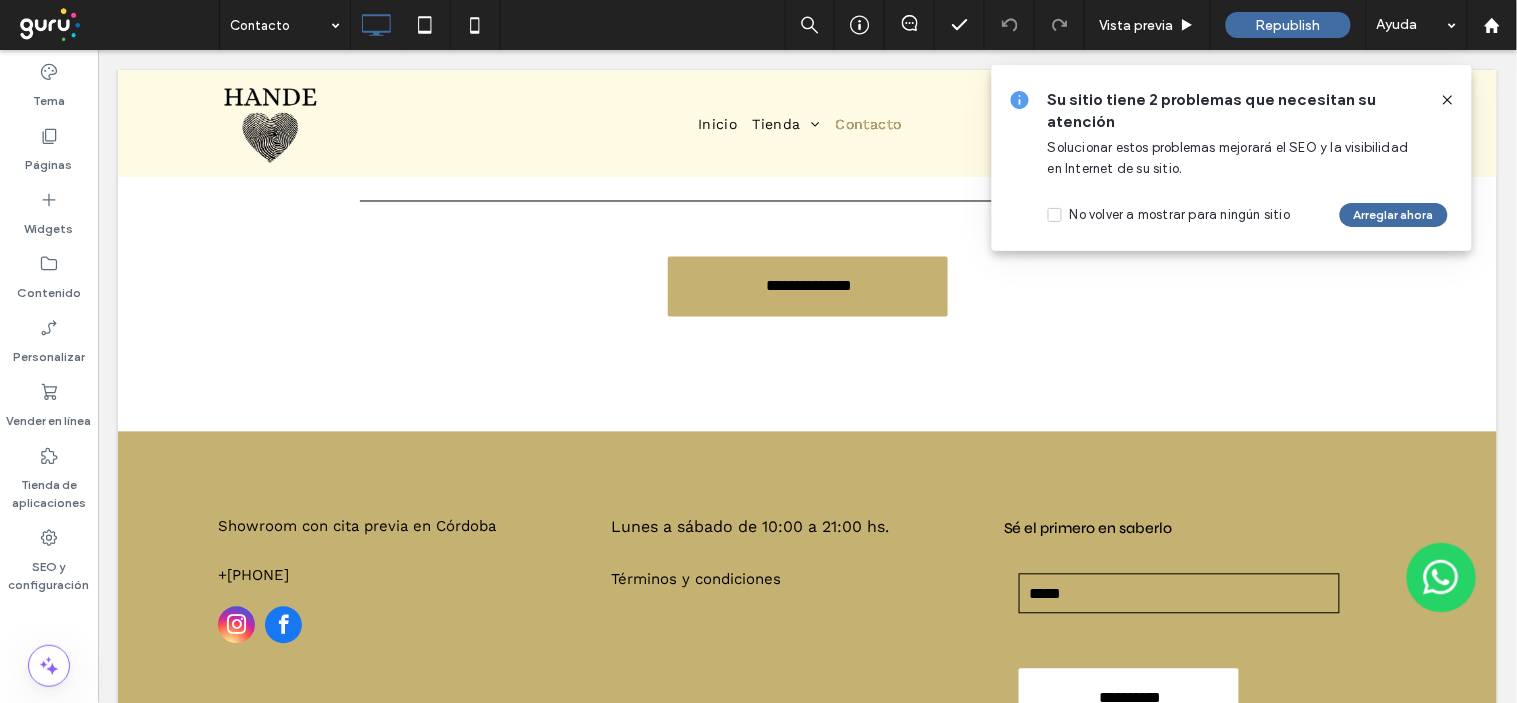 scroll, scrollTop: 868, scrollLeft: 0, axis: vertical 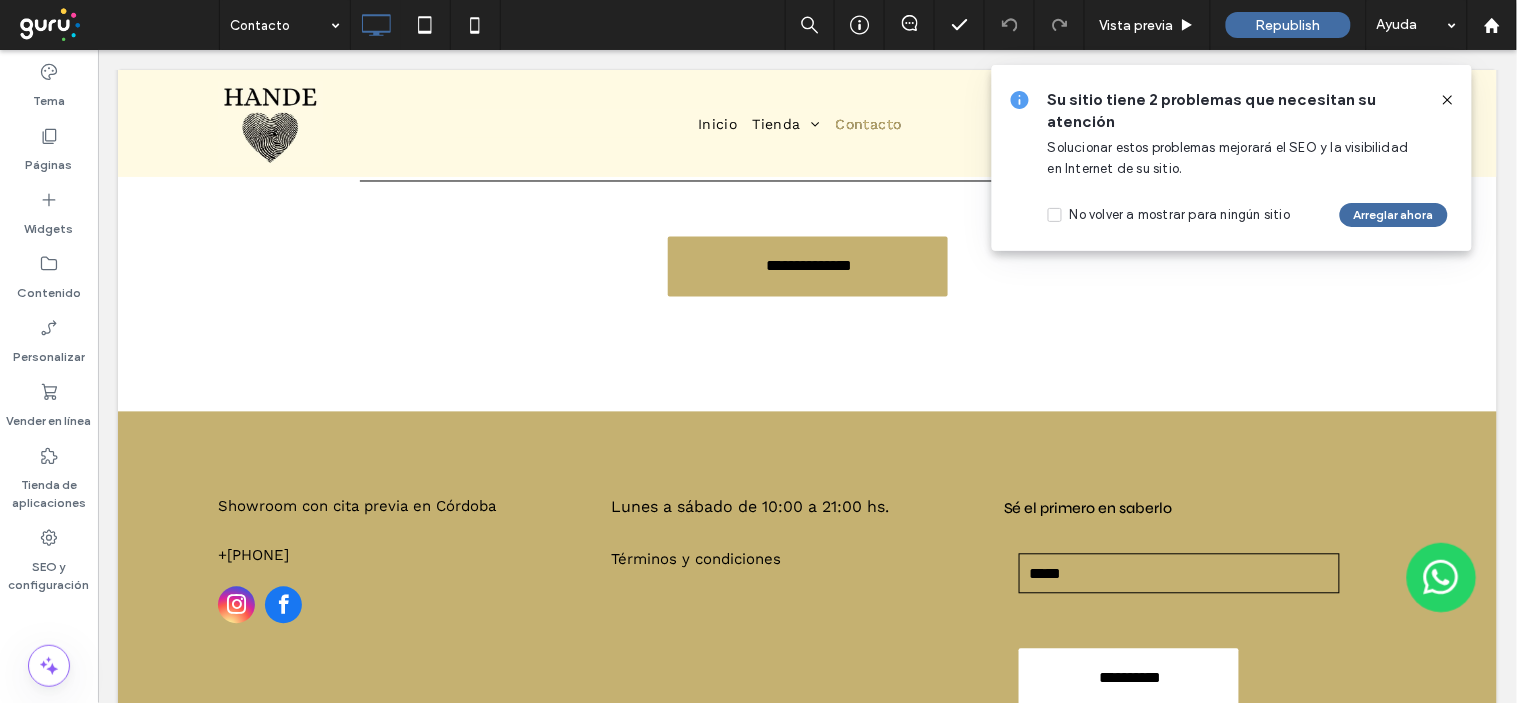 click 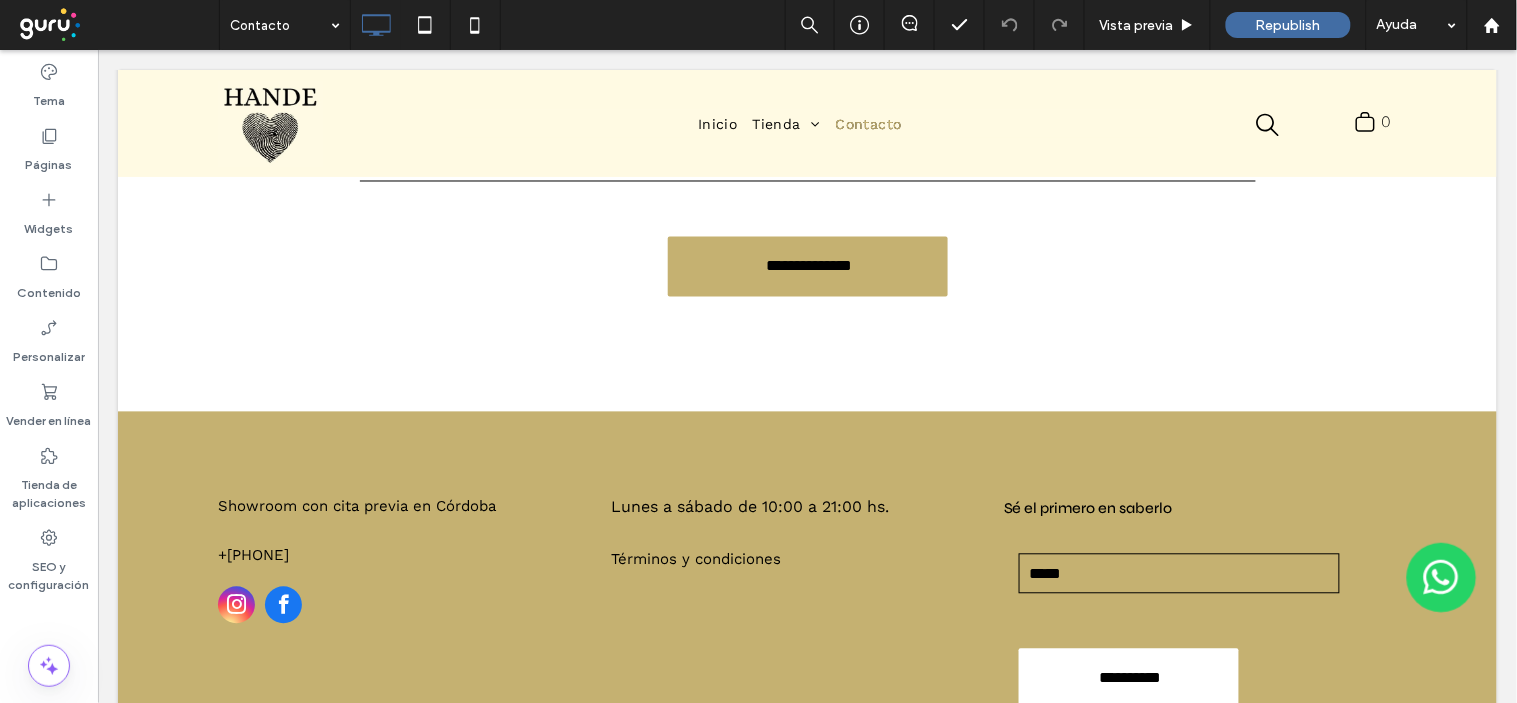 scroll, scrollTop: 1111, scrollLeft: 0, axis: vertical 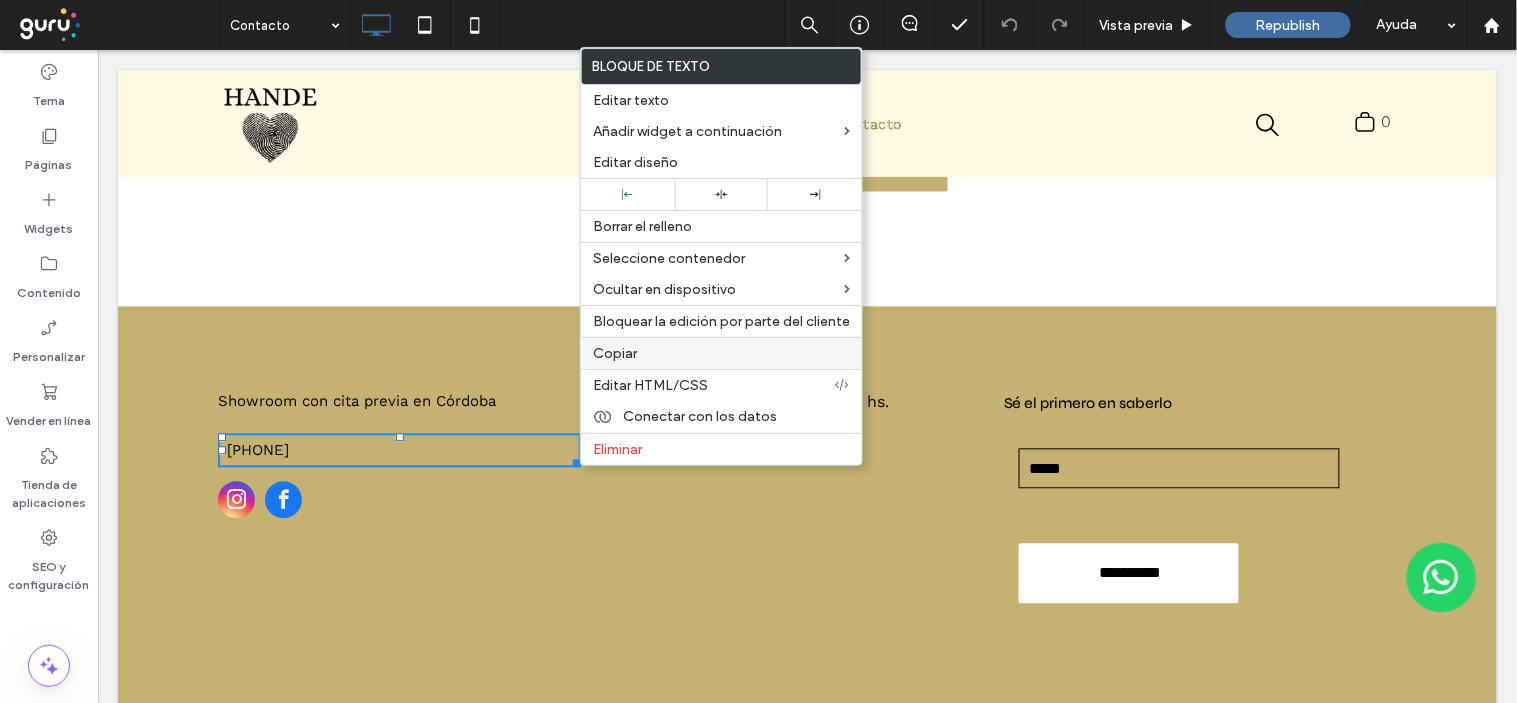 click on "Copiar" at bounding box center (721, 353) 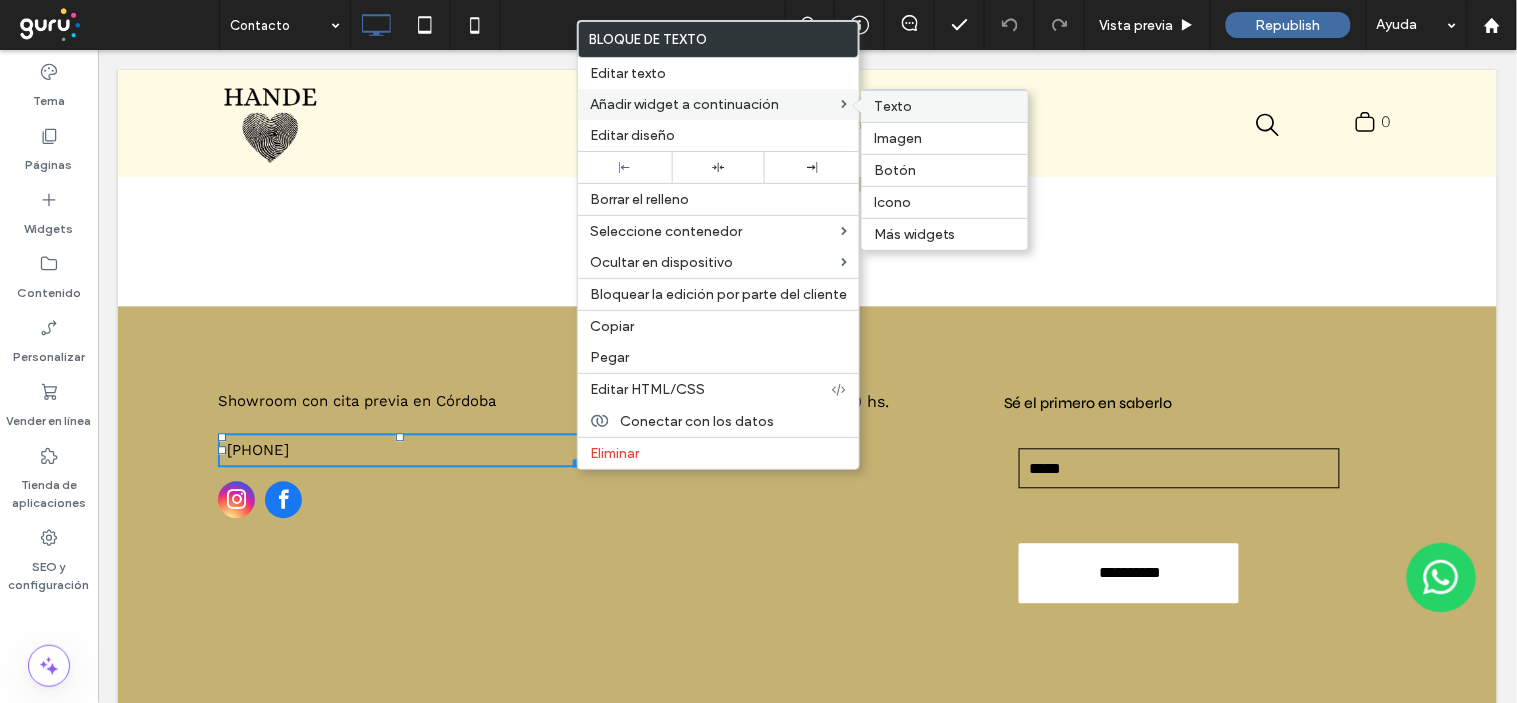click on "Texto" at bounding box center (945, 106) 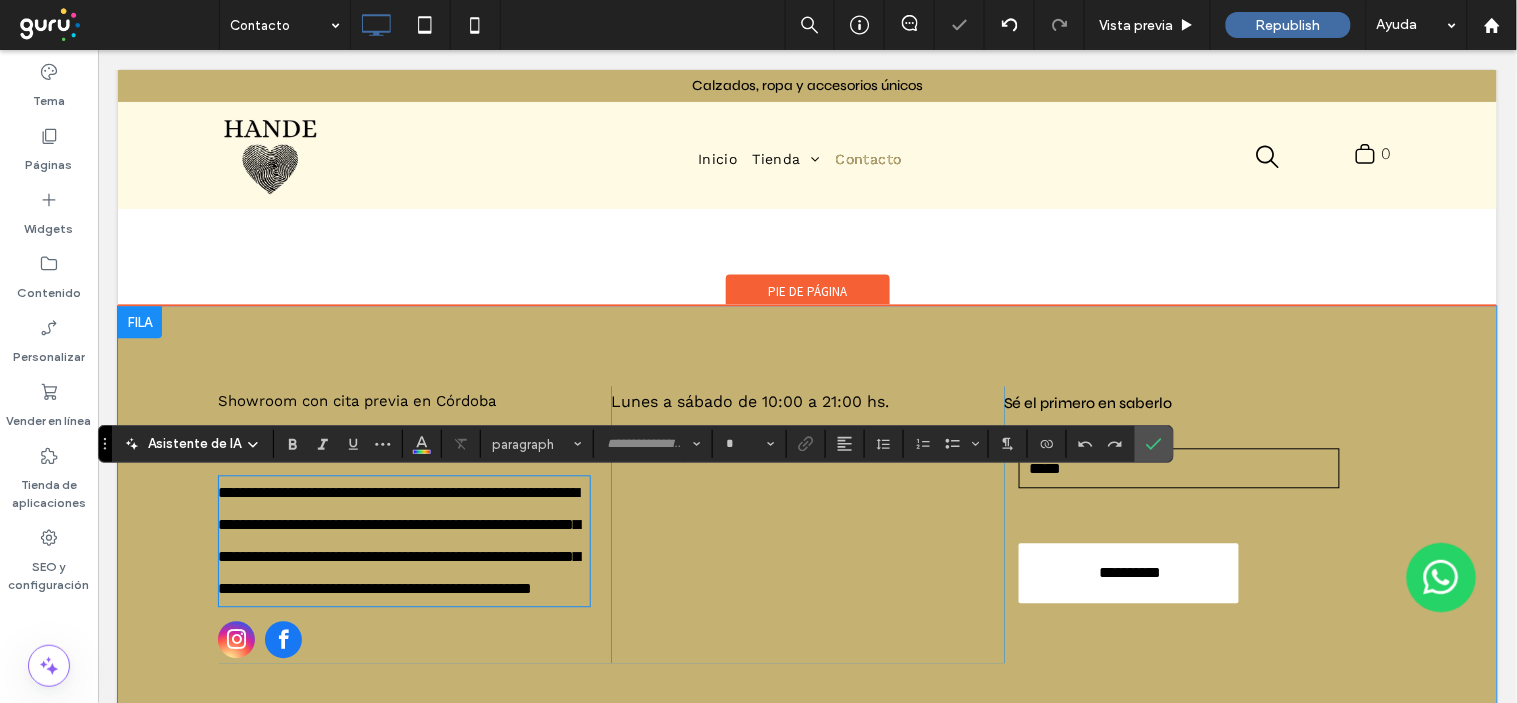 type on "*********" 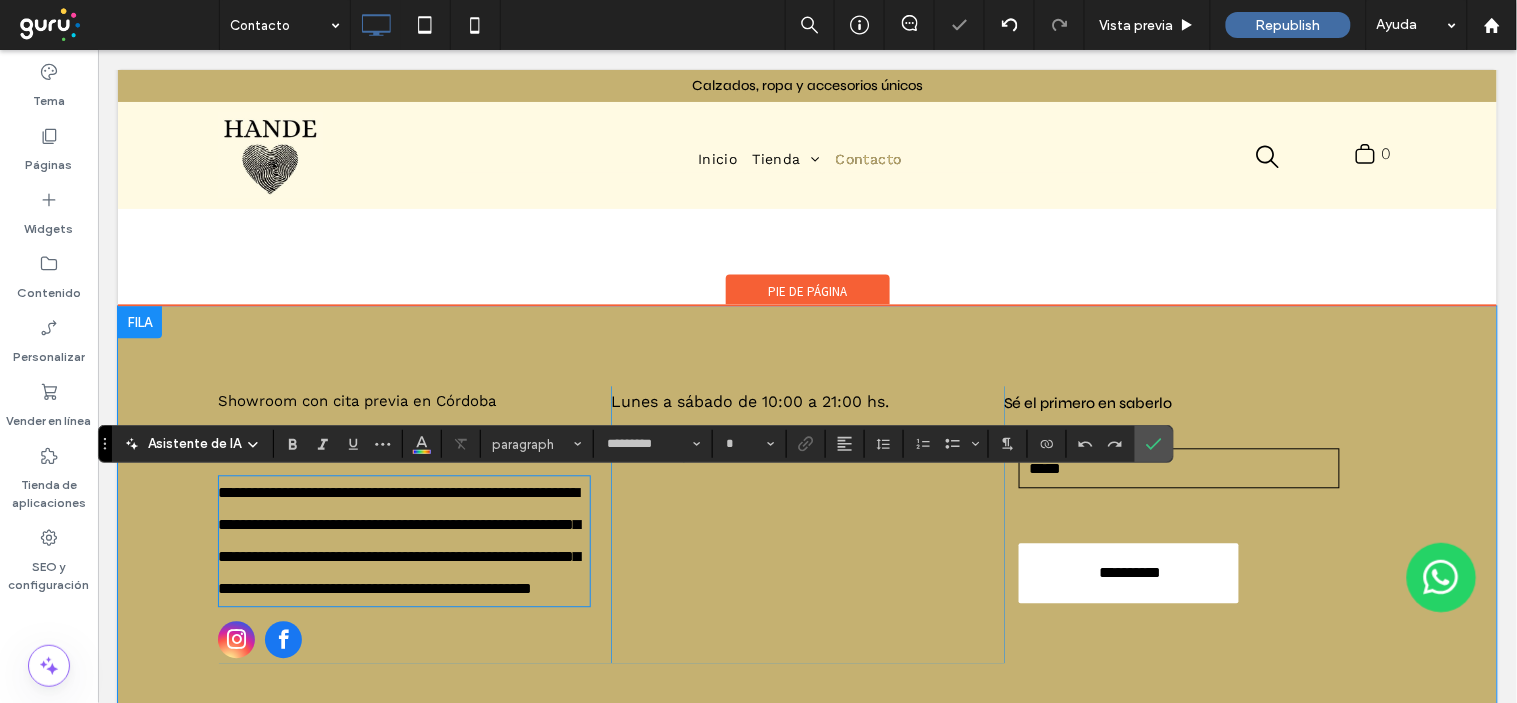 type on "**" 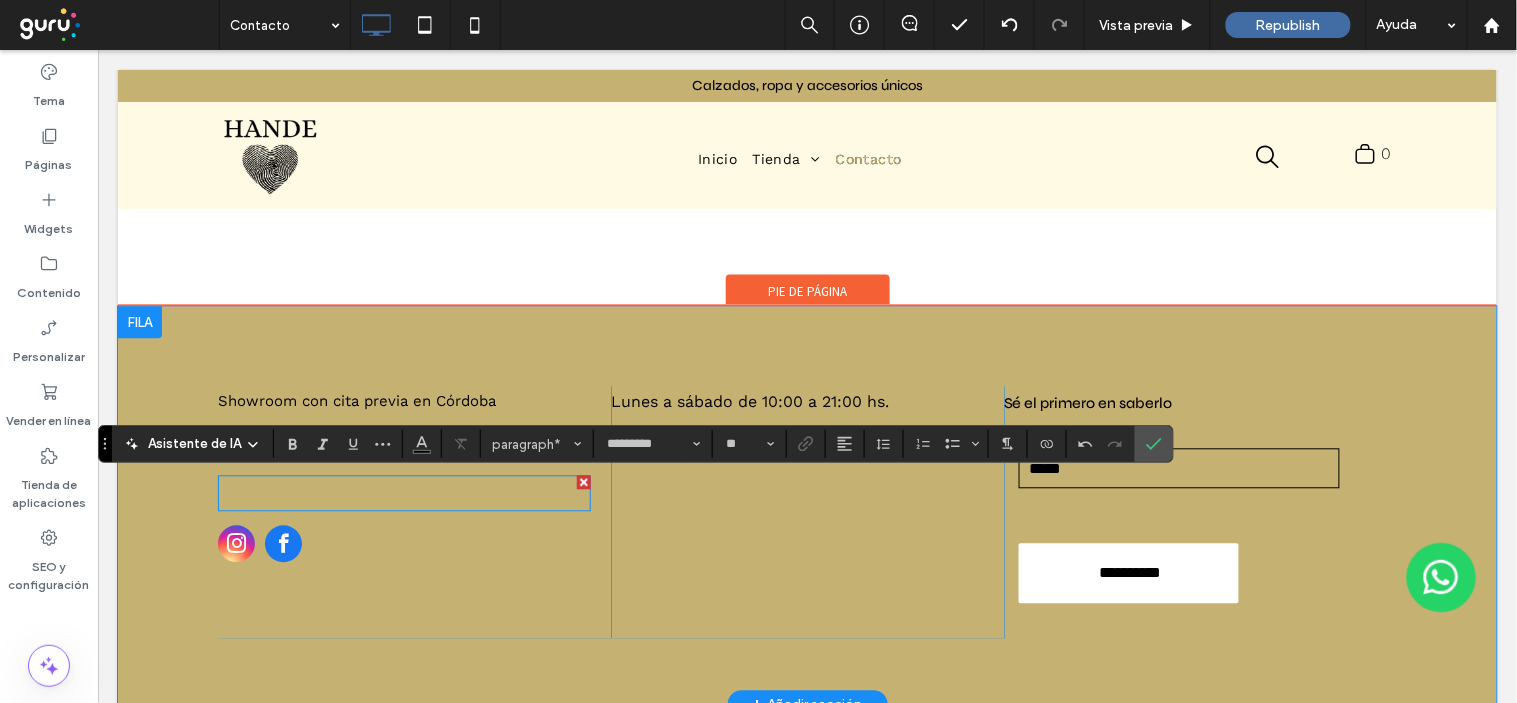 type 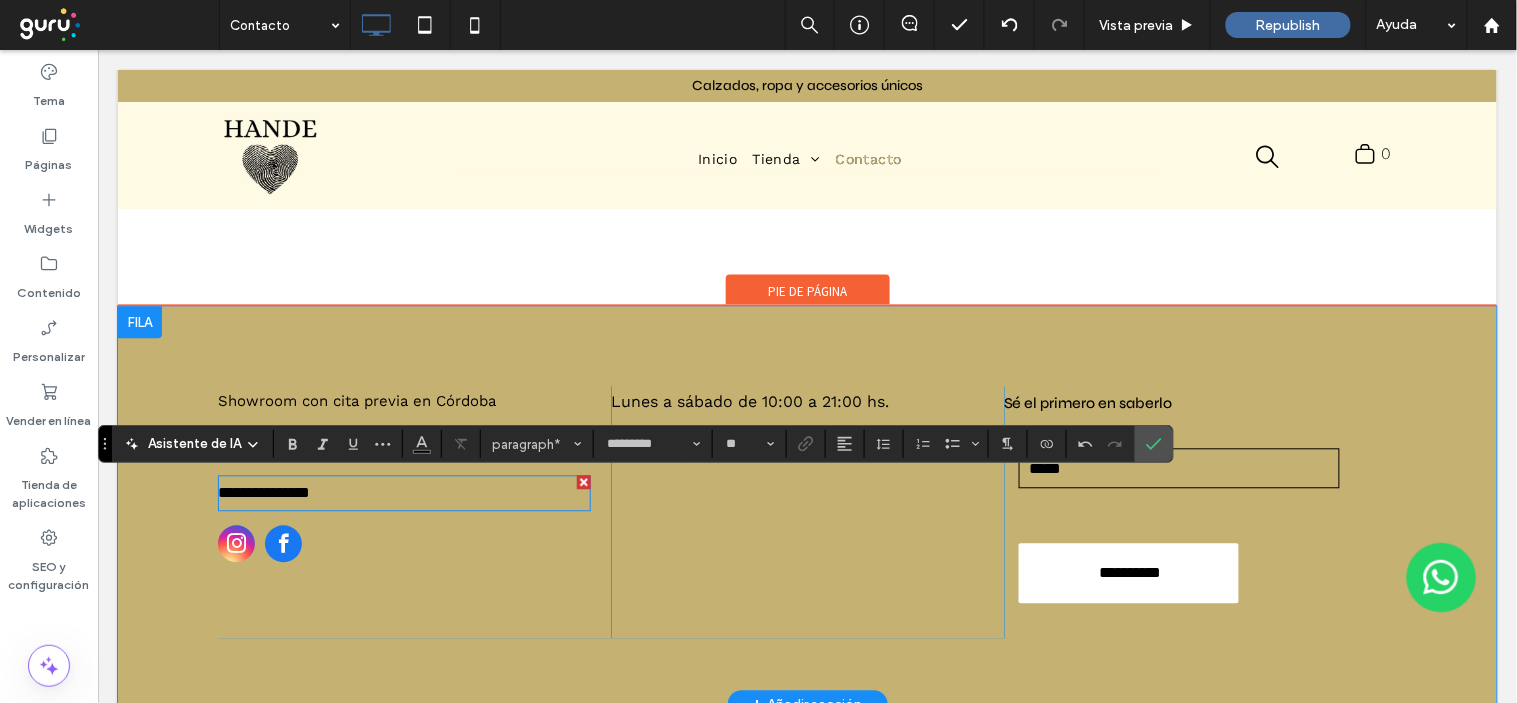 click on "**********" at bounding box center [403, 493] 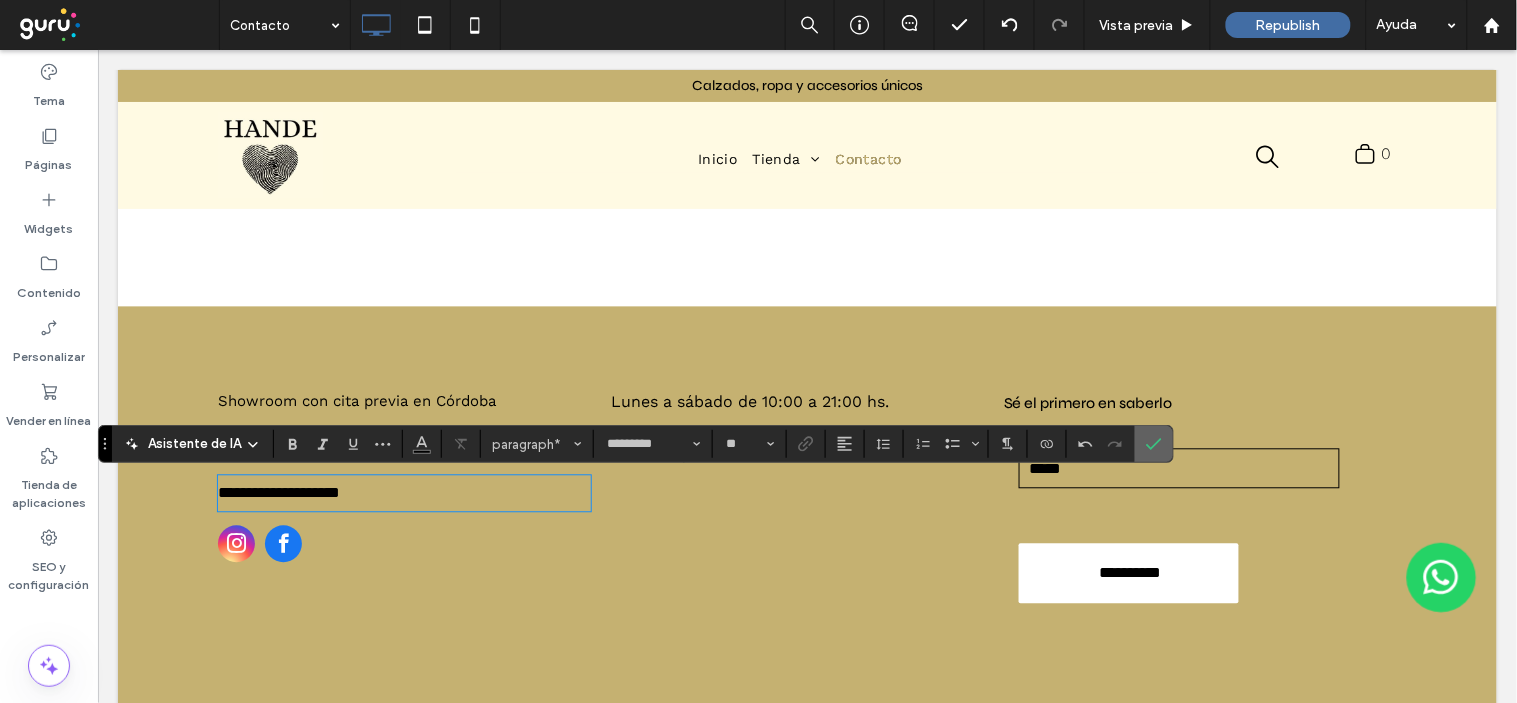 click 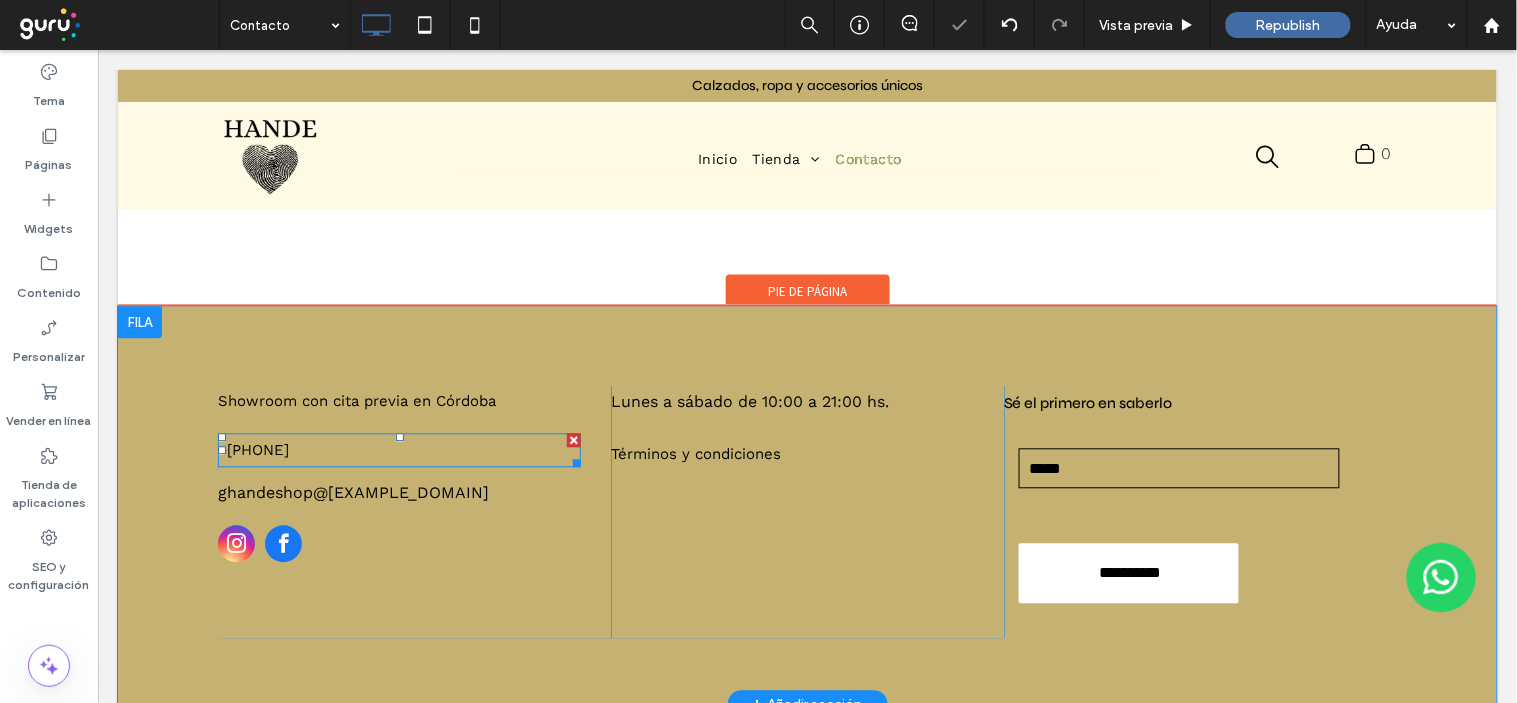 click on "+[PHONE]" at bounding box center (398, 450) 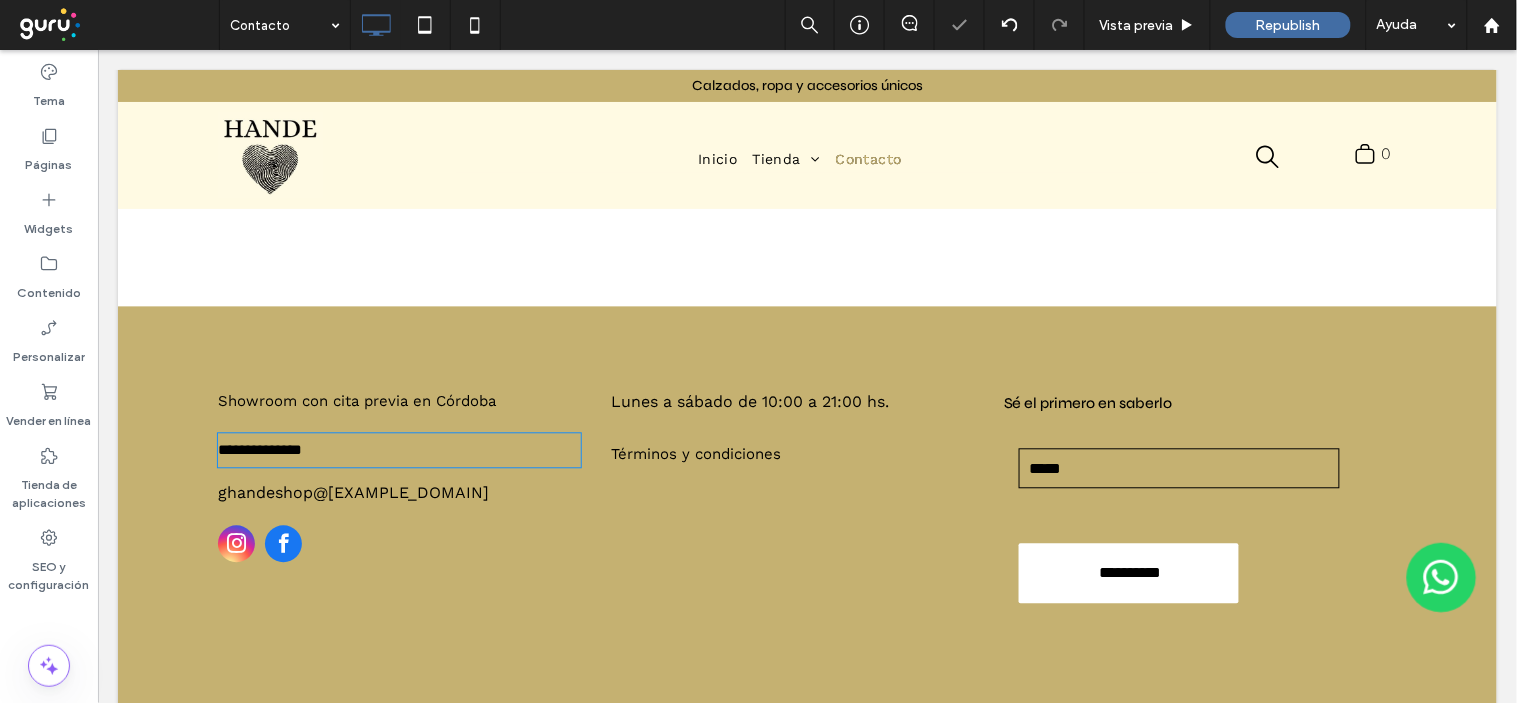 type on "*********" 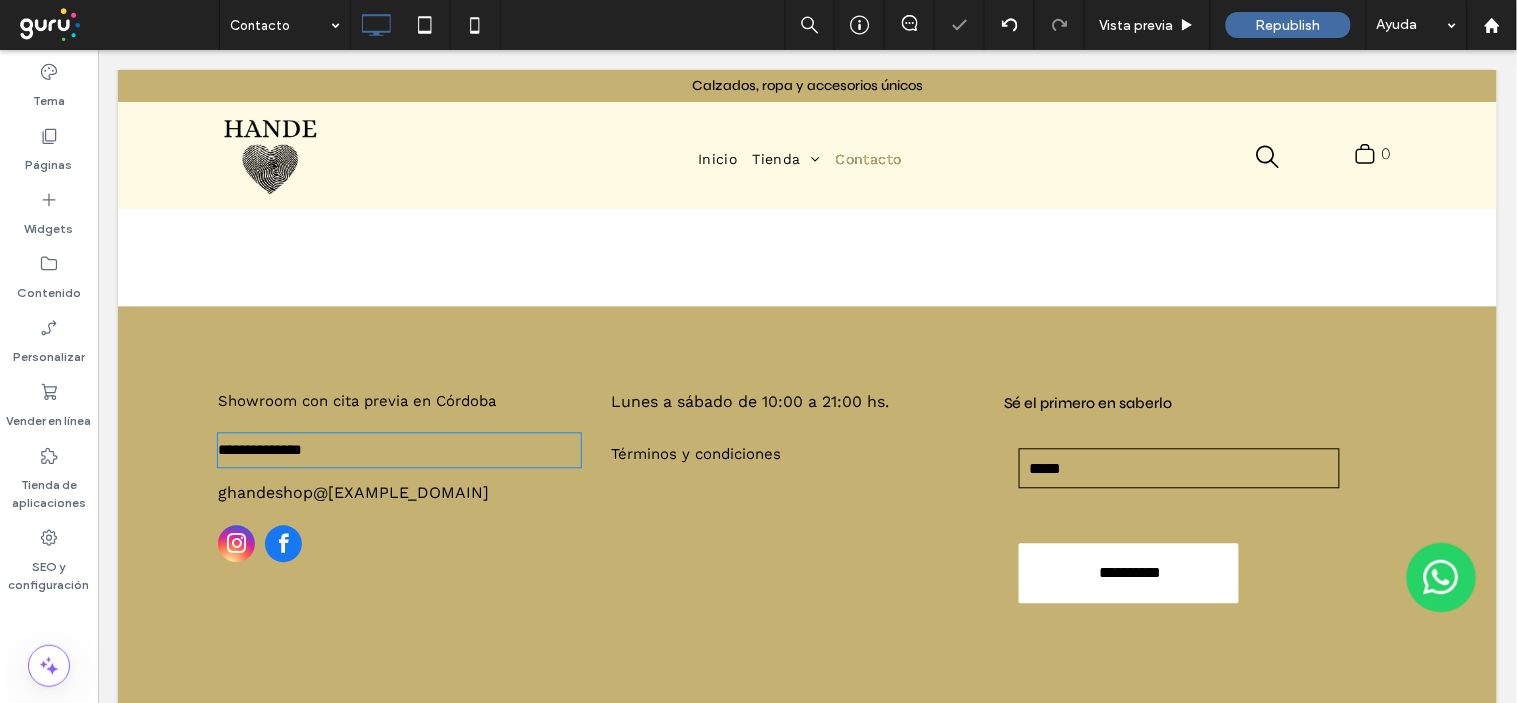 type on "**" 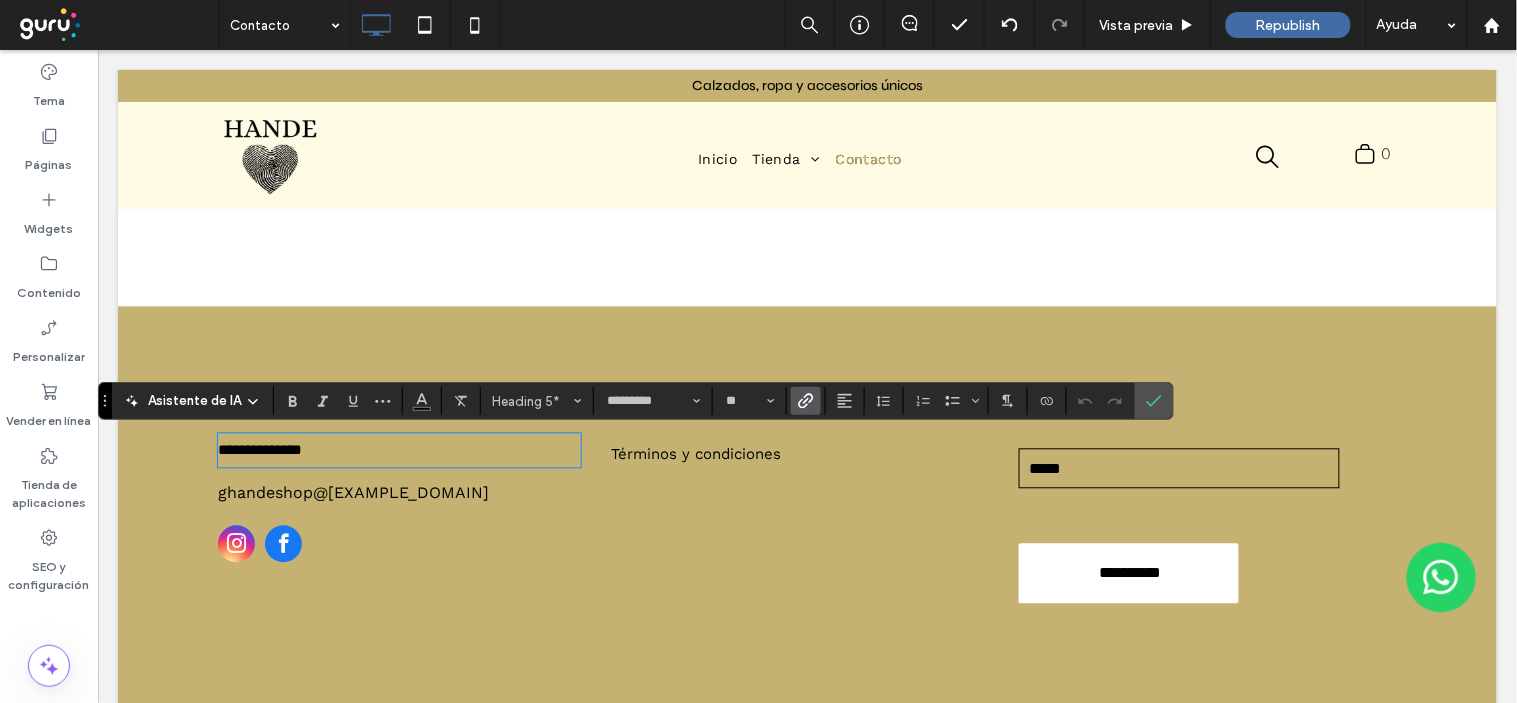 click on "ghandeshop@[EXAMPLE_DOMAIN]" at bounding box center (352, 492) 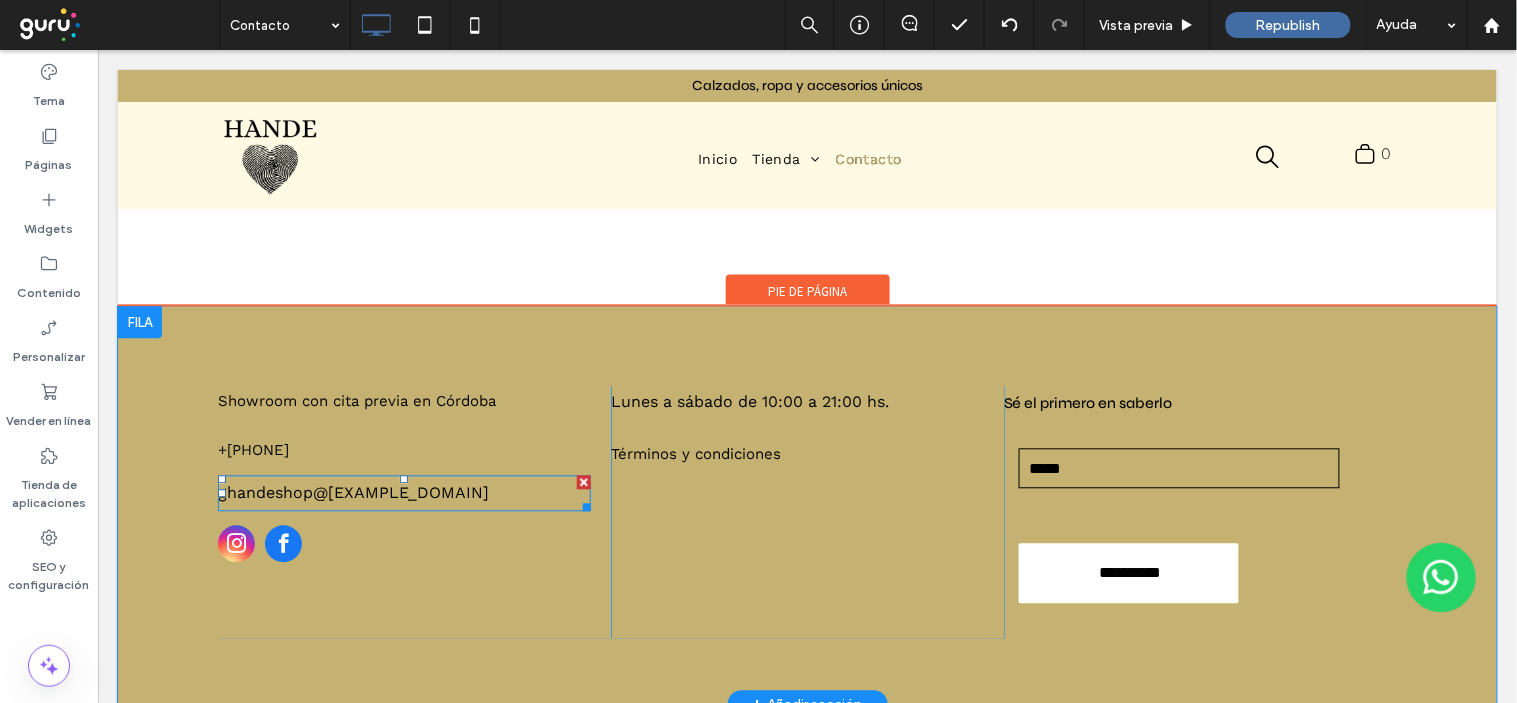 click on "ghandeshop@[EXAMPLE_DOMAIN]" at bounding box center [352, 492] 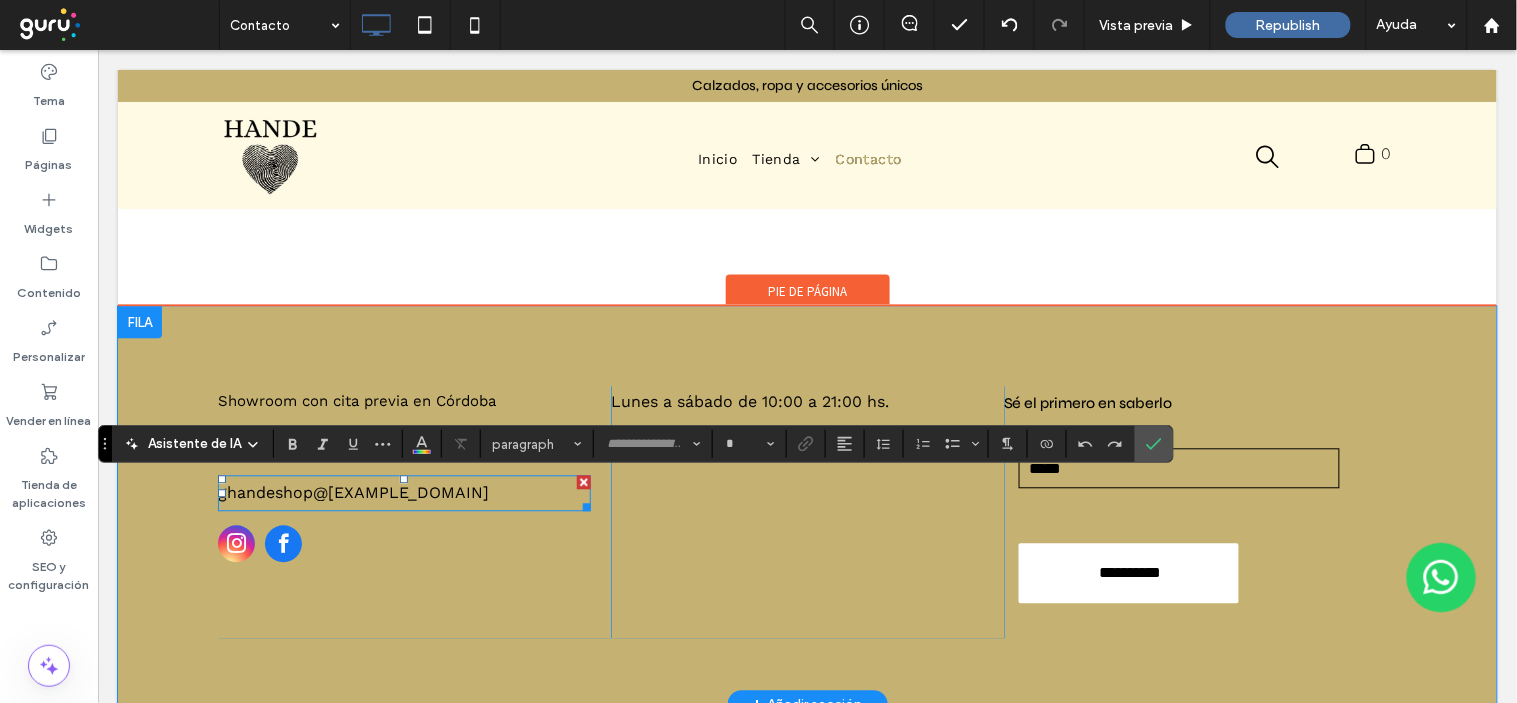 type on "*********" 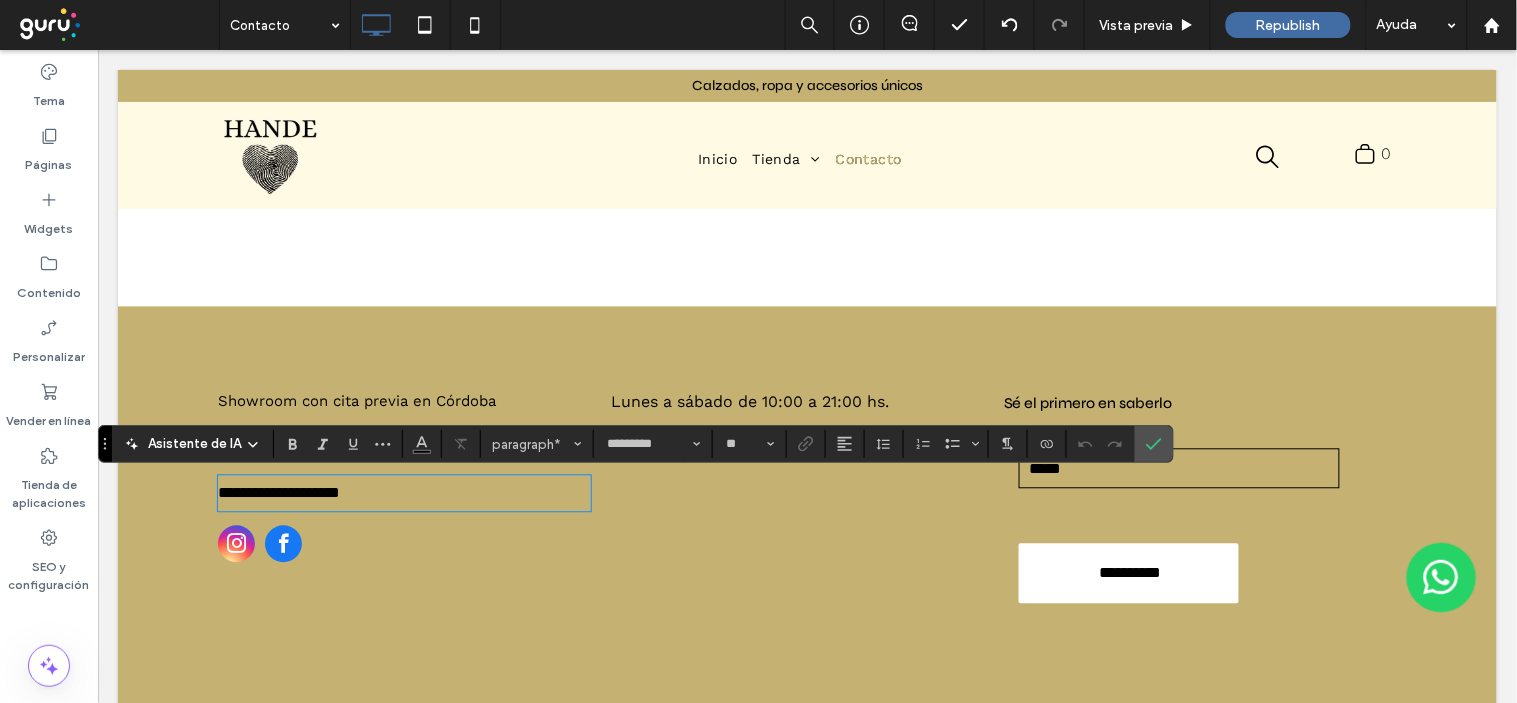 click on "**********" at bounding box center [278, 492] 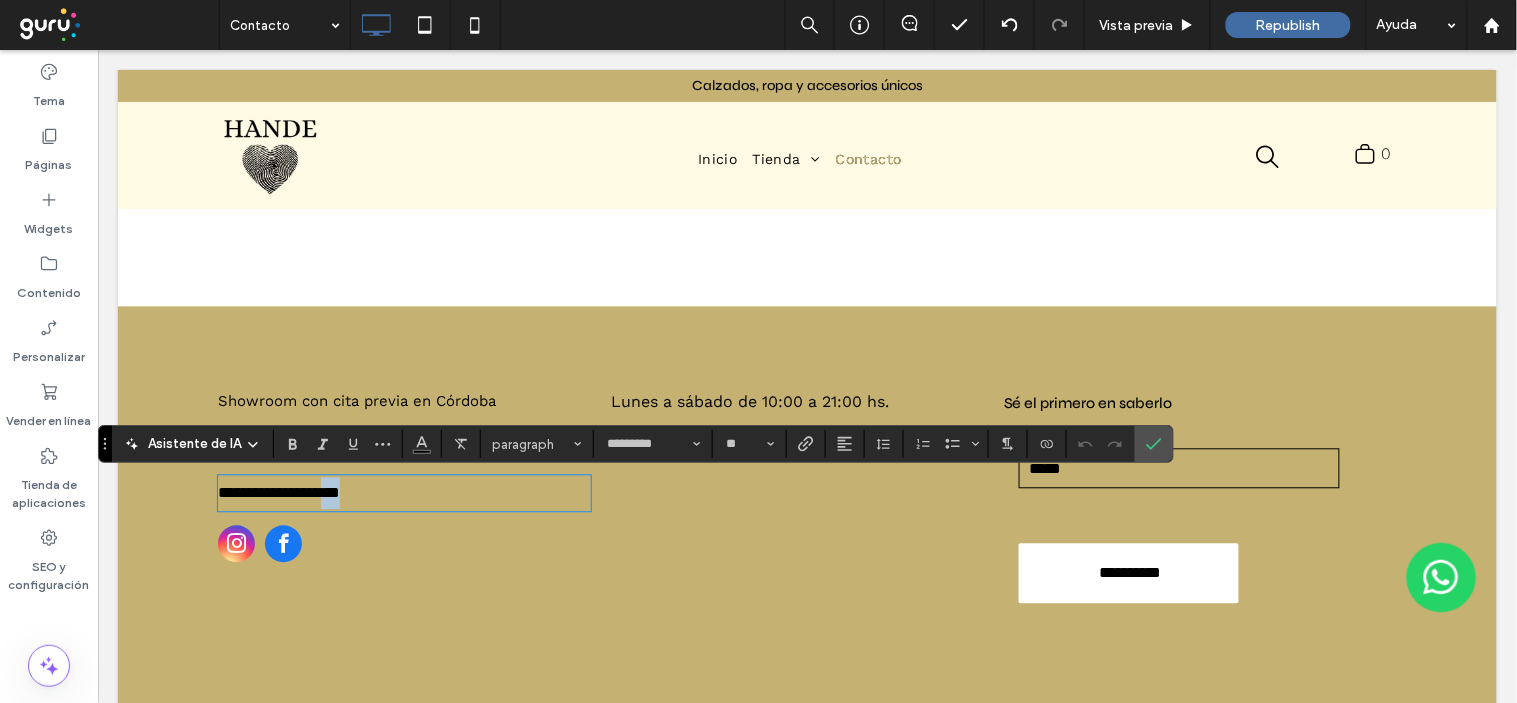 click on "**********" at bounding box center (278, 492) 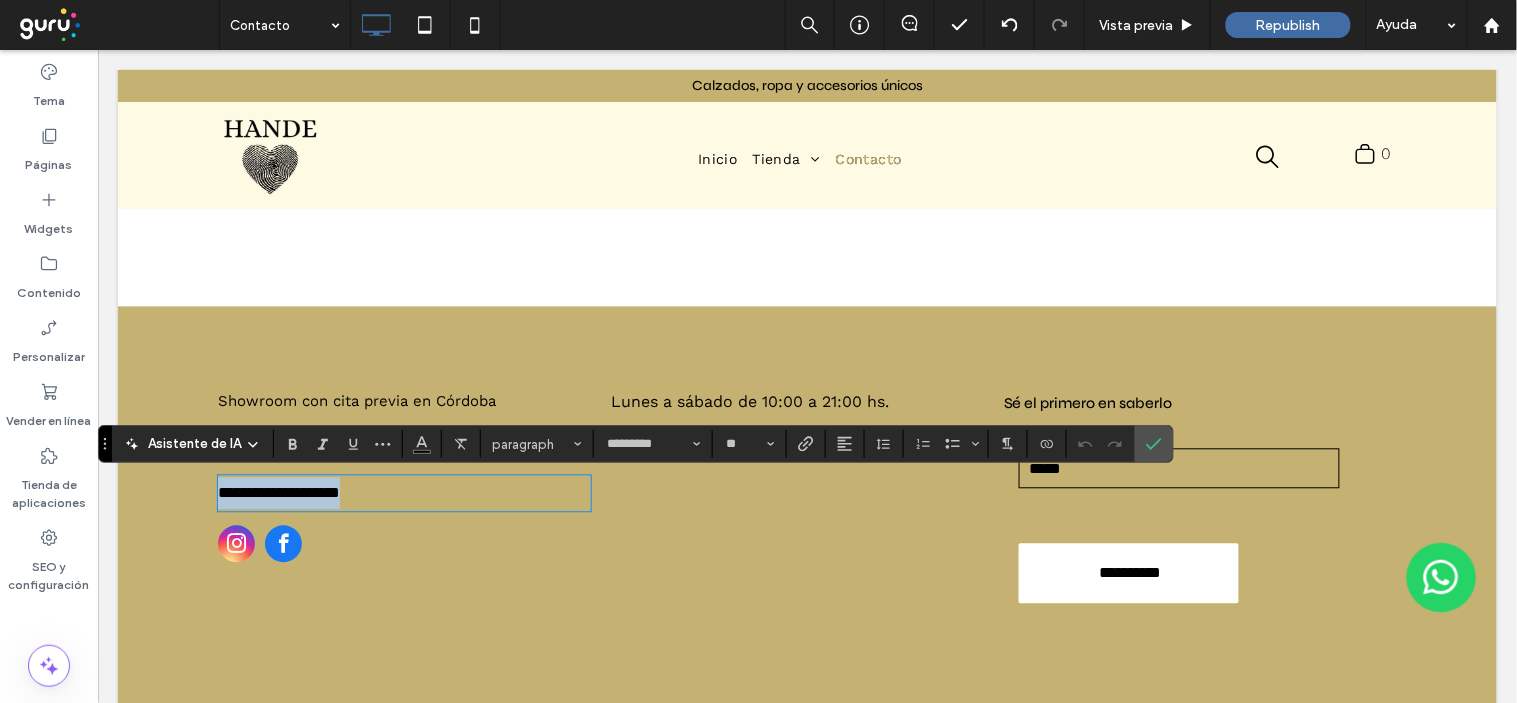 click on "**********" at bounding box center [278, 492] 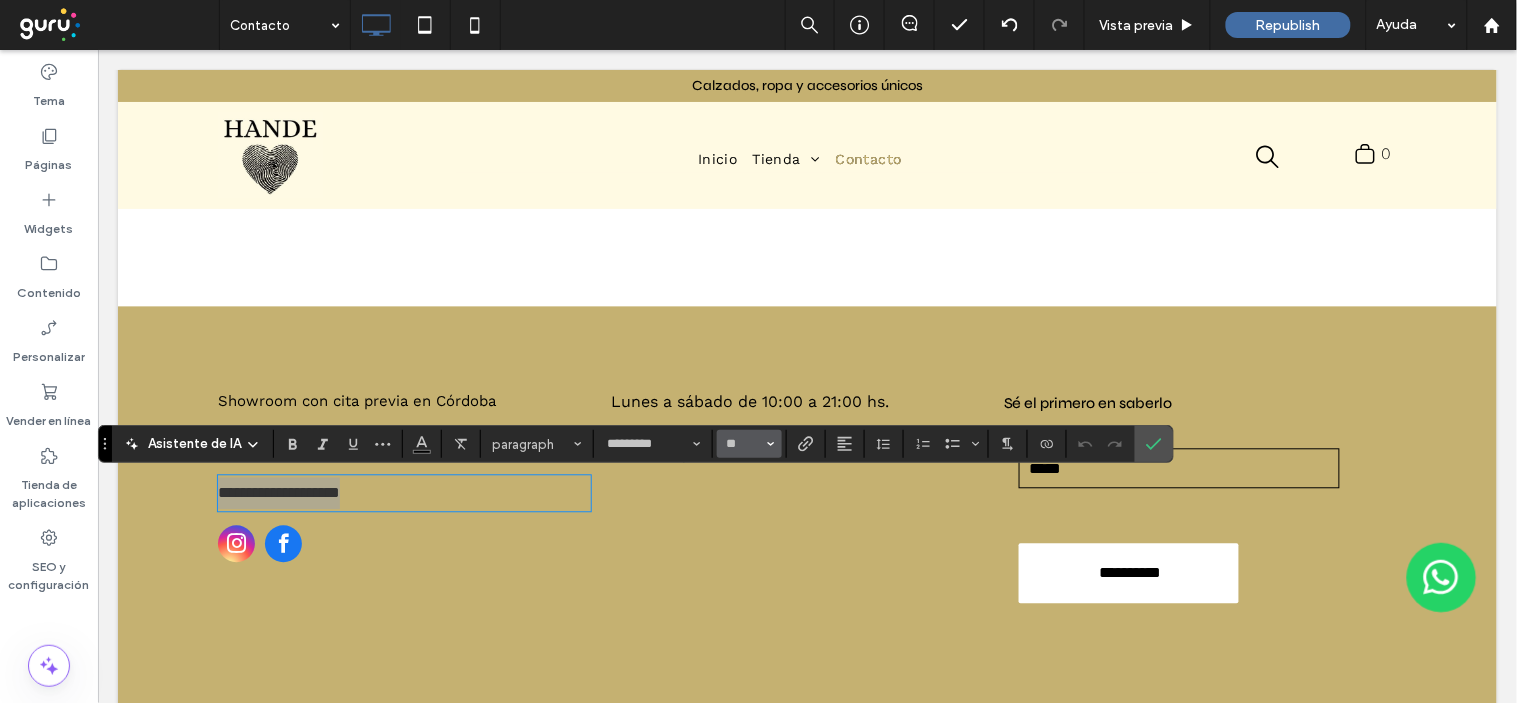 click 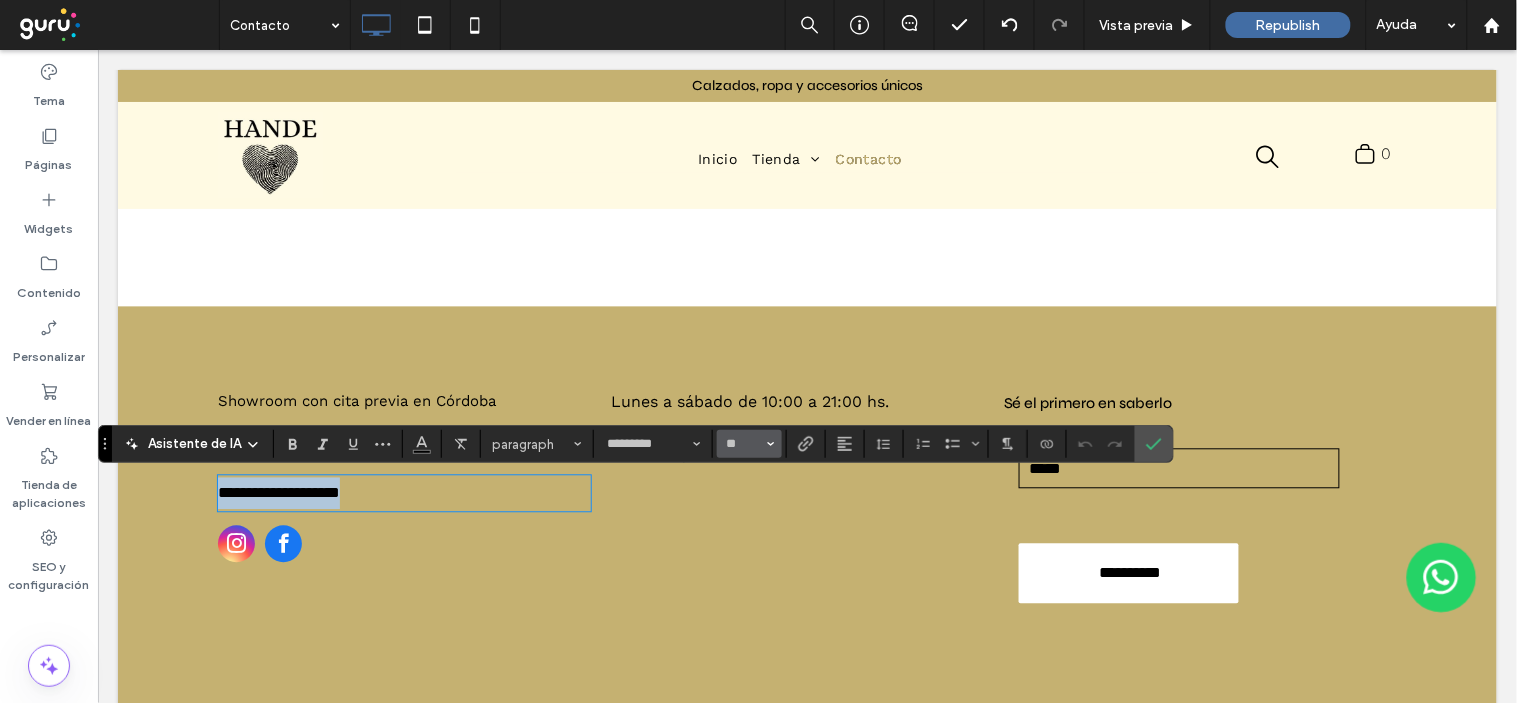 type on "**" 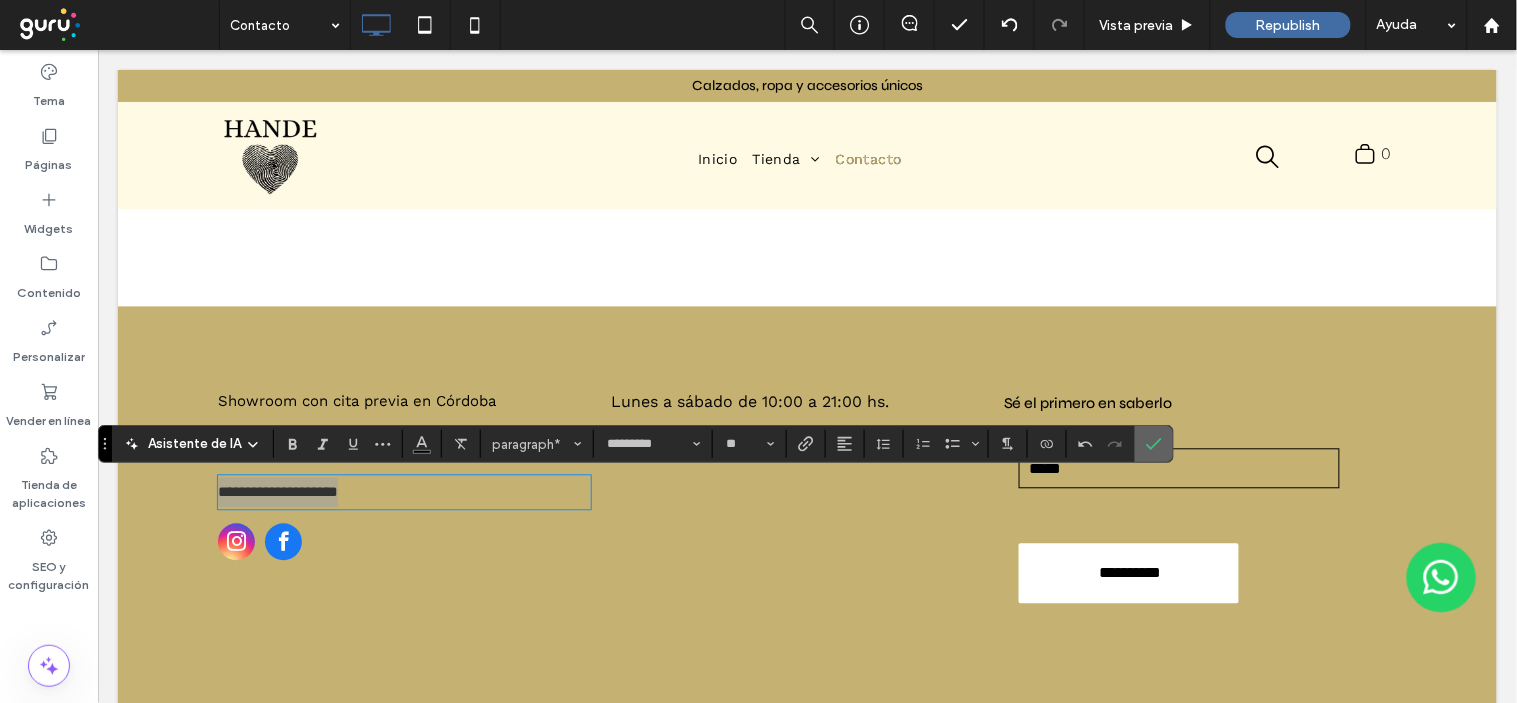 click at bounding box center [1154, 444] 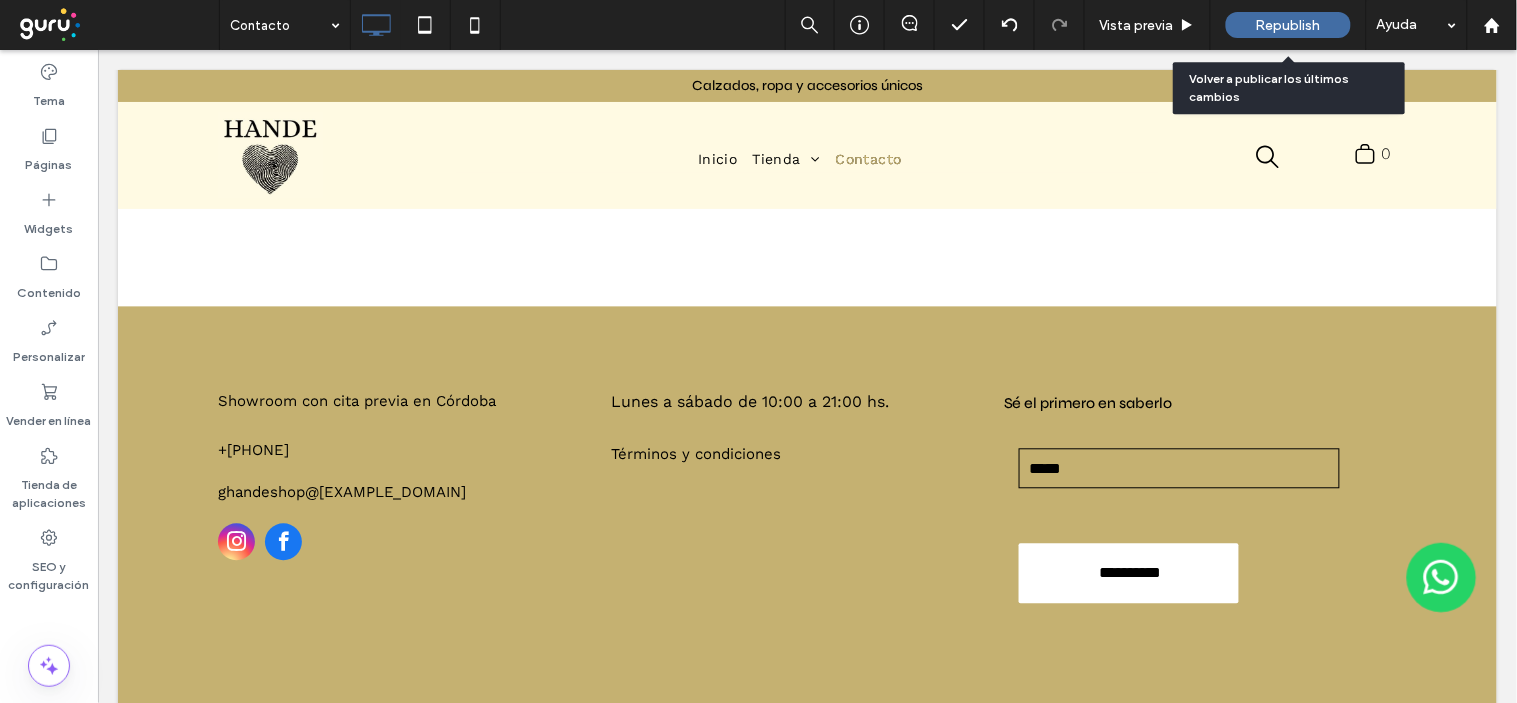 click on "Republish" at bounding box center (1288, 25) 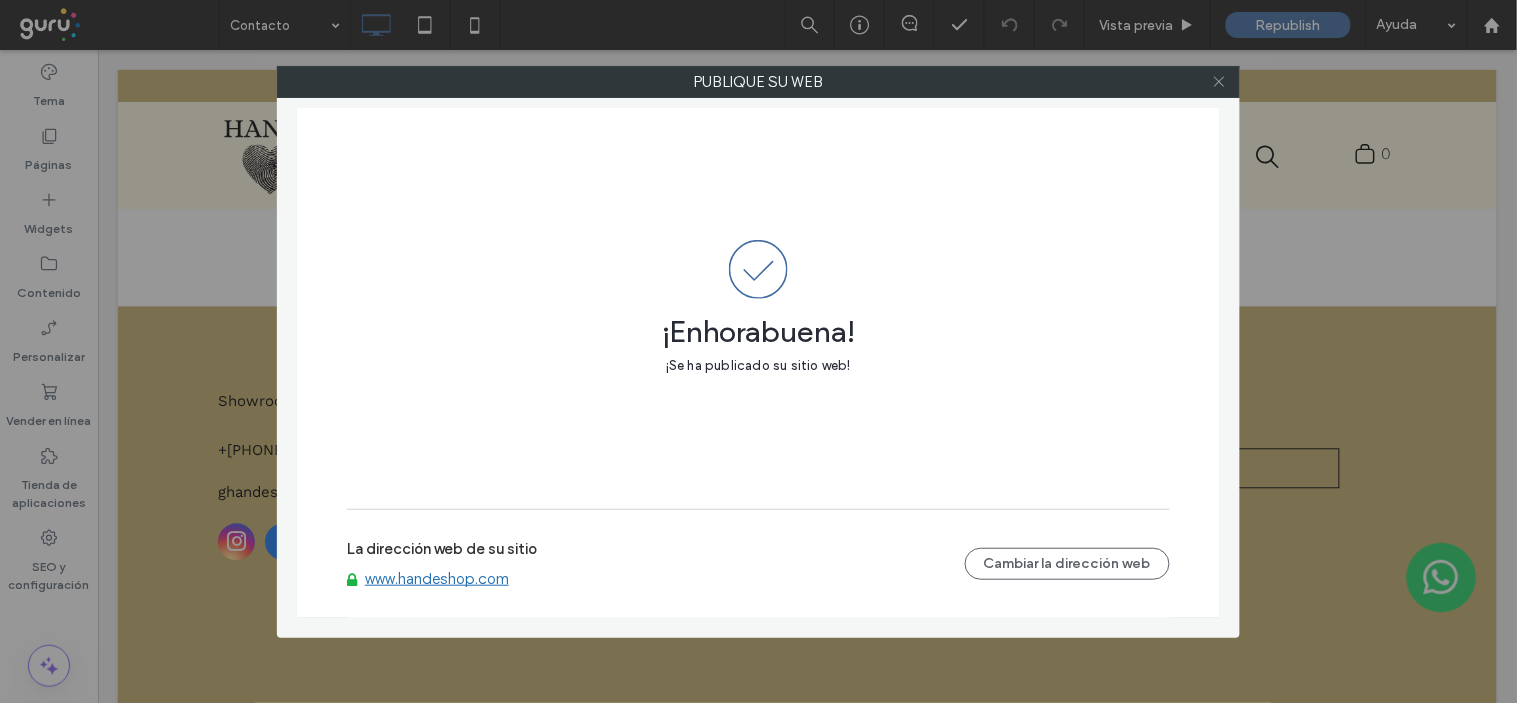 click 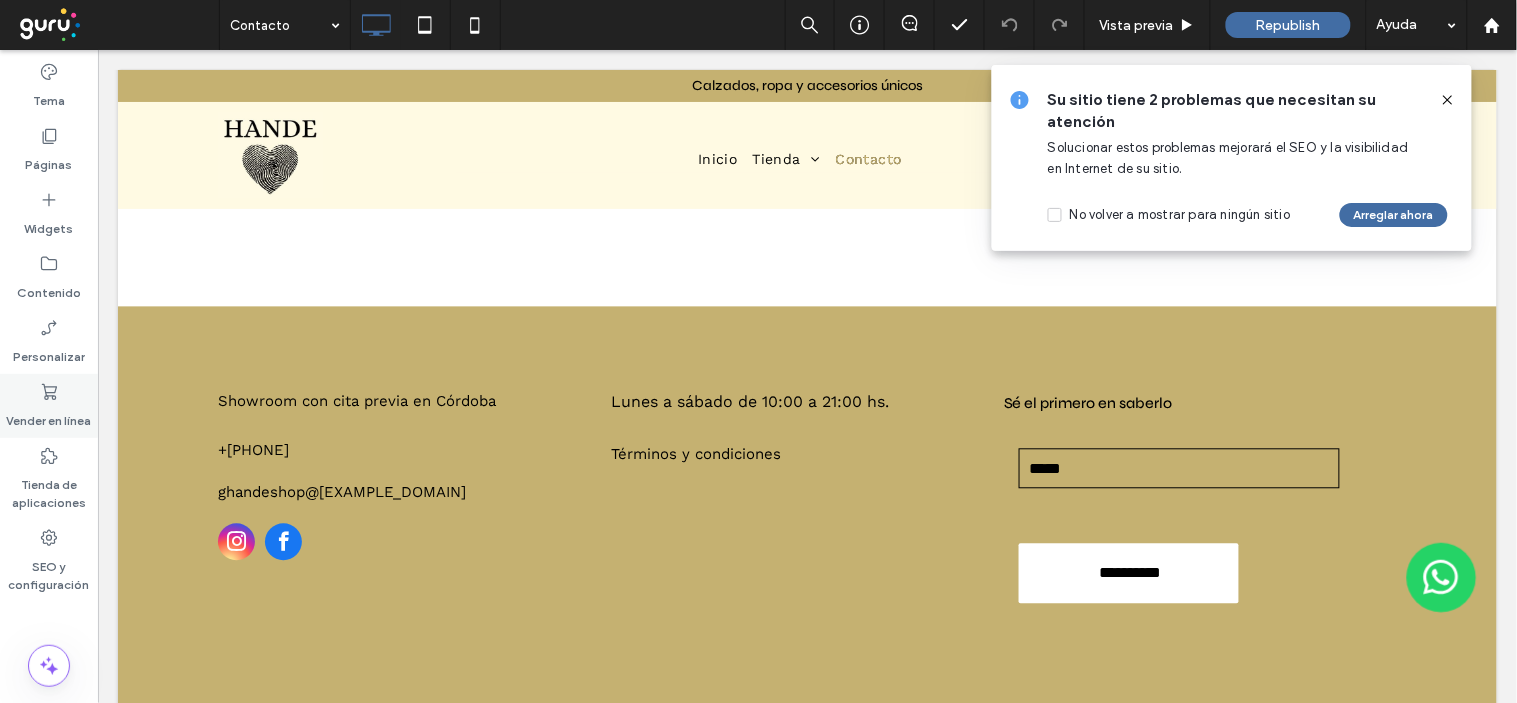 click on "Vender en línea" at bounding box center [49, 416] 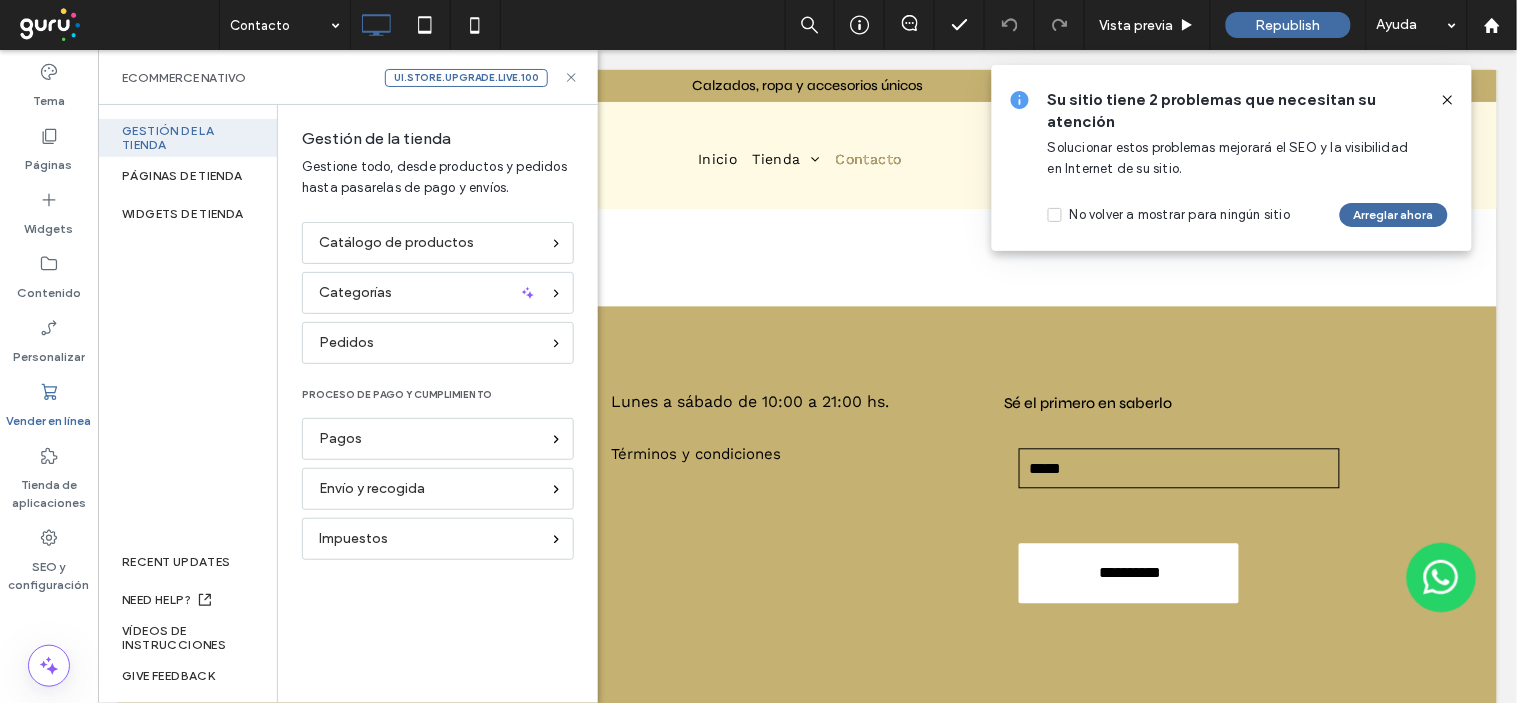 click 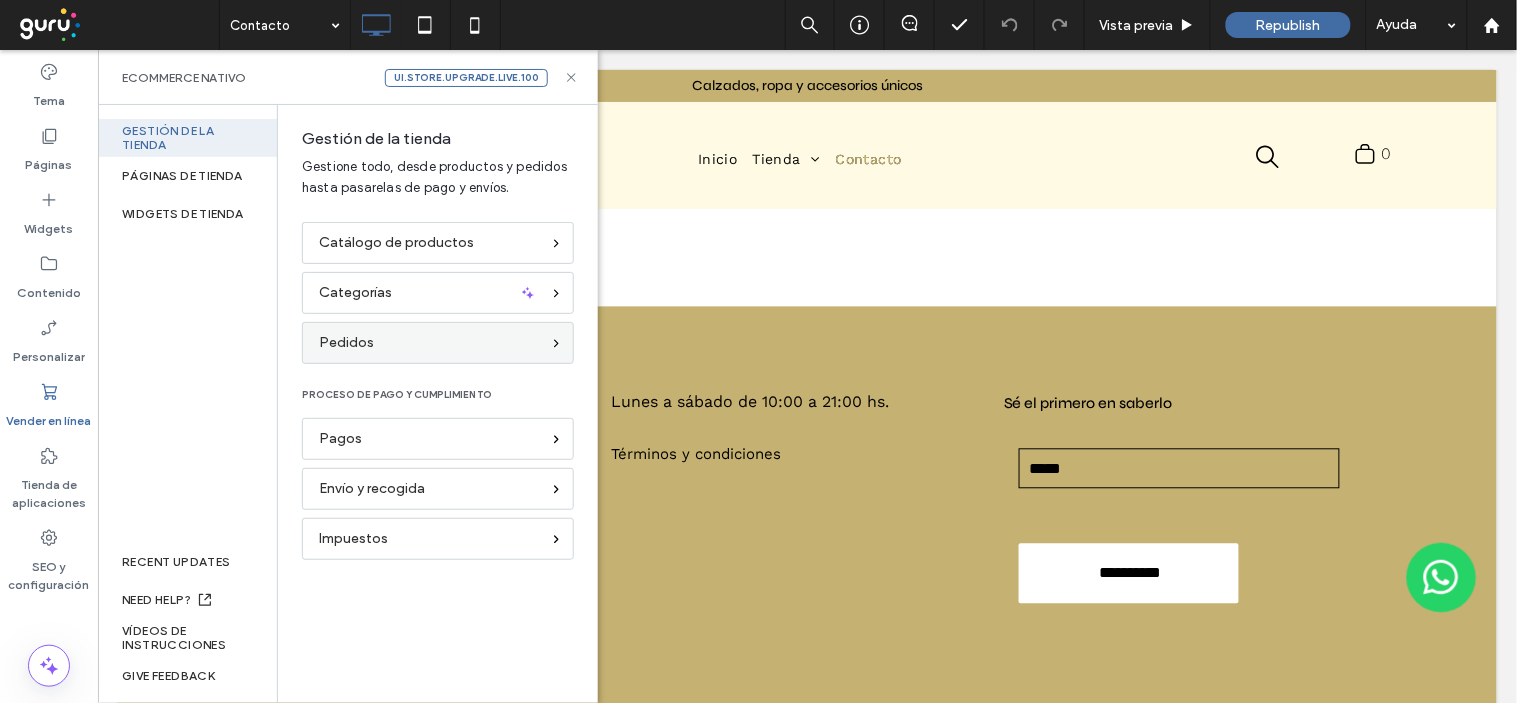 click on "Pedidos" at bounding box center (346, 343) 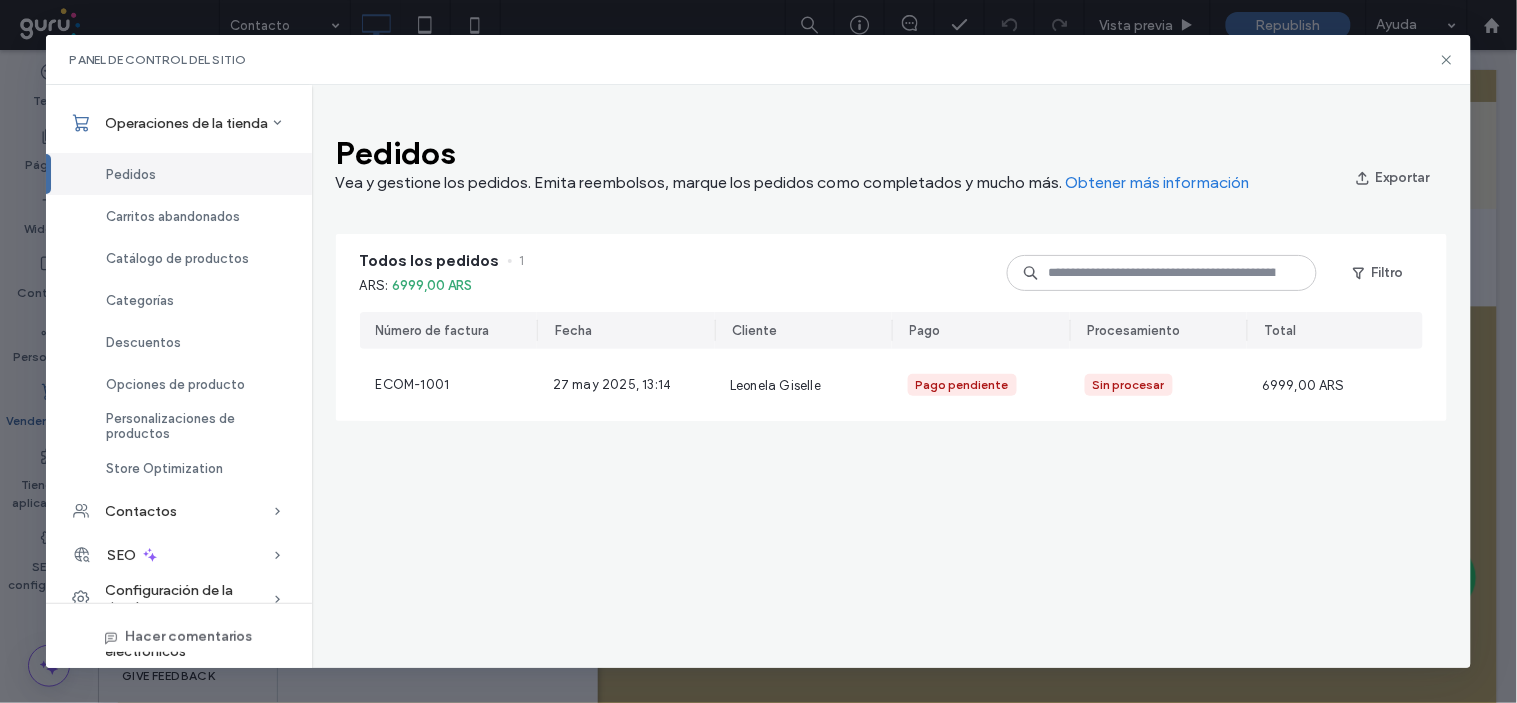 scroll, scrollTop: 62, scrollLeft: 0, axis: vertical 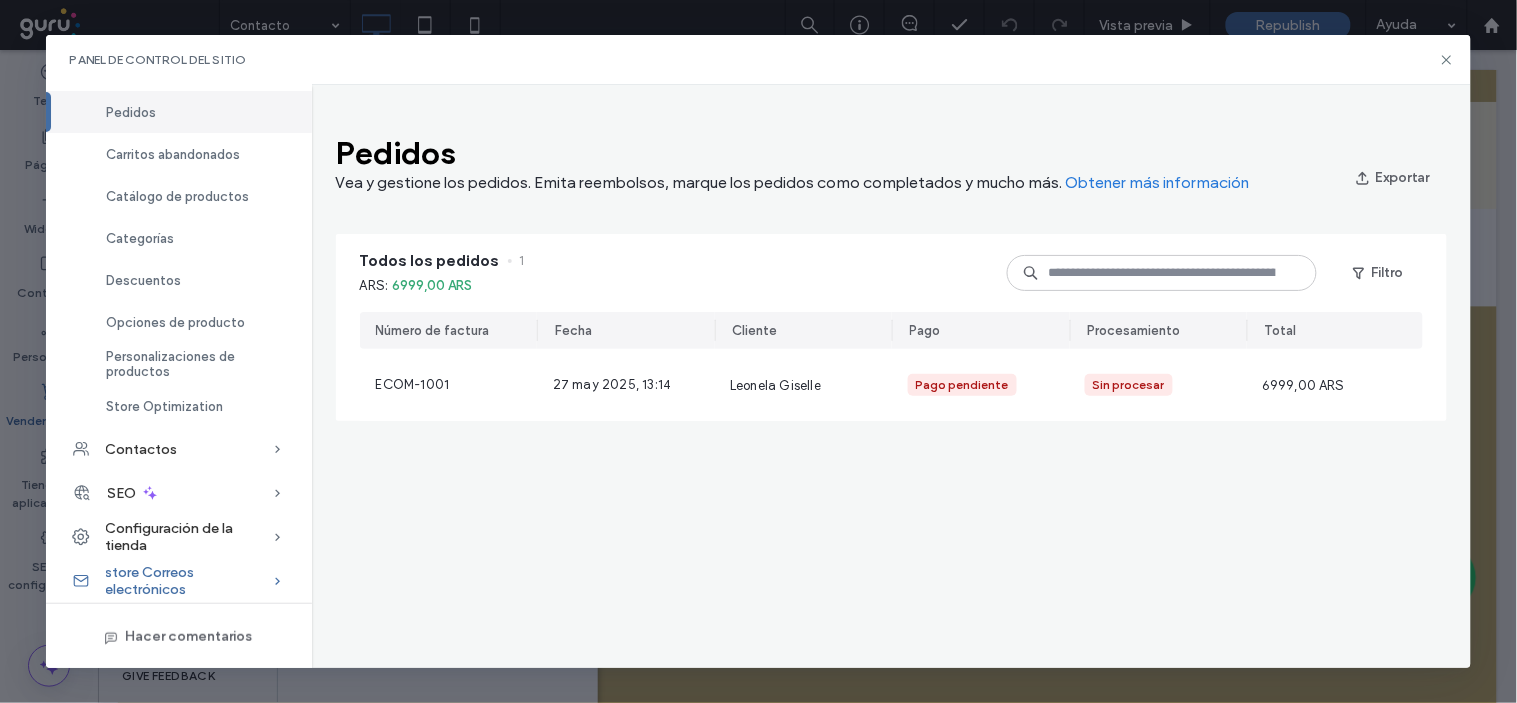 click on "store Correos electrónicos" at bounding box center (189, 581) 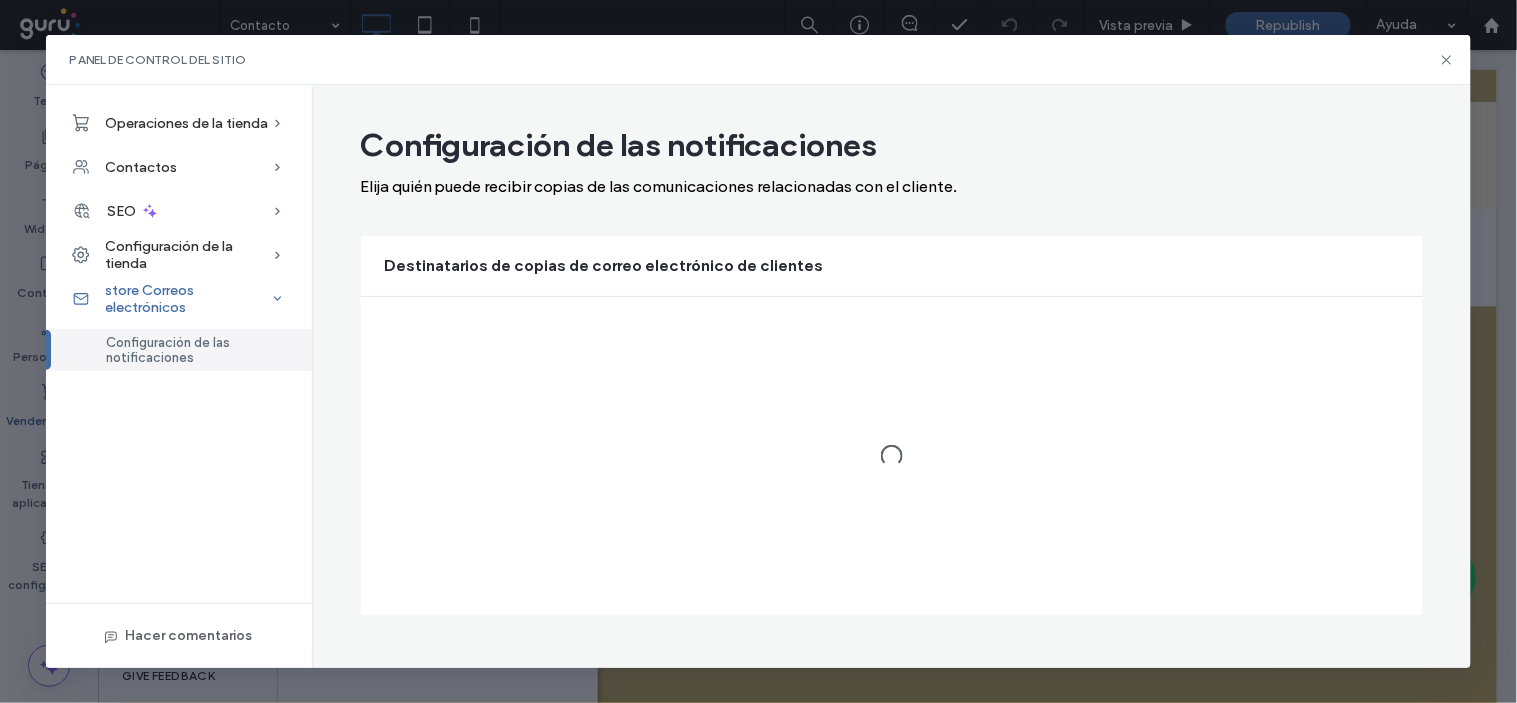 scroll, scrollTop: 0, scrollLeft: 0, axis: both 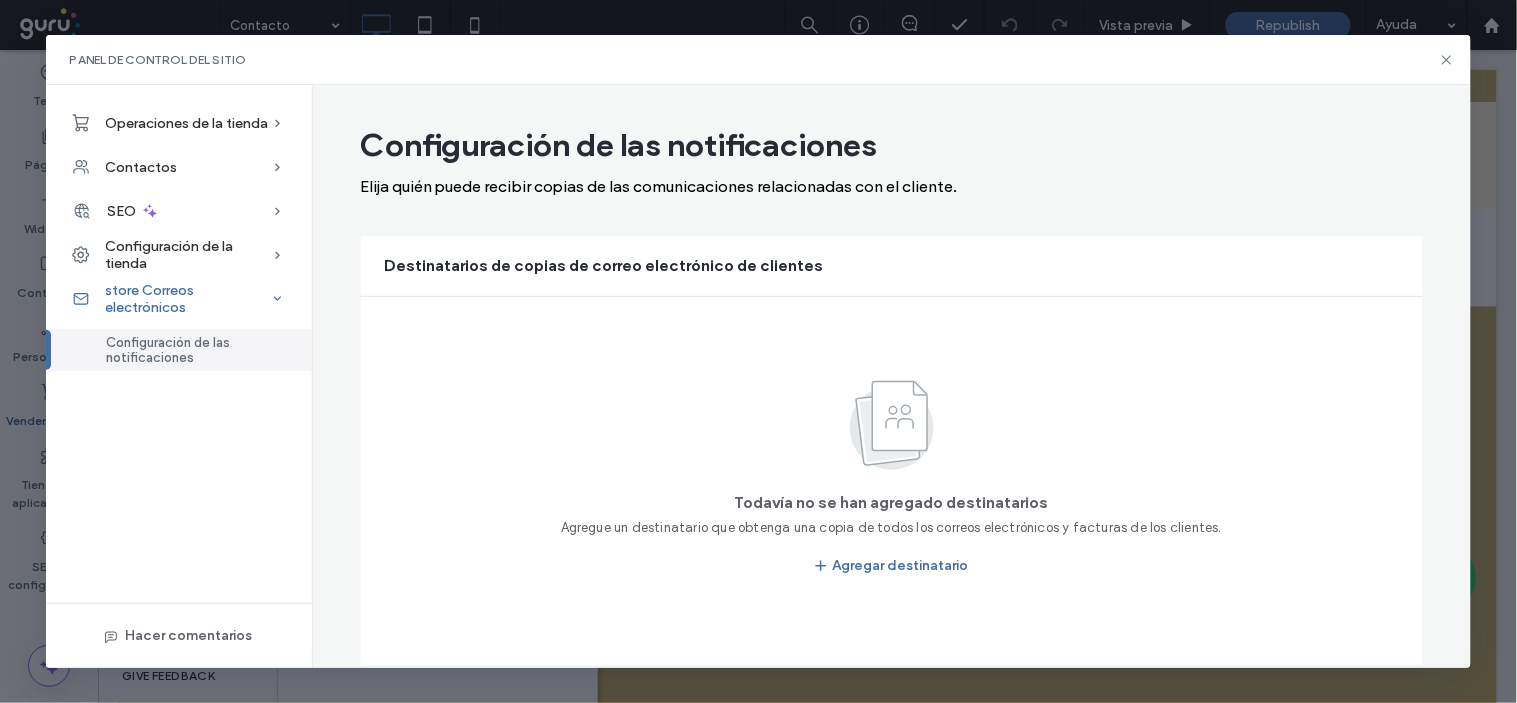 click on "store Correos electrónicos" at bounding box center [189, 299] 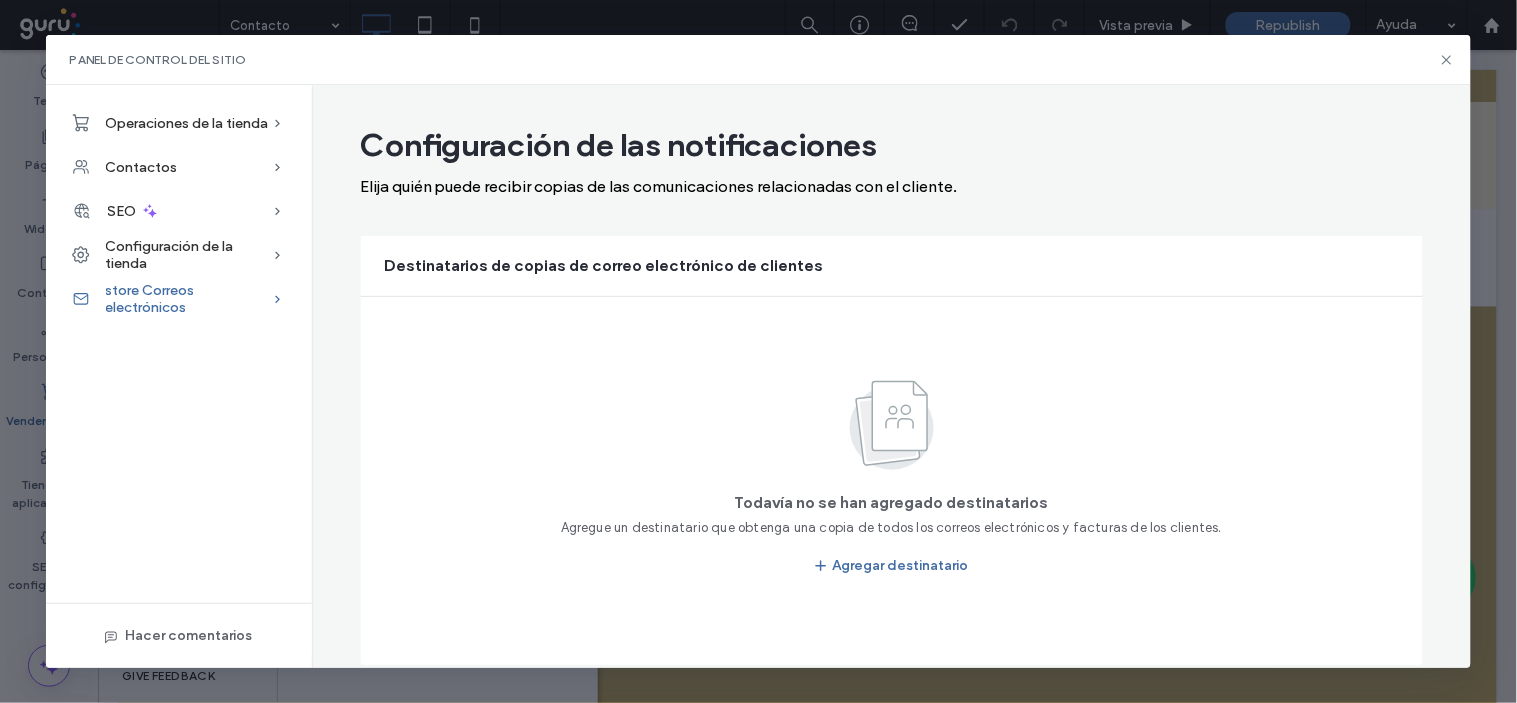 click on "store Correos electrónicos" at bounding box center [189, 299] 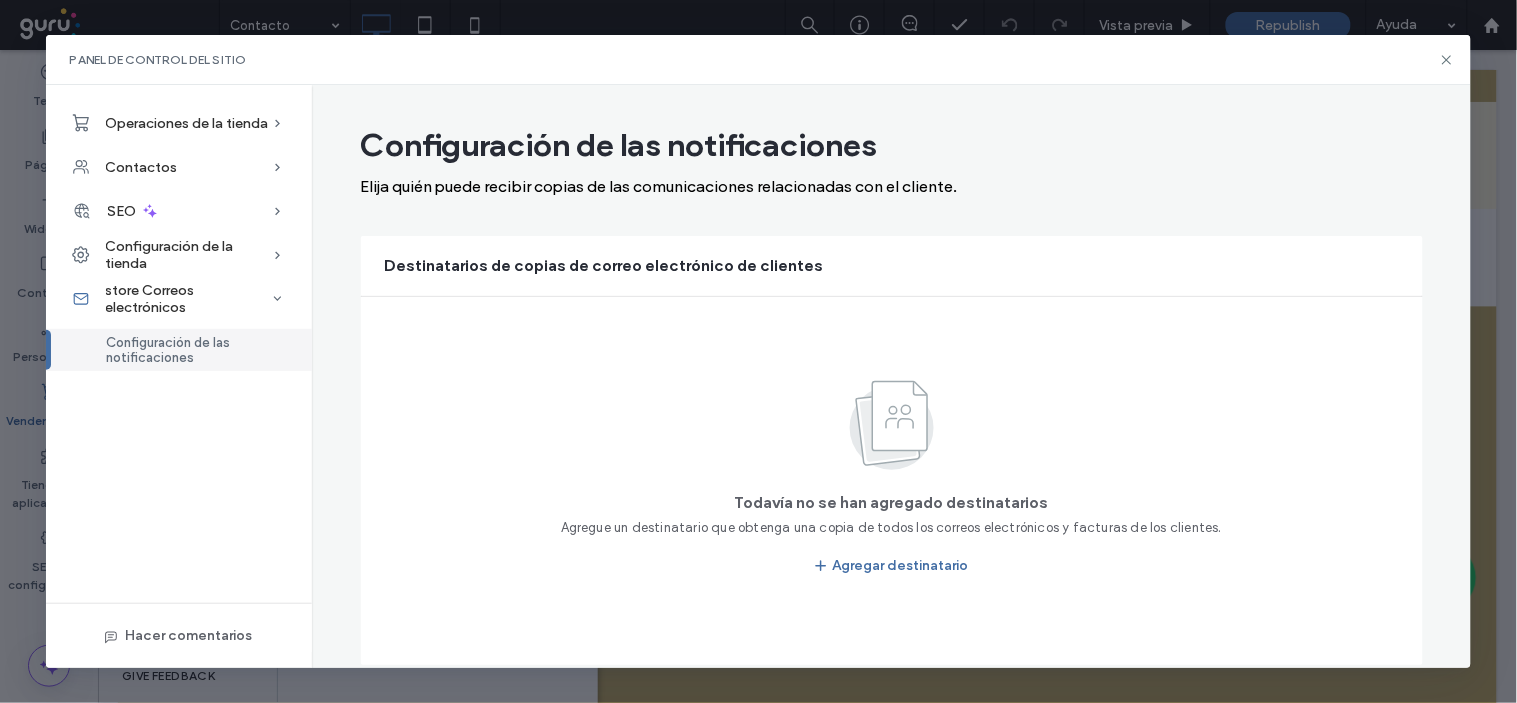 click on "Configuración de las notificaciones" at bounding box center (197, 350) 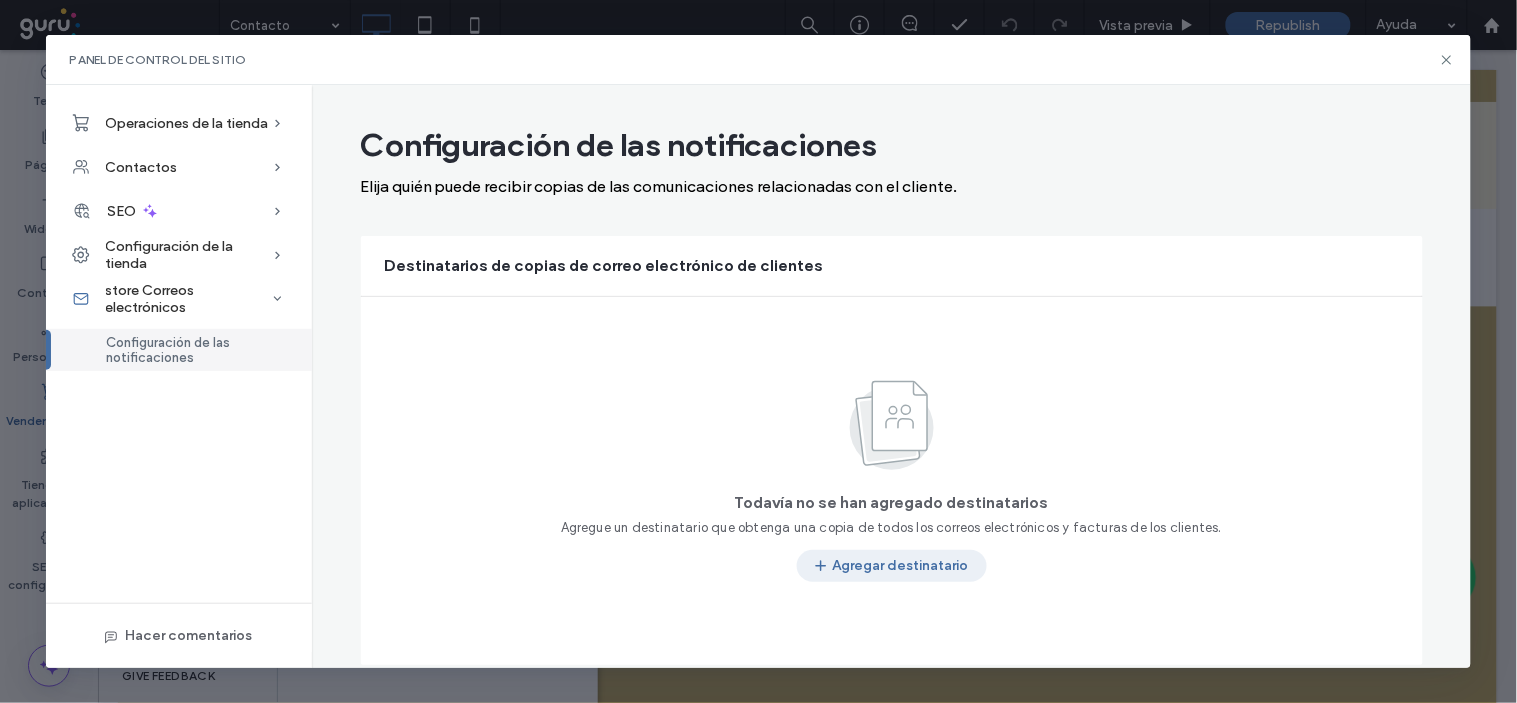 click on "Agregar destinatario" at bounding box center [892, 566] 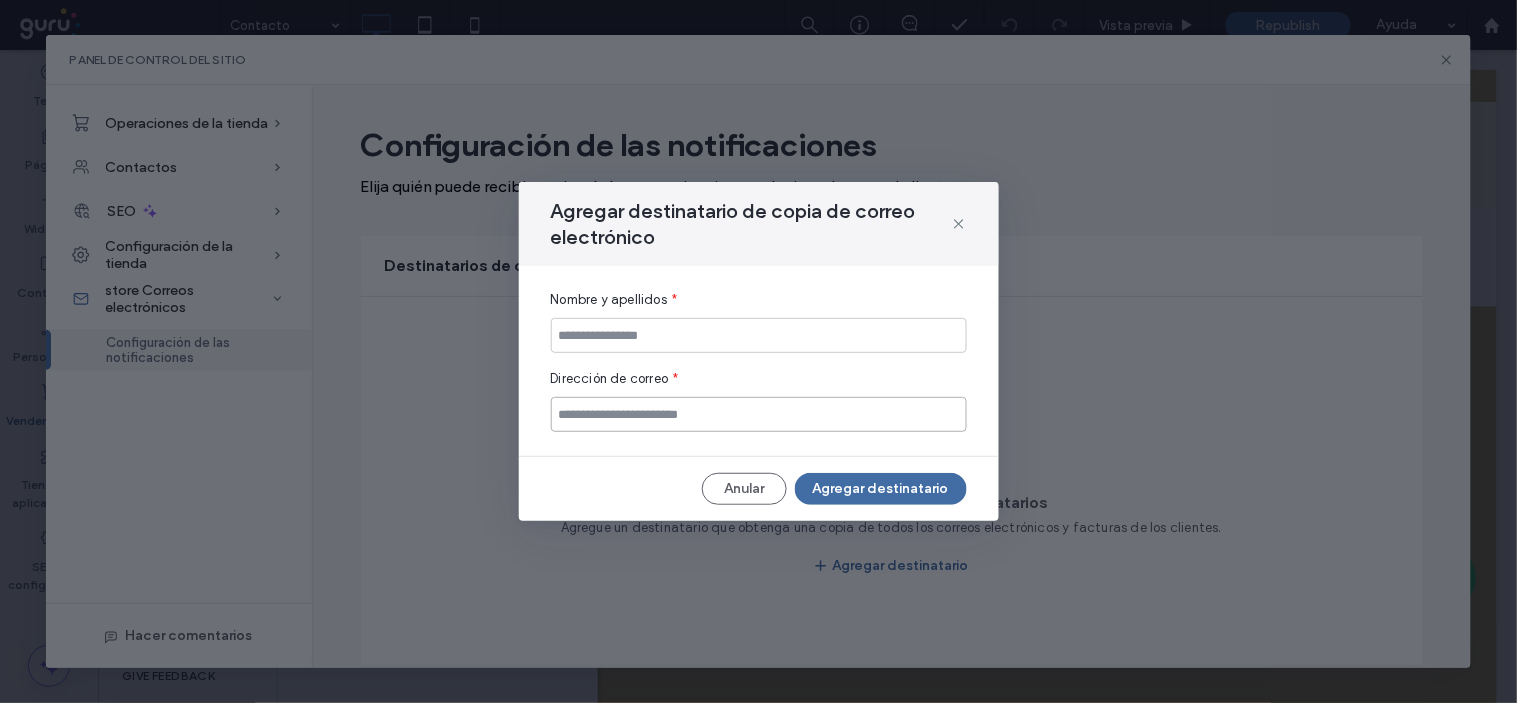 click at bounding box center (759, 414) 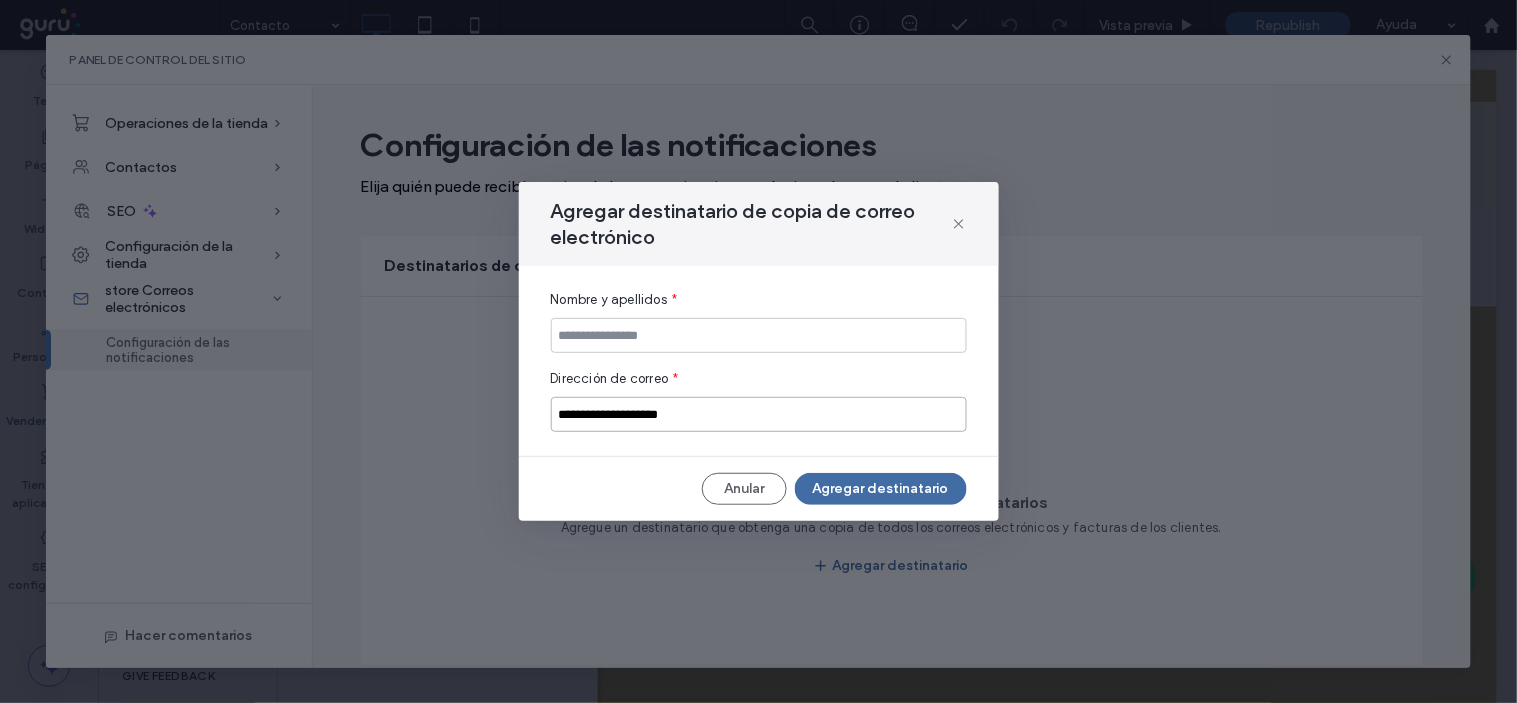 type on "**********" 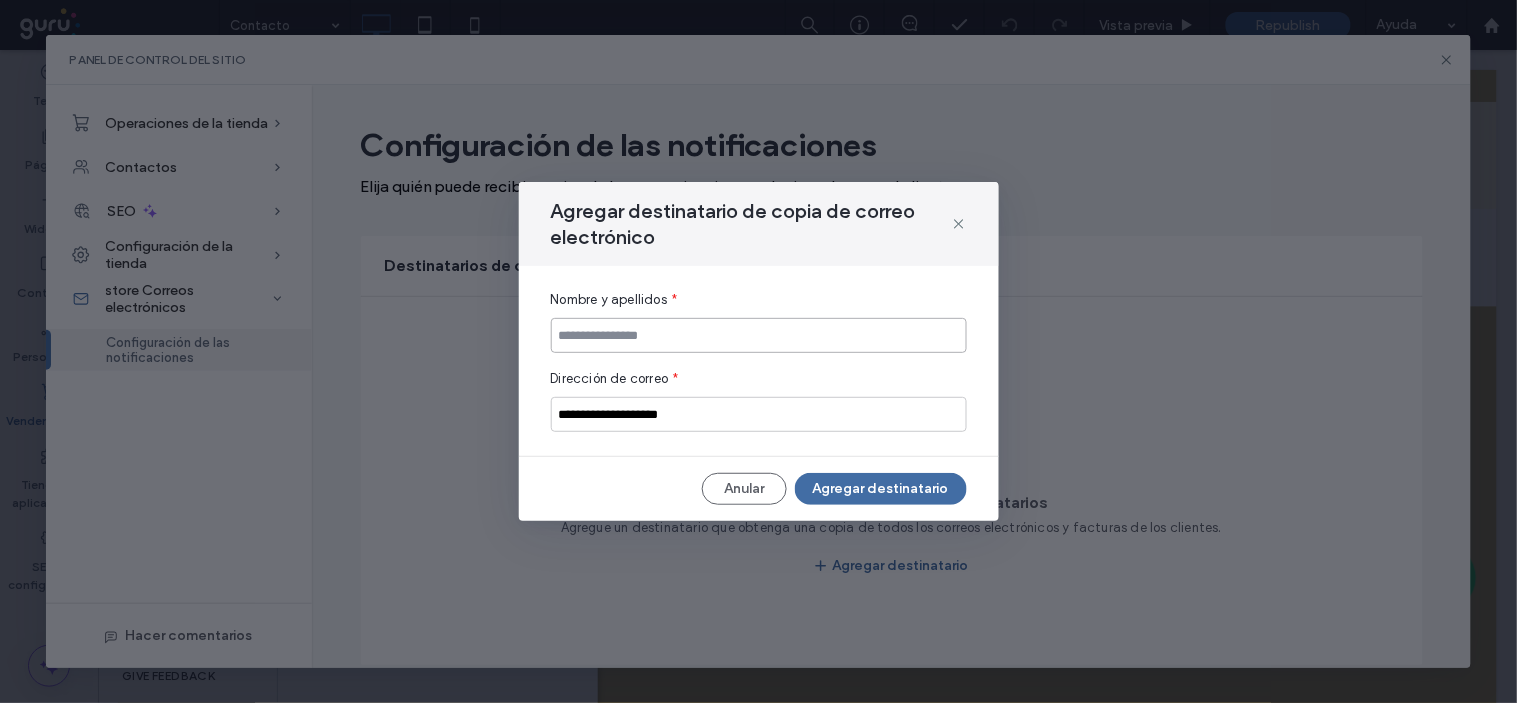 click at bounding box center [759, 335] 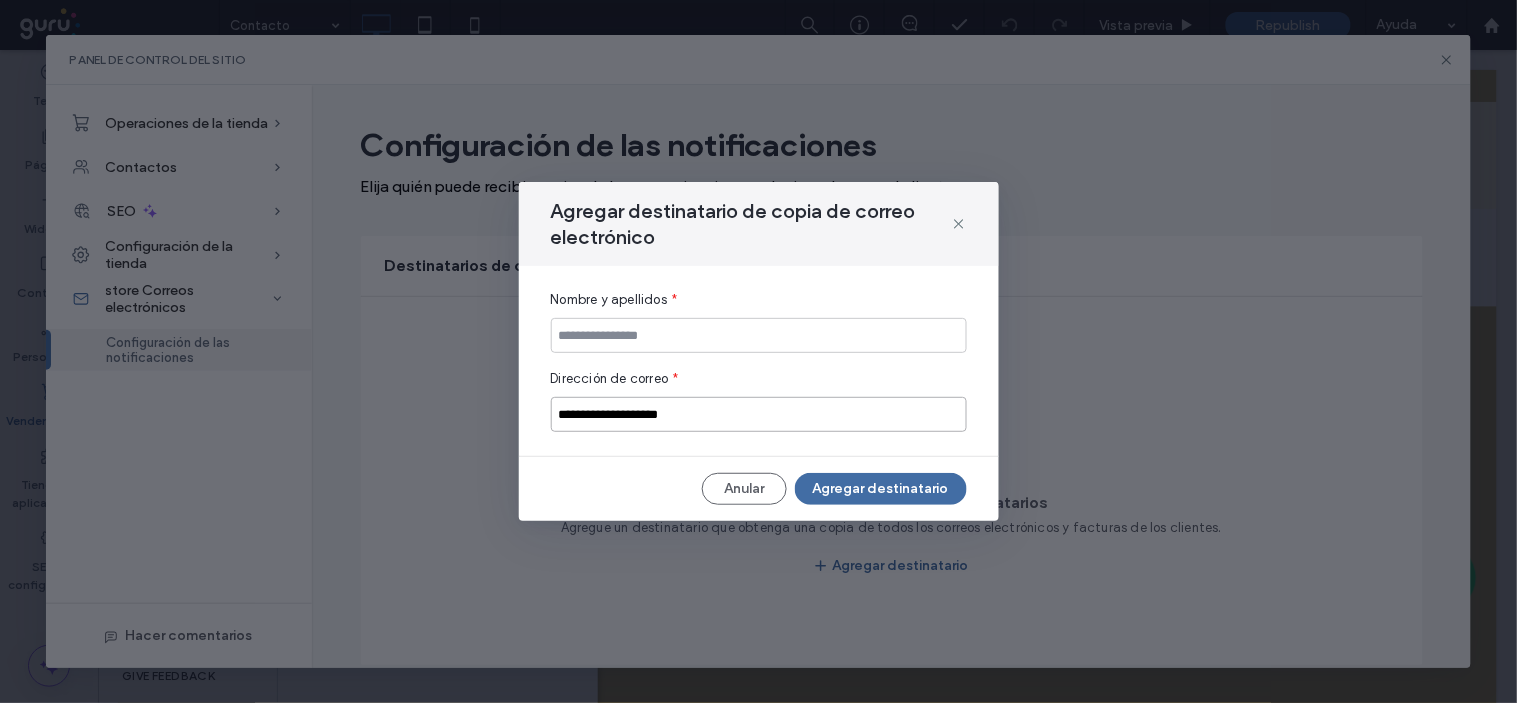 drag, startPoint x: 624, startPoint y: 401, endPoint x: 633, endPoint y: 416, distance: 17.492855 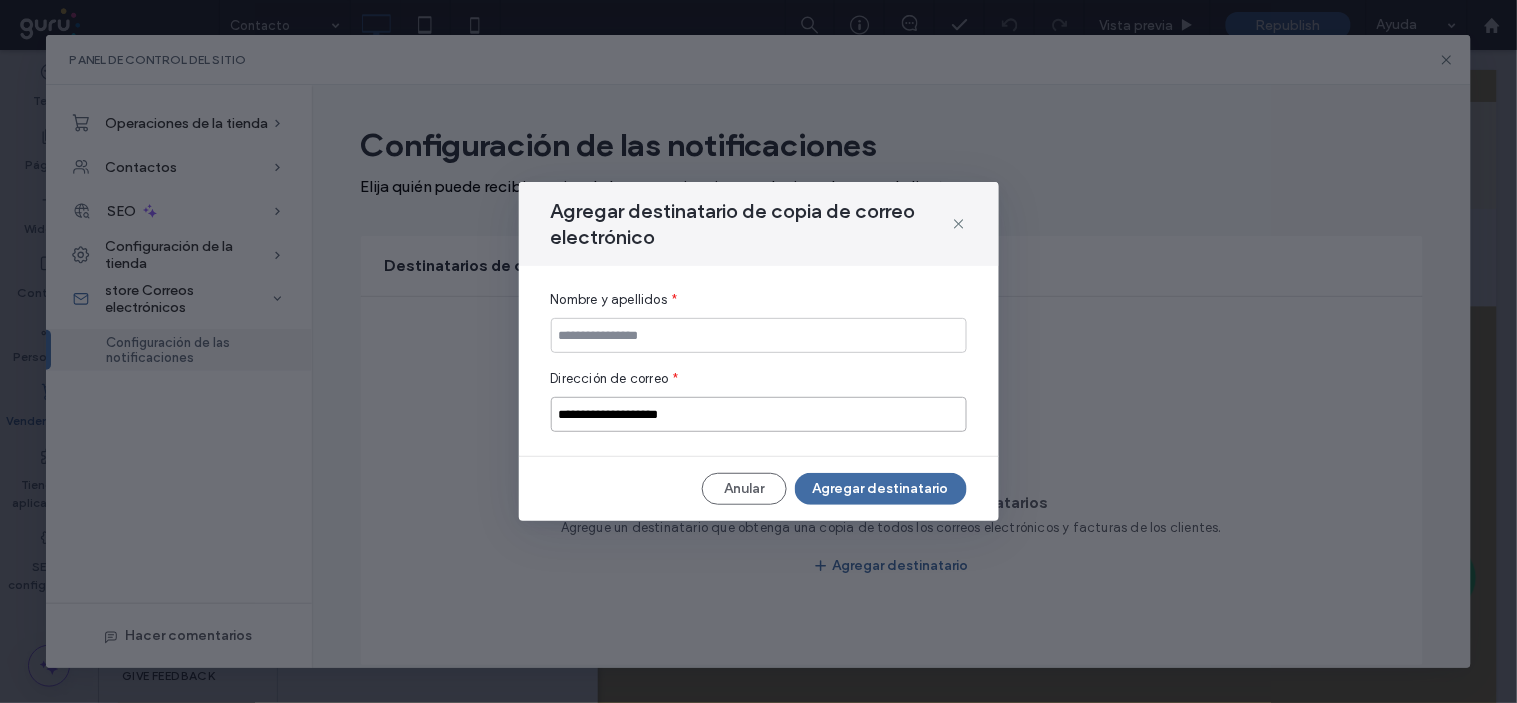 drag, startPoint x: 636, startPoint y: 420, endPoint x: 565, endPoint y: 415, distance: 71.17584 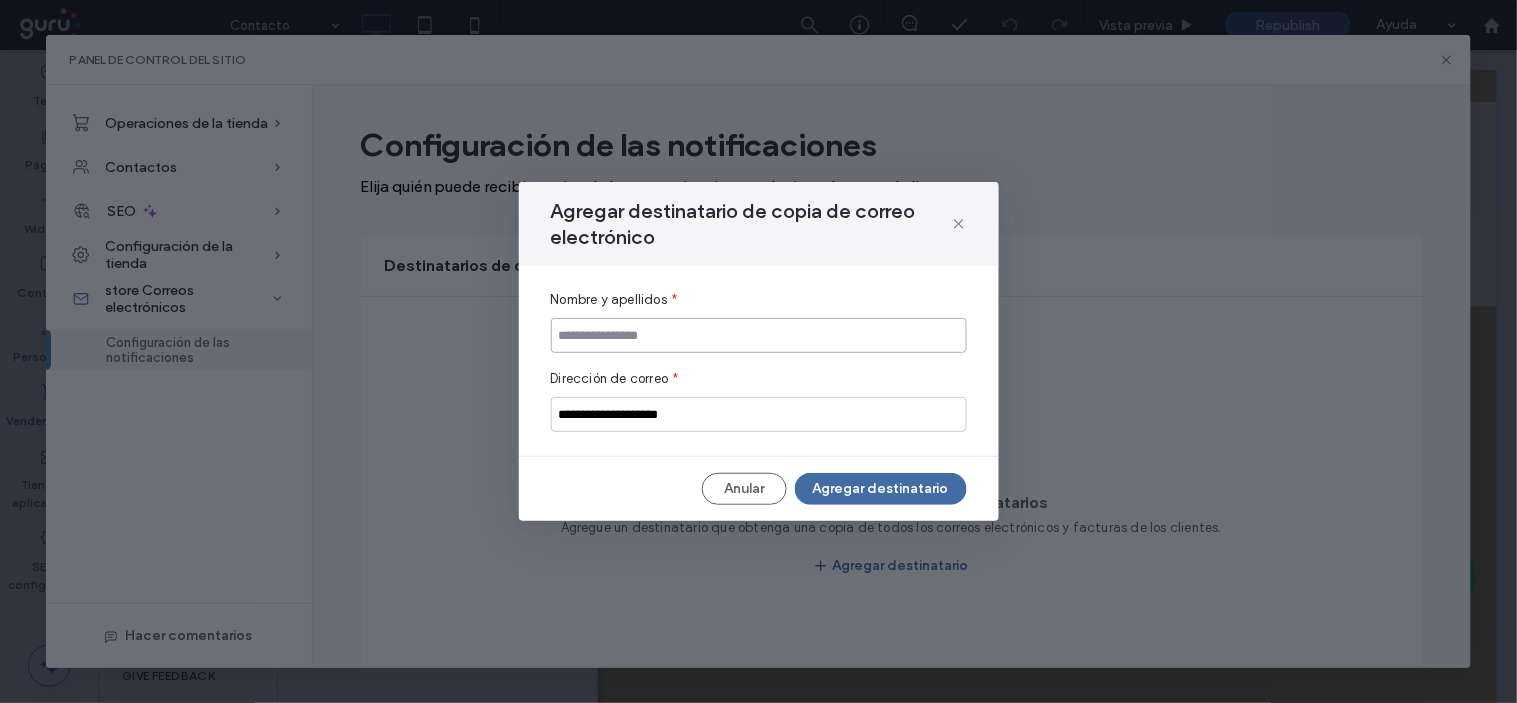 paste on "*********" 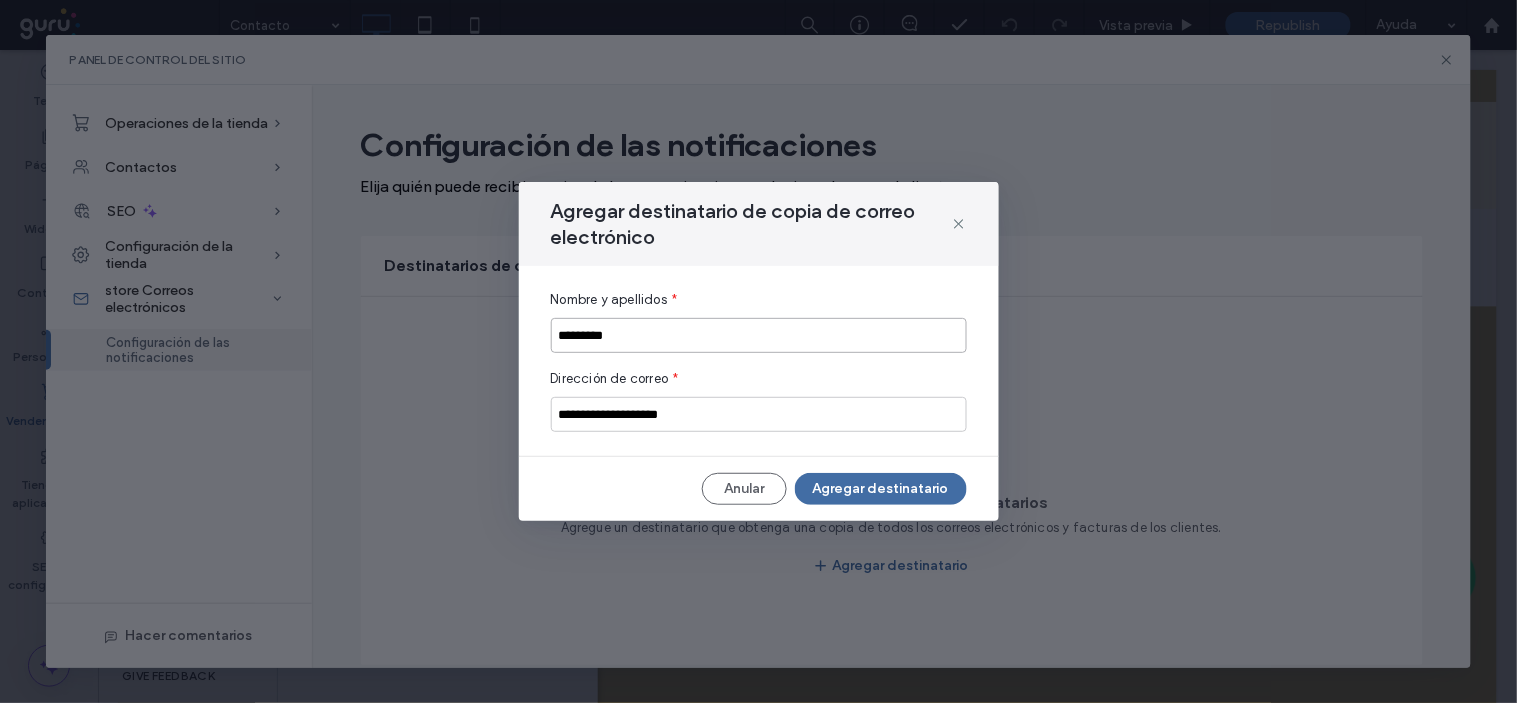 click on "*********" at bounding box center (759, 335) 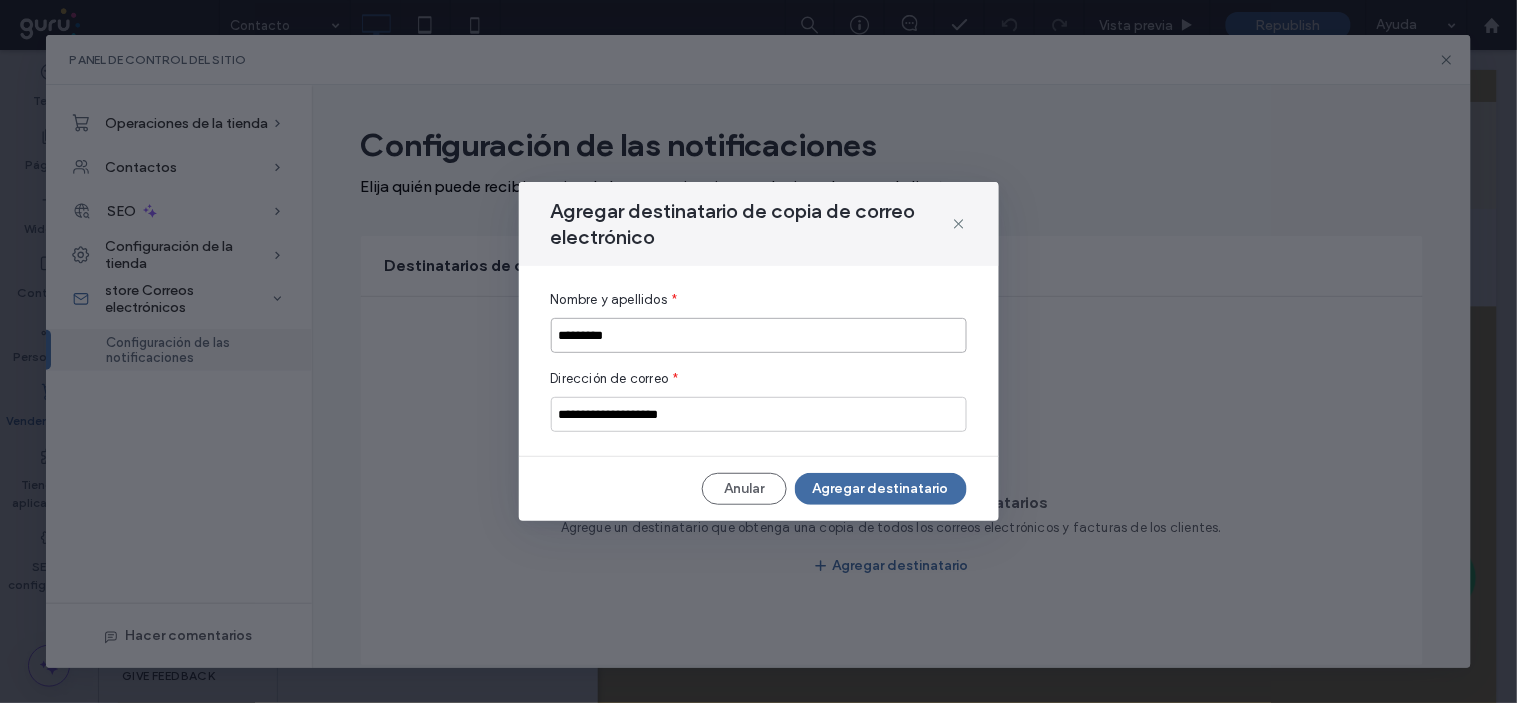 click on "*********" at bounding box center (759, 335) 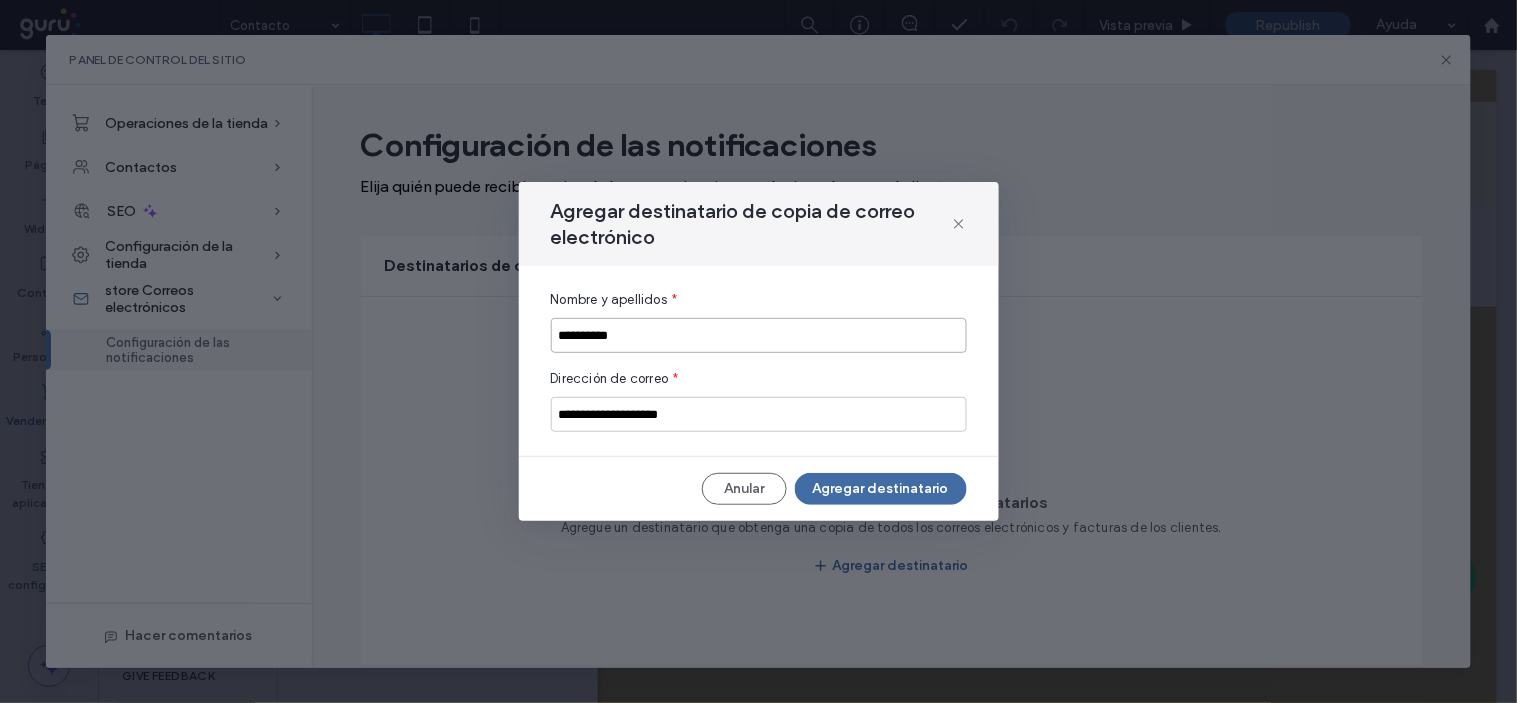 click on "**********" at bounding box center [759, 335] 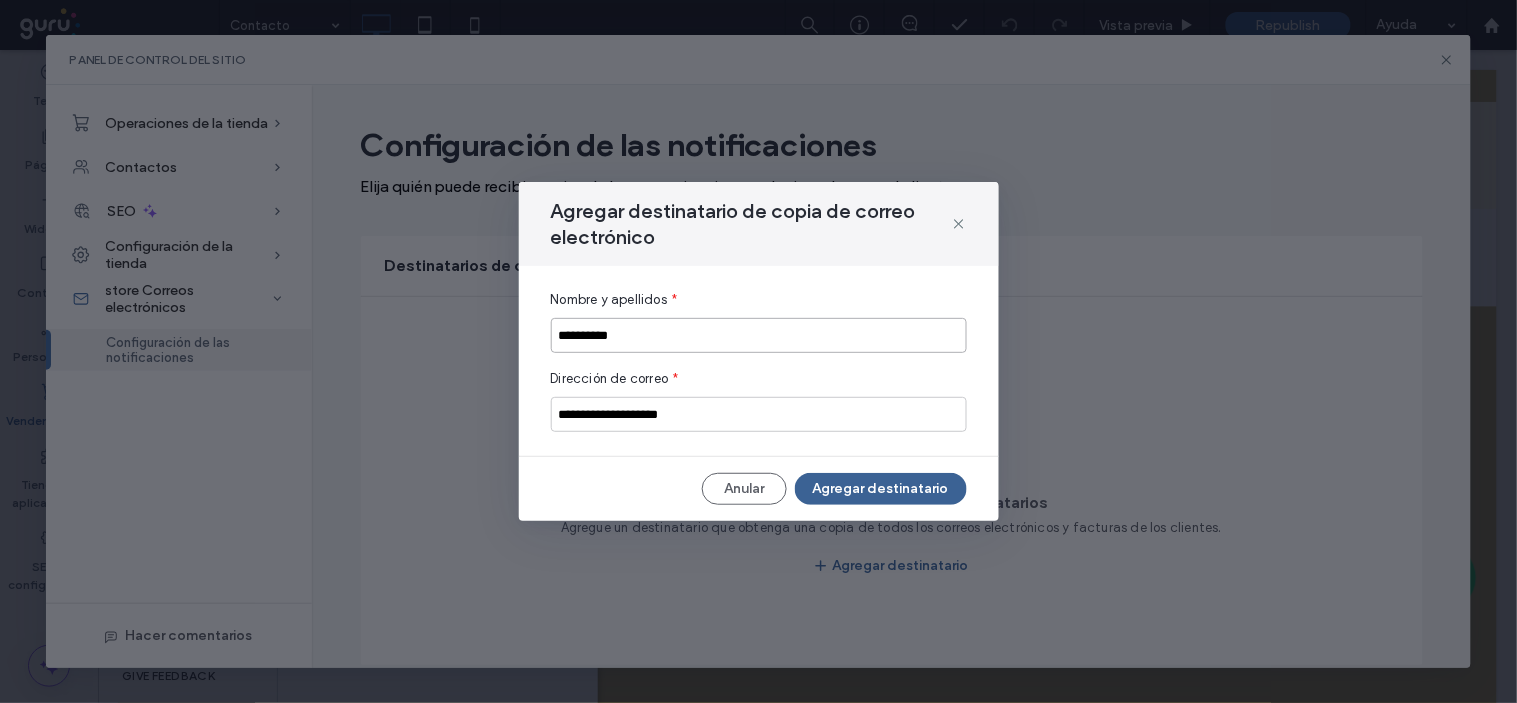 type on "**********" 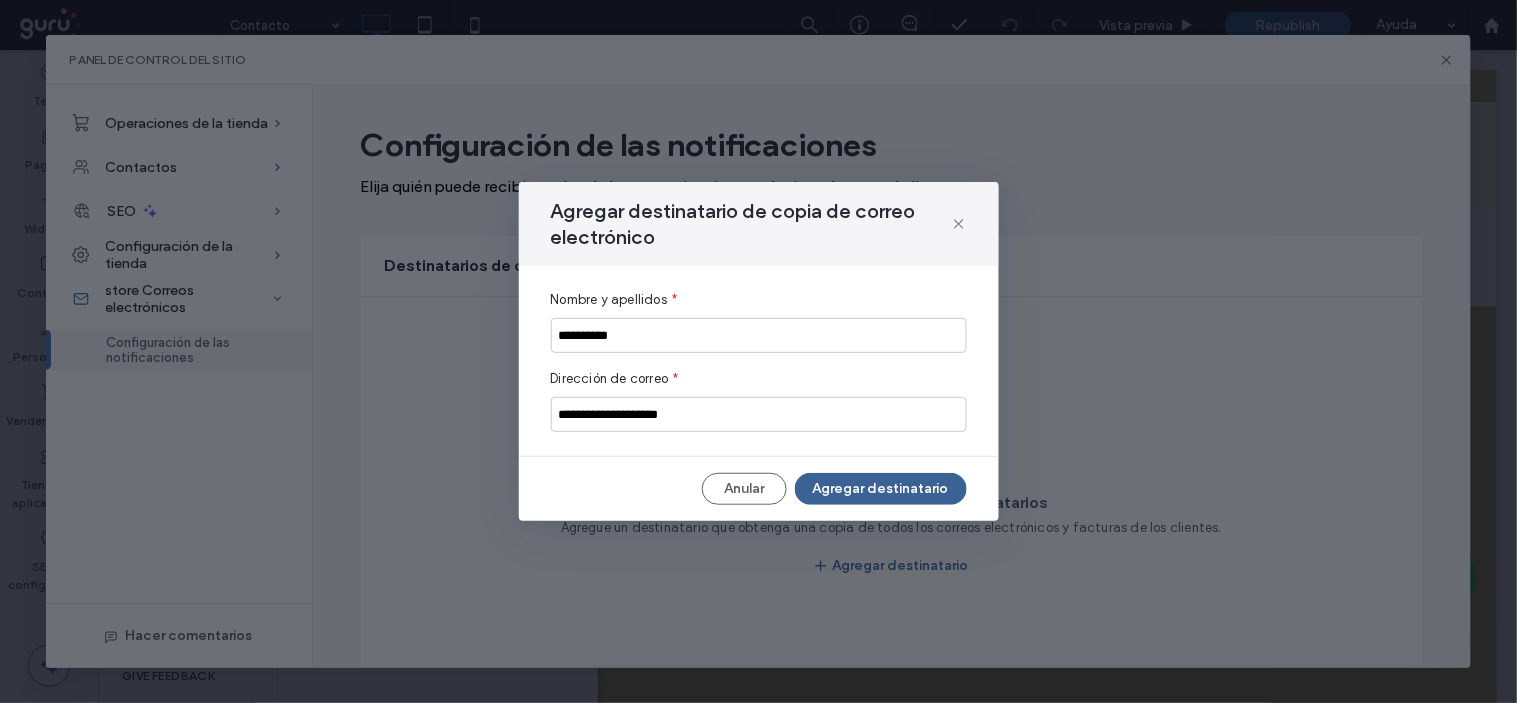 click on "Agregar destinatario" at bounding box center (881, 489) 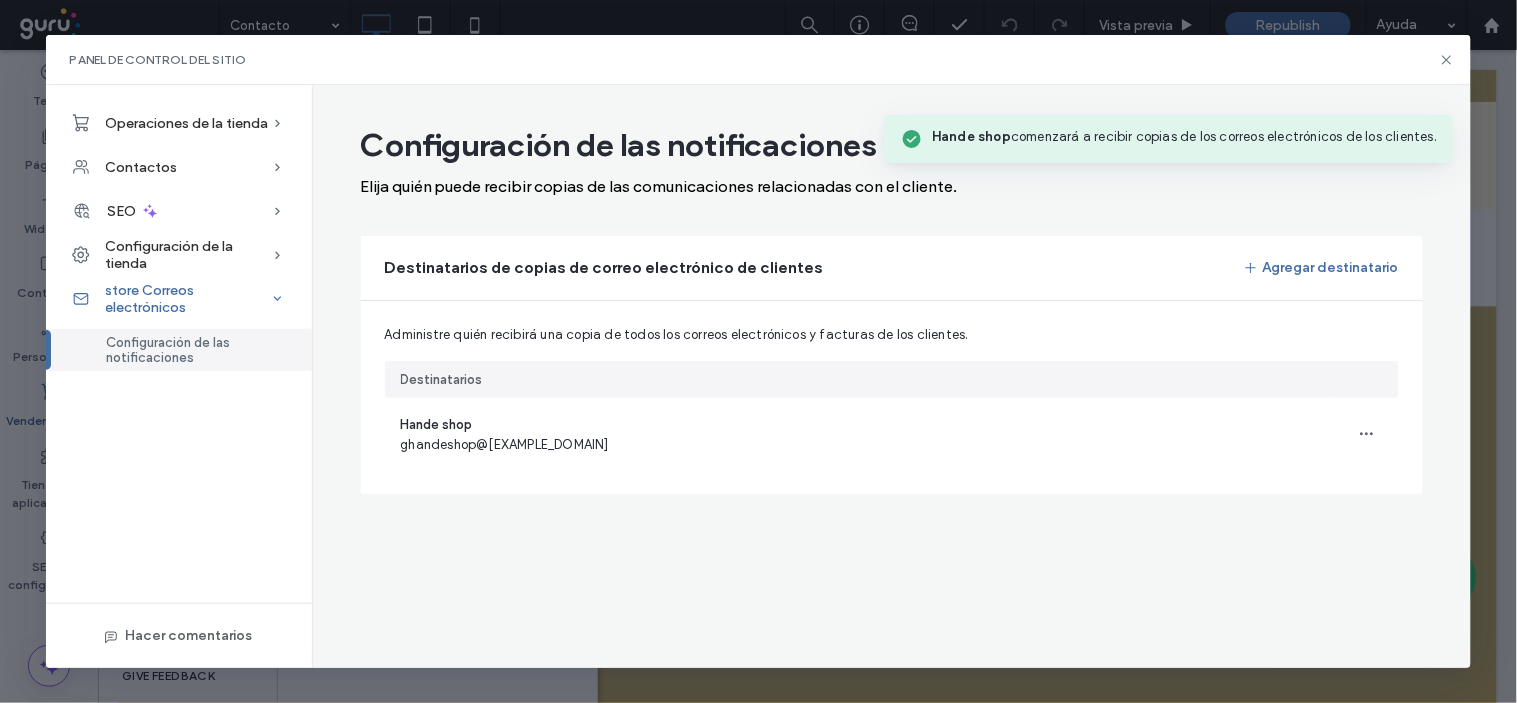 click on "store Correos electrónicos" at bounding box center [189, 299] 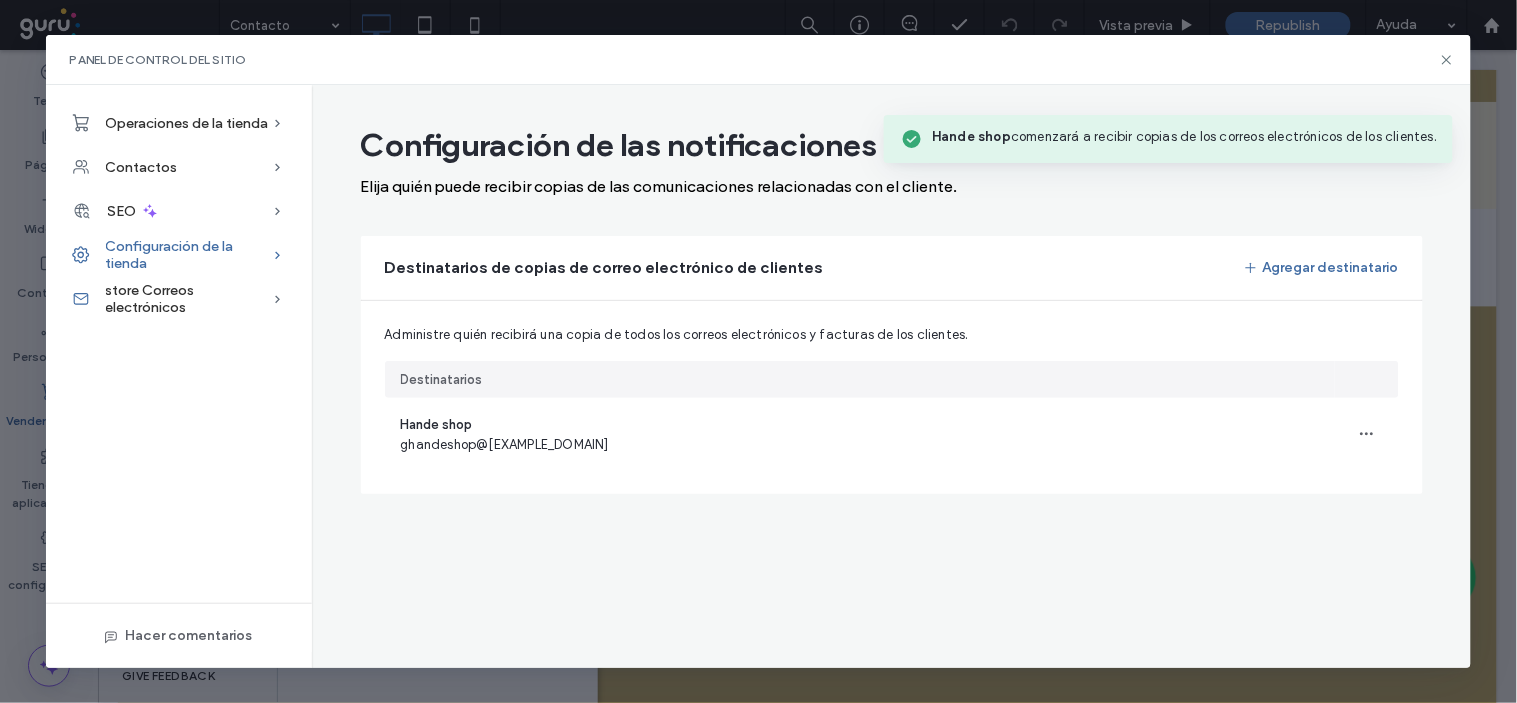 click on "Configuración de la tienda" at bounding box center (189, 255) 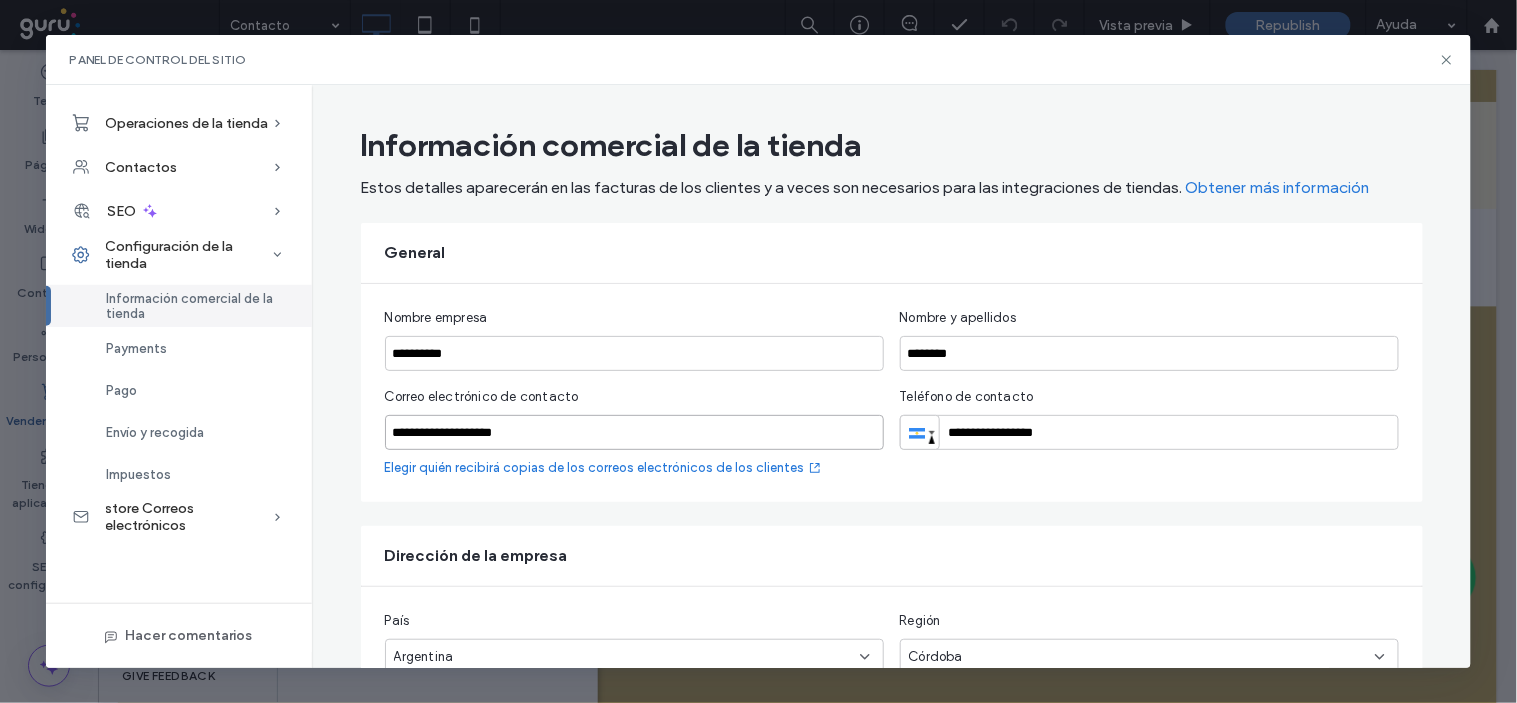 drag, startPoint x: 557, startPoint y: 433, endPoint x: 354, endPoint y: 417, distance: 203.62956 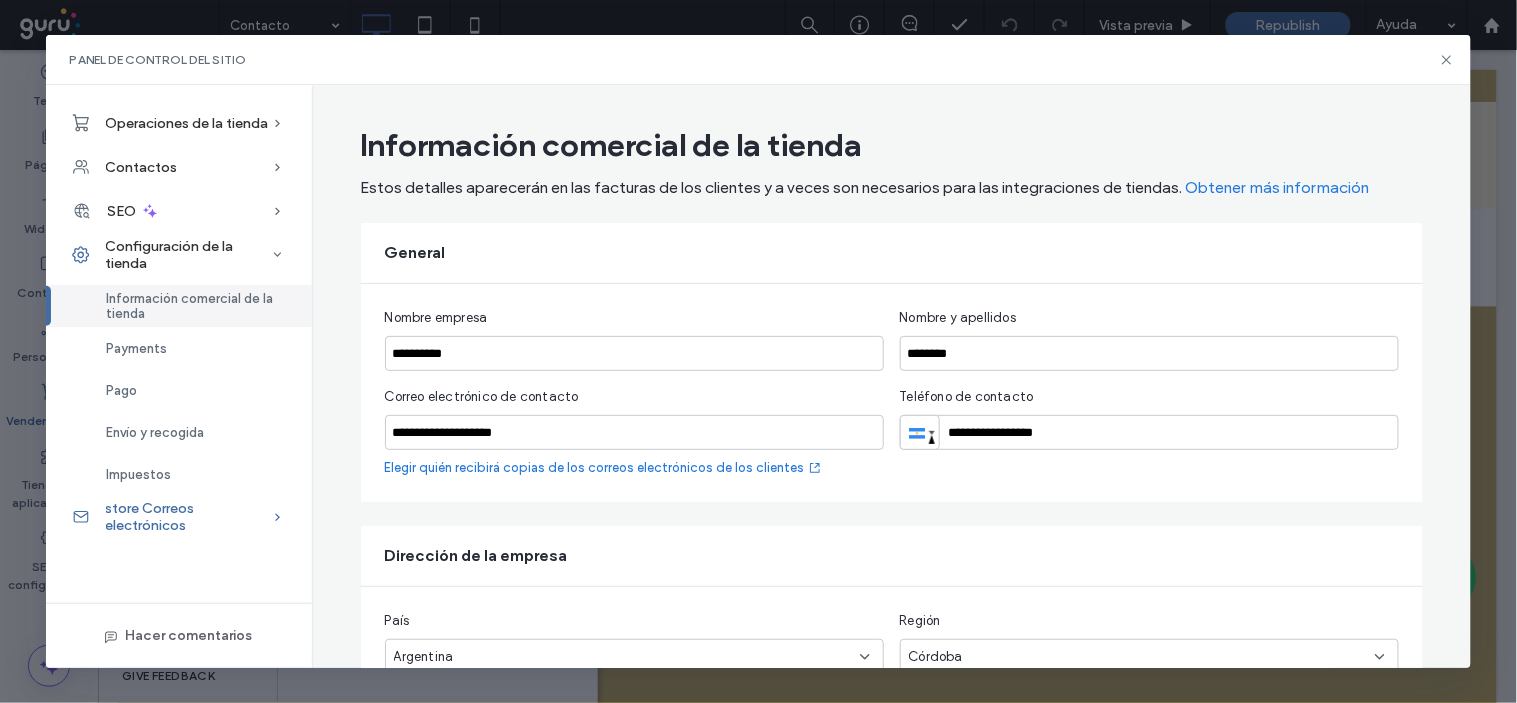 click on "store Correos electrónicos" at bounding box center (189, 517) 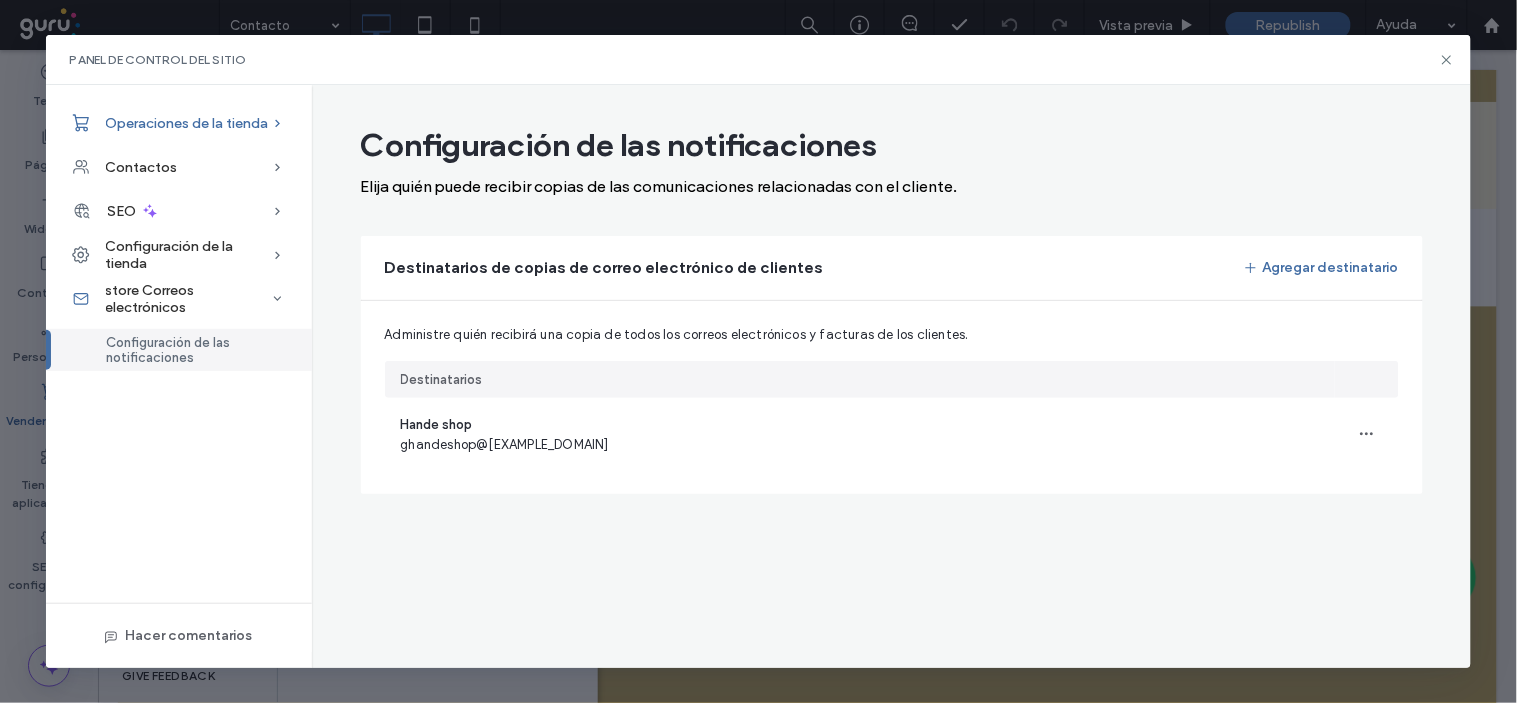 click on "Operaciones de la tienda" at bounding box center [187, 123] 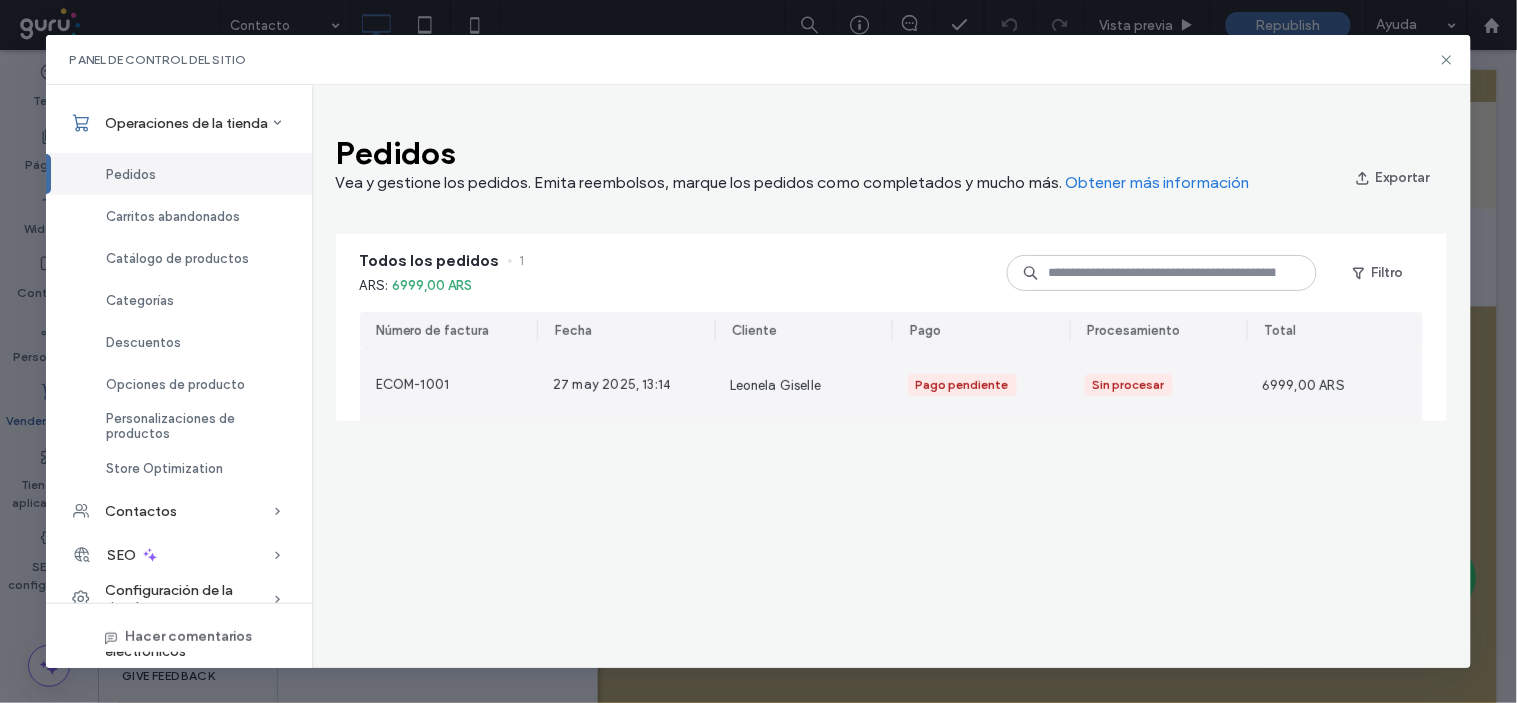 click on "ECOM-1001" at bounding box center [448, 385] 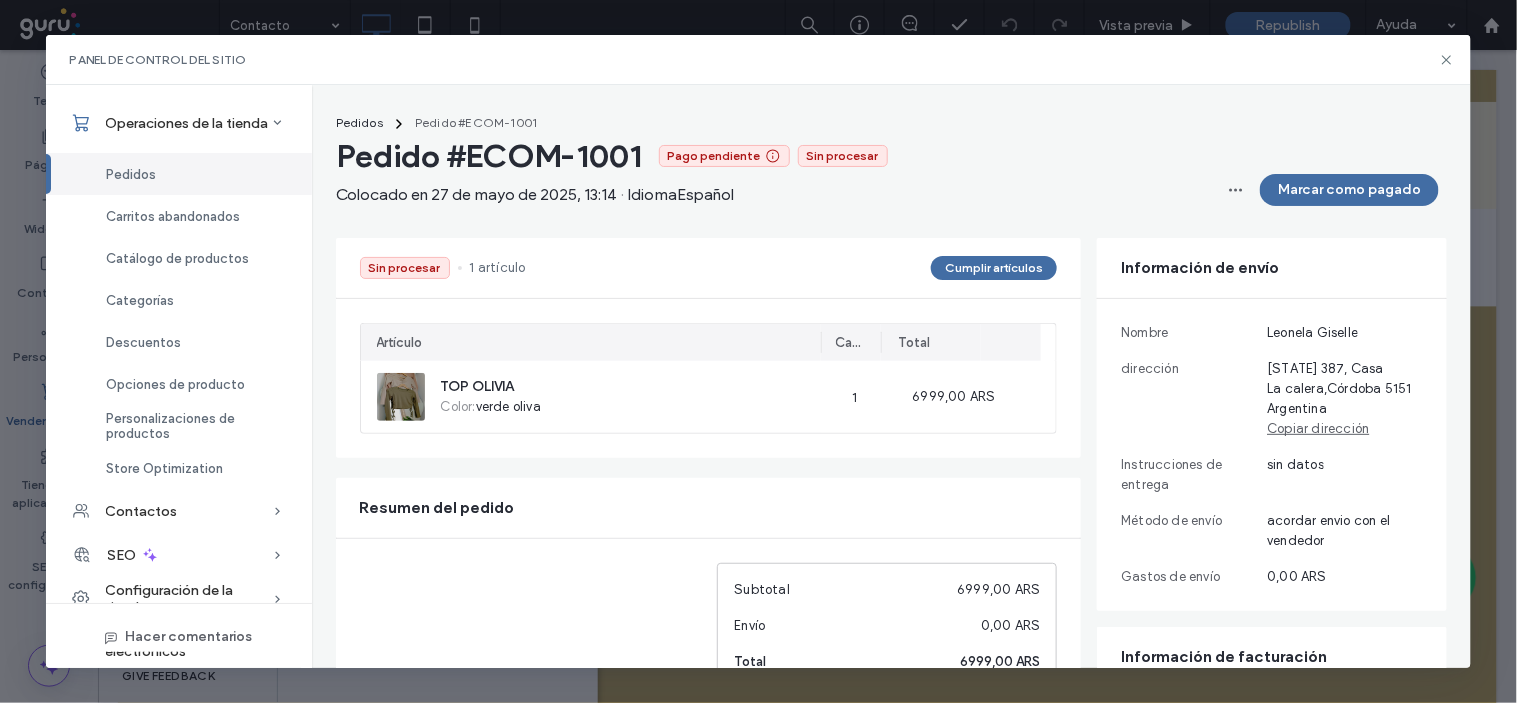 scroll, scrollTop: 0, scrollLeft: 0, axis: both 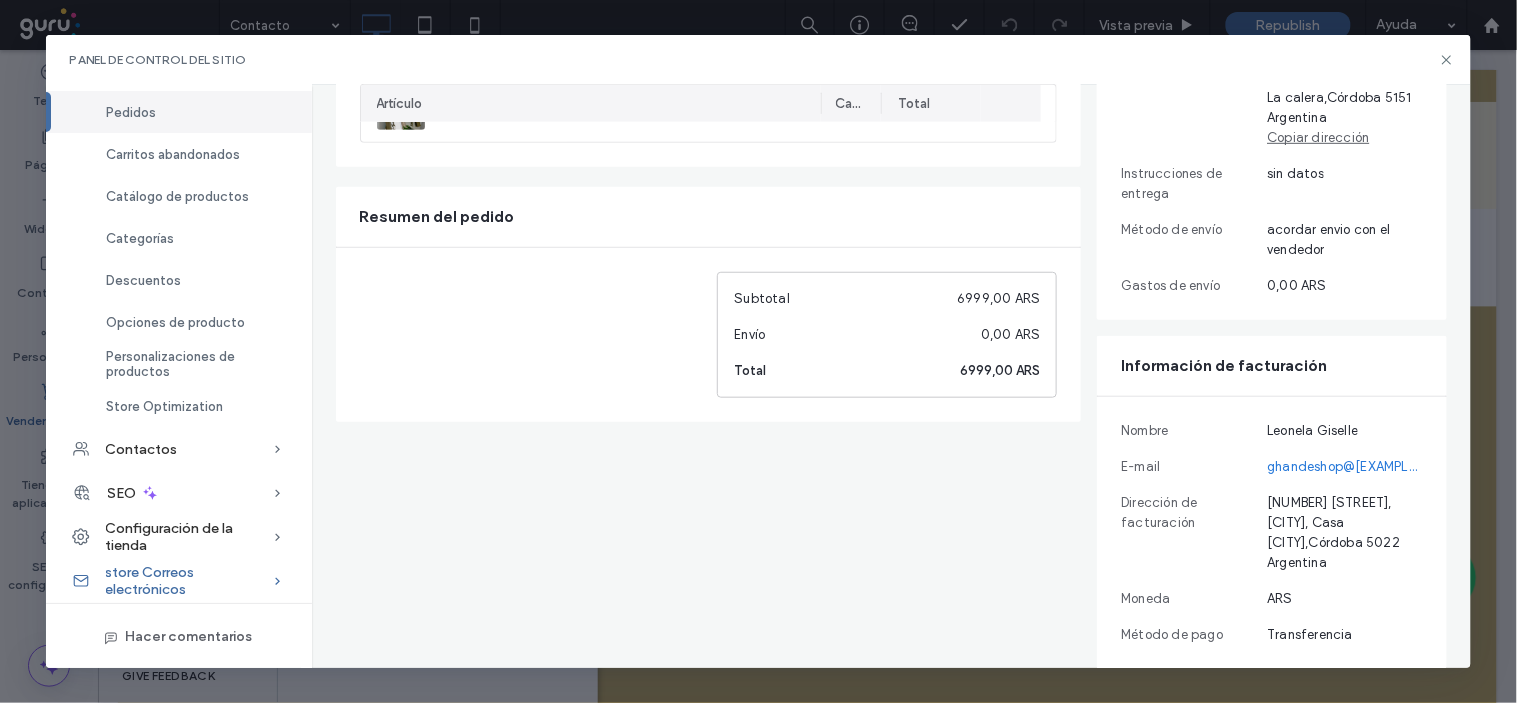 click on "store Correos electrónicos" at bounding box center [189, 581] 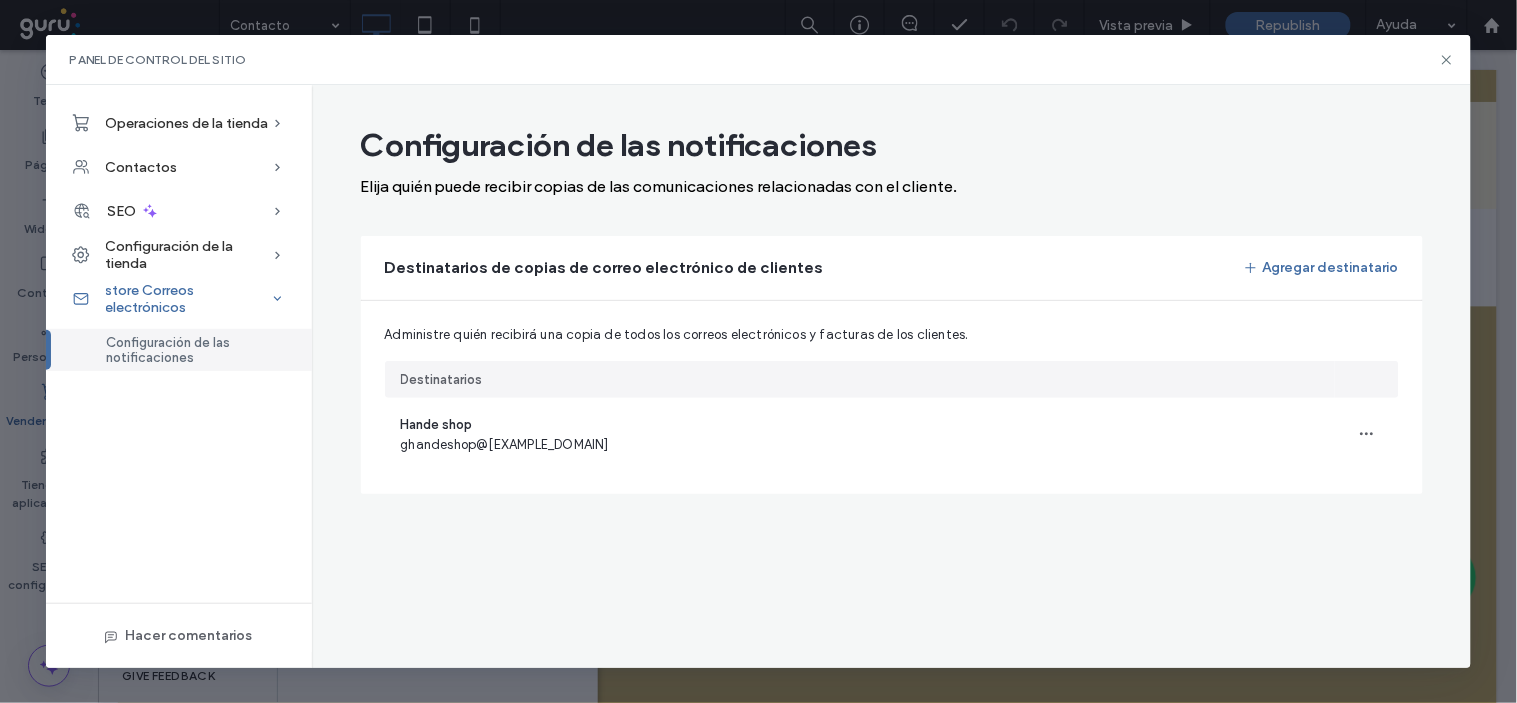 scroll, scrollTop: 0, scrollLeft: 0, axis: both 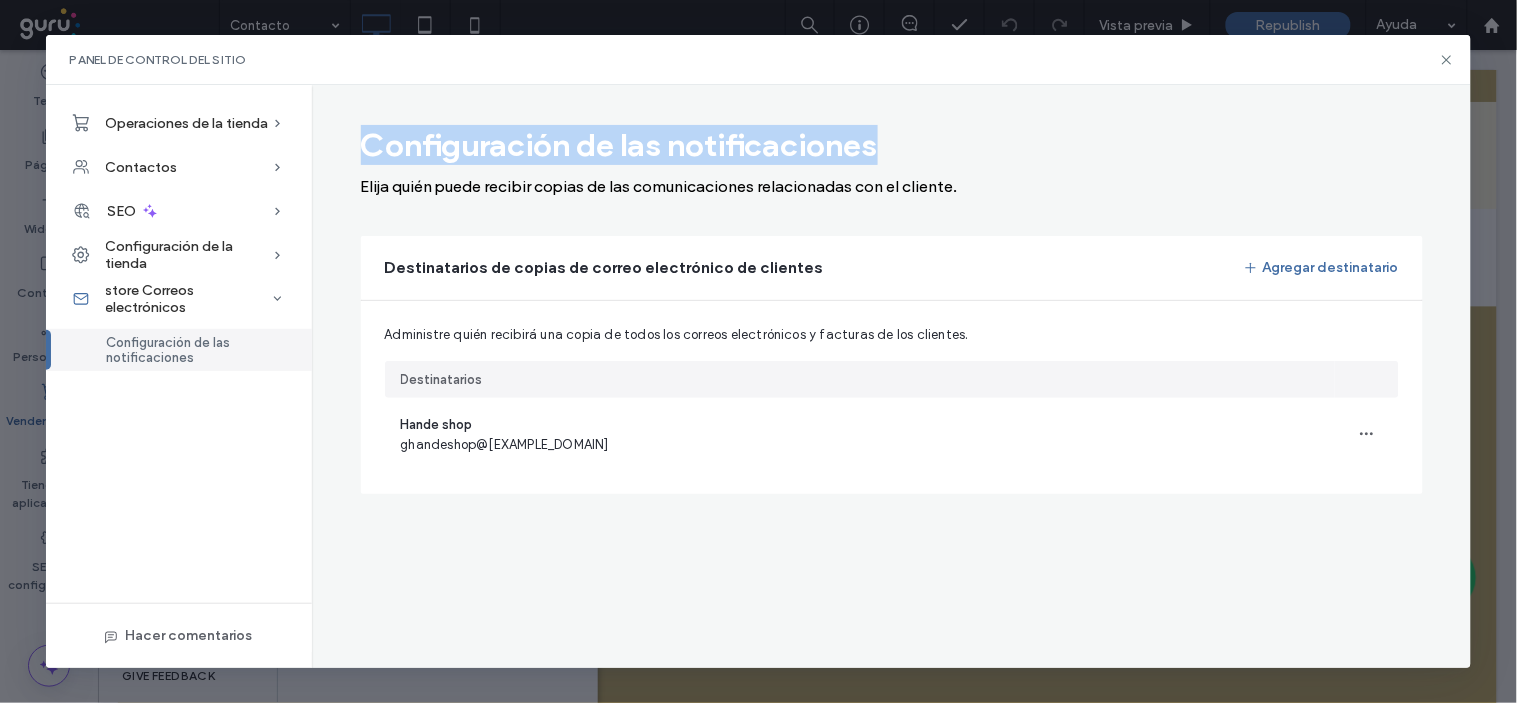drag, startPoint x: 368, startPoint y: 153, endPoint x: 1050, endPoint y: 154, distance: 682.00073 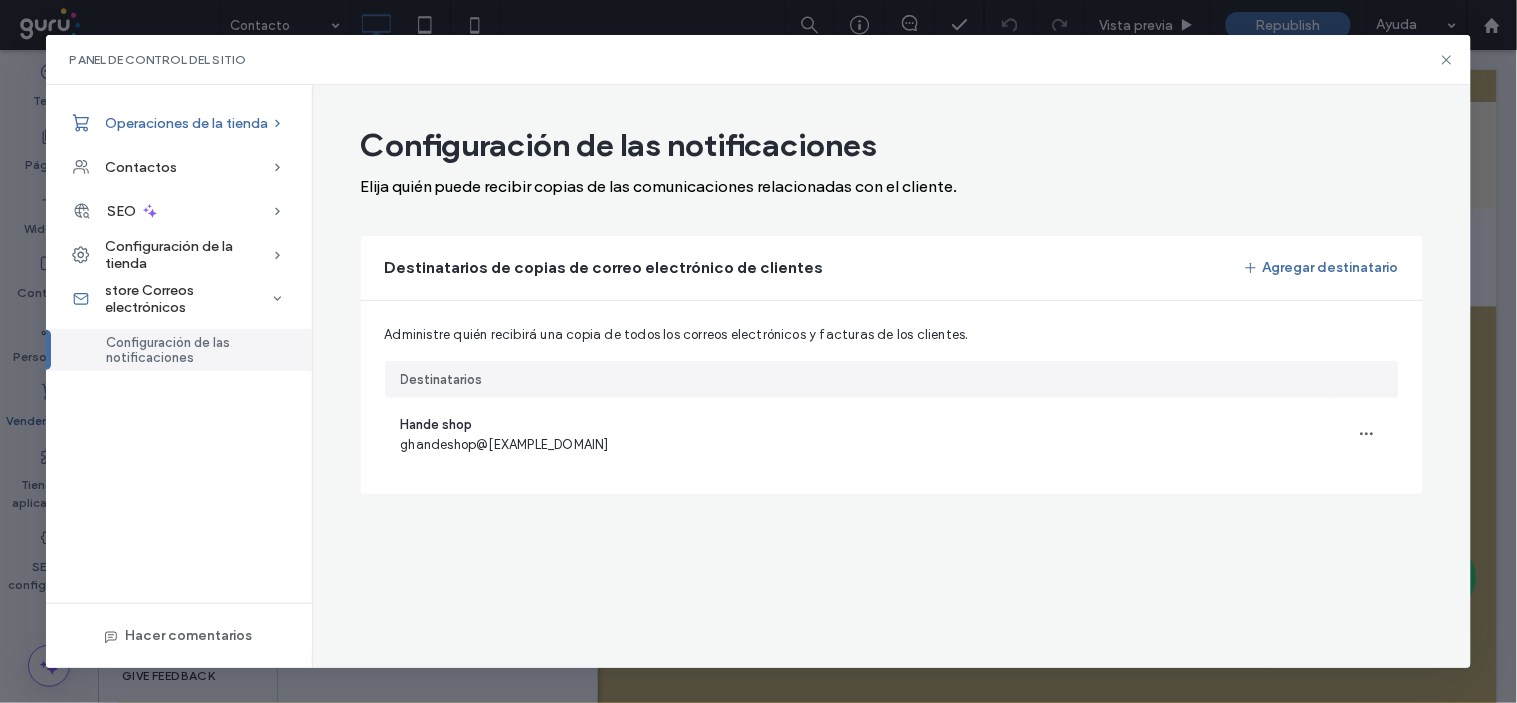 drag, startPoint x: 215, startPoint y: 96, endPoint x: 217, endPoint y: 117, distance: 21.095022 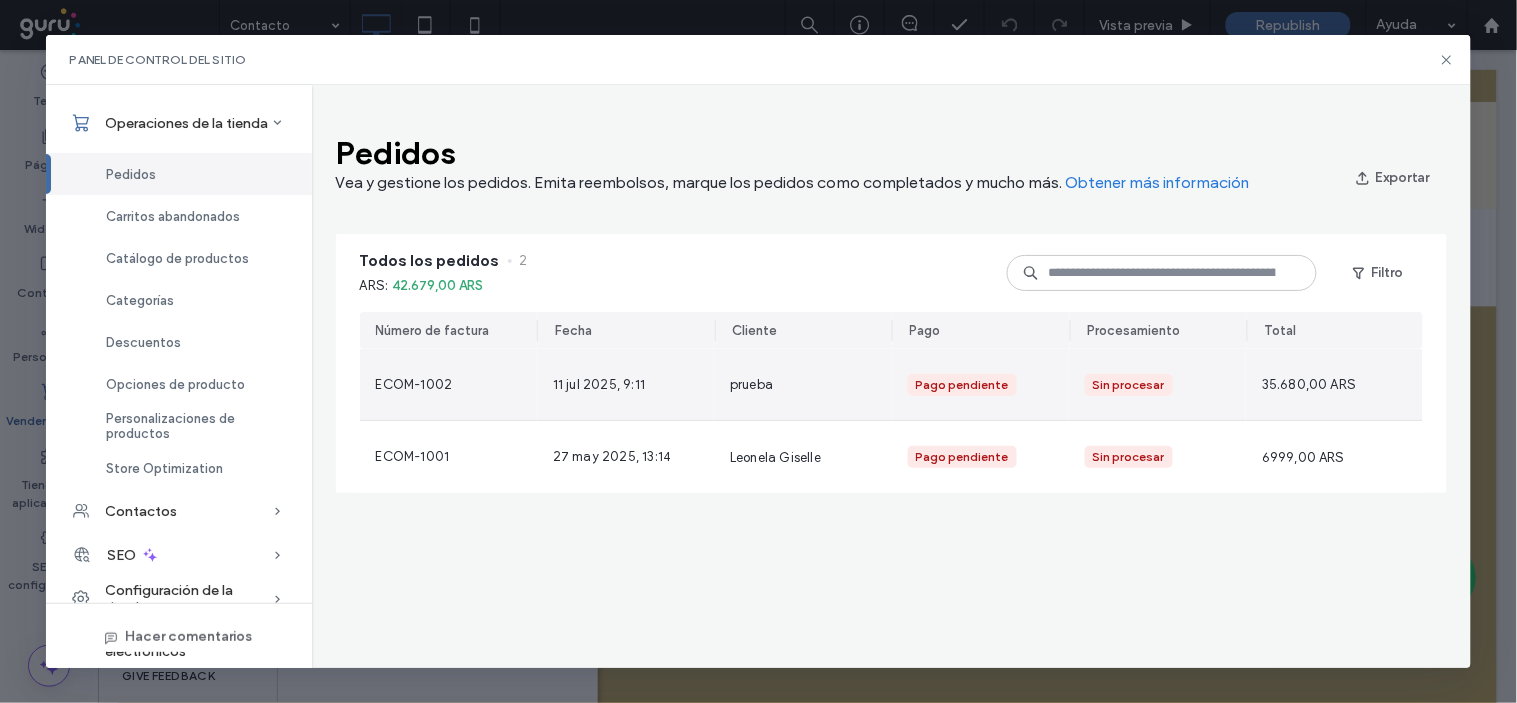 click on "ECOM-1002" at bounding box center [414, 385] 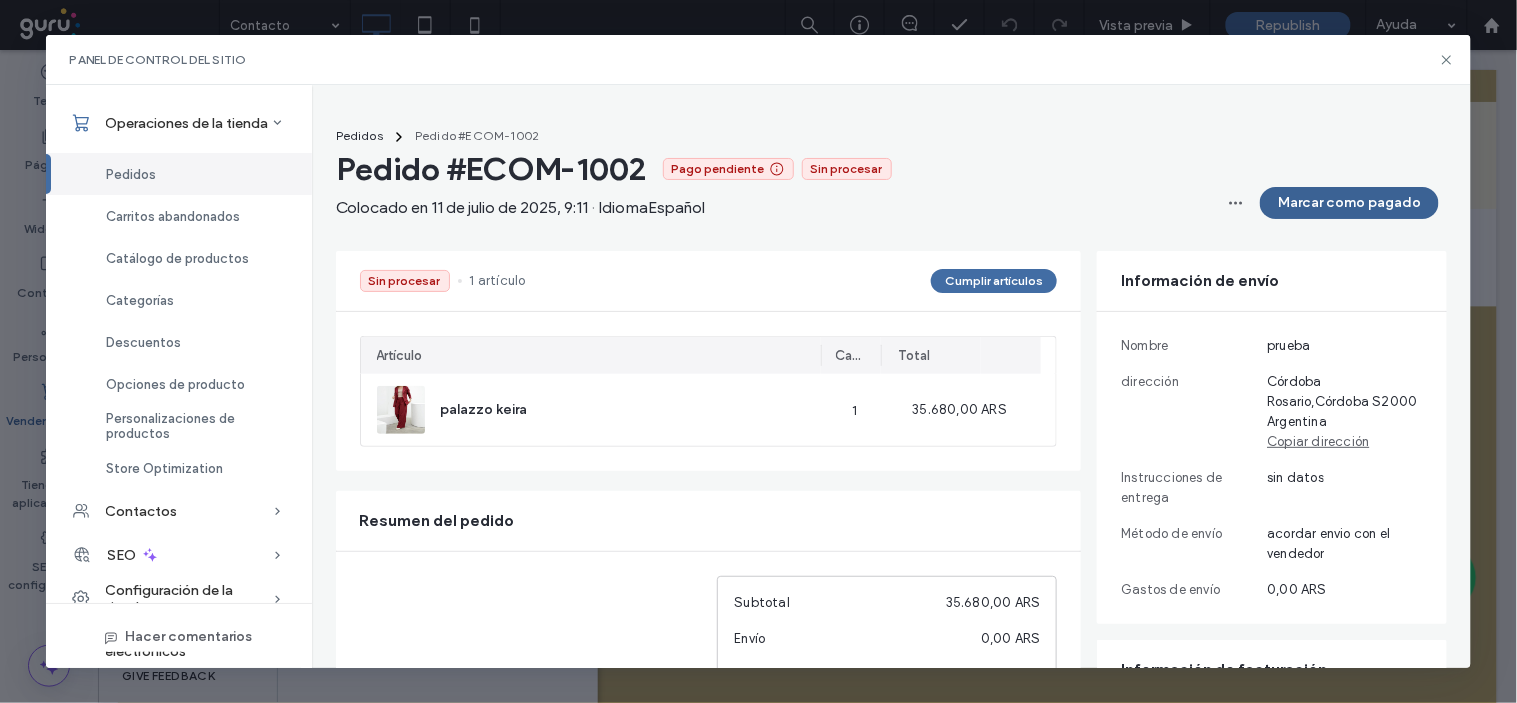 click on "Marcar como pagado" at bounding box center [1349, 203] 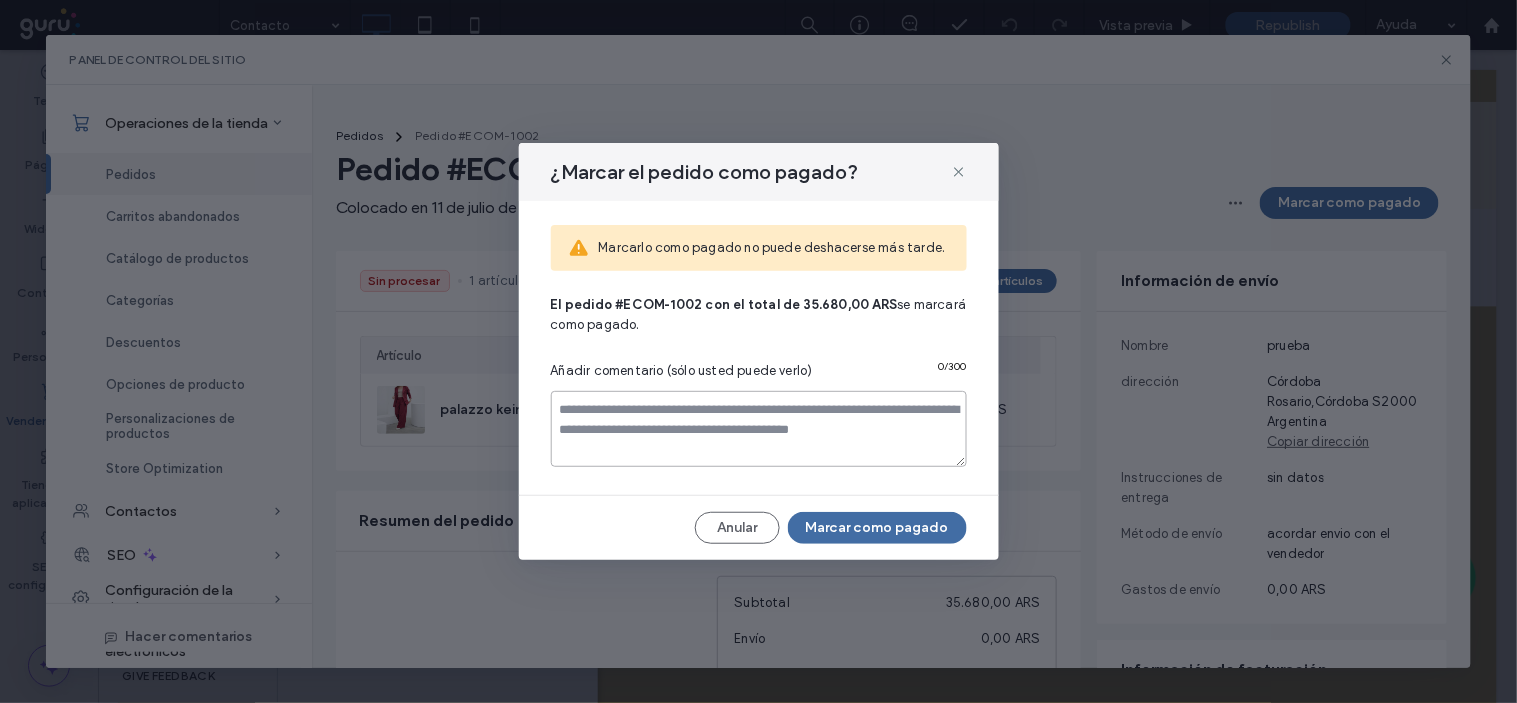 click at bounding box center [759, 429] 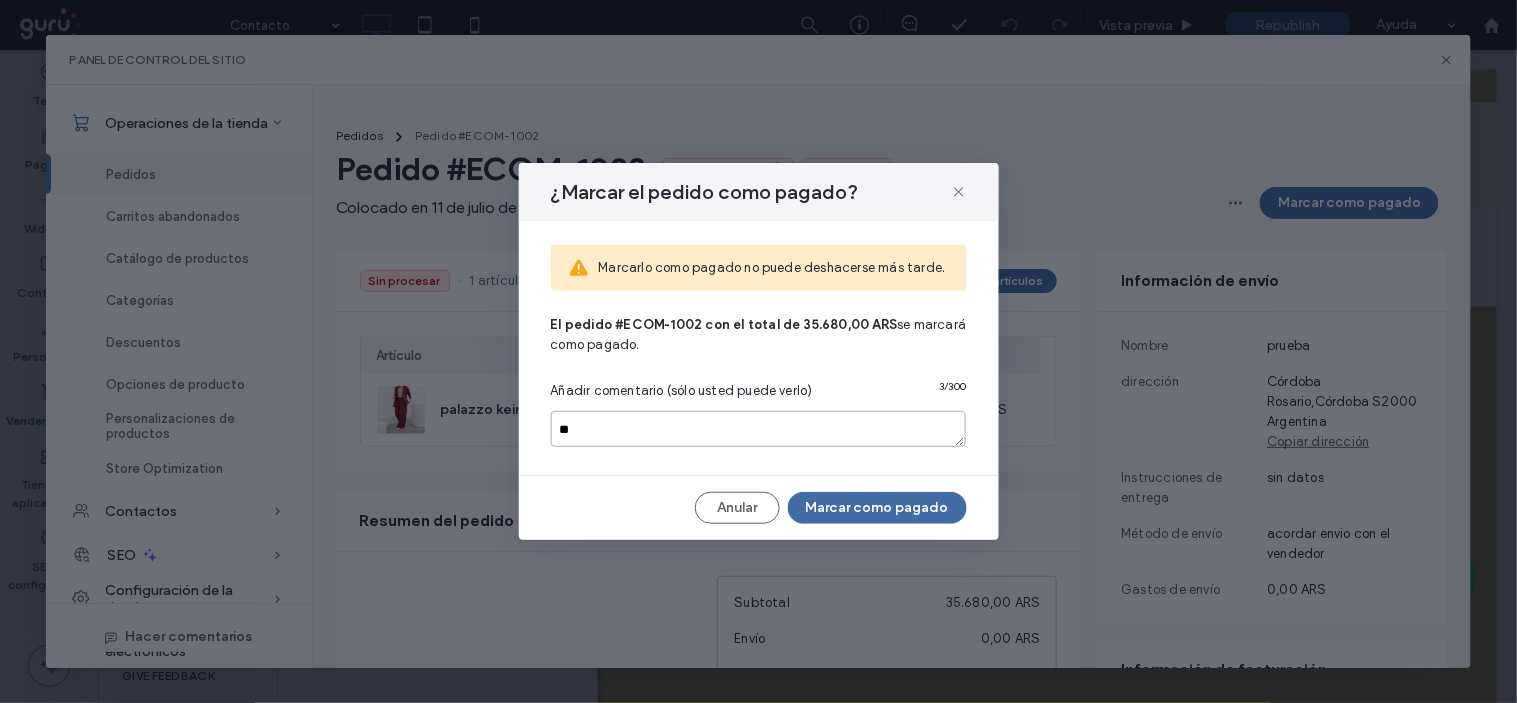 type on "*" 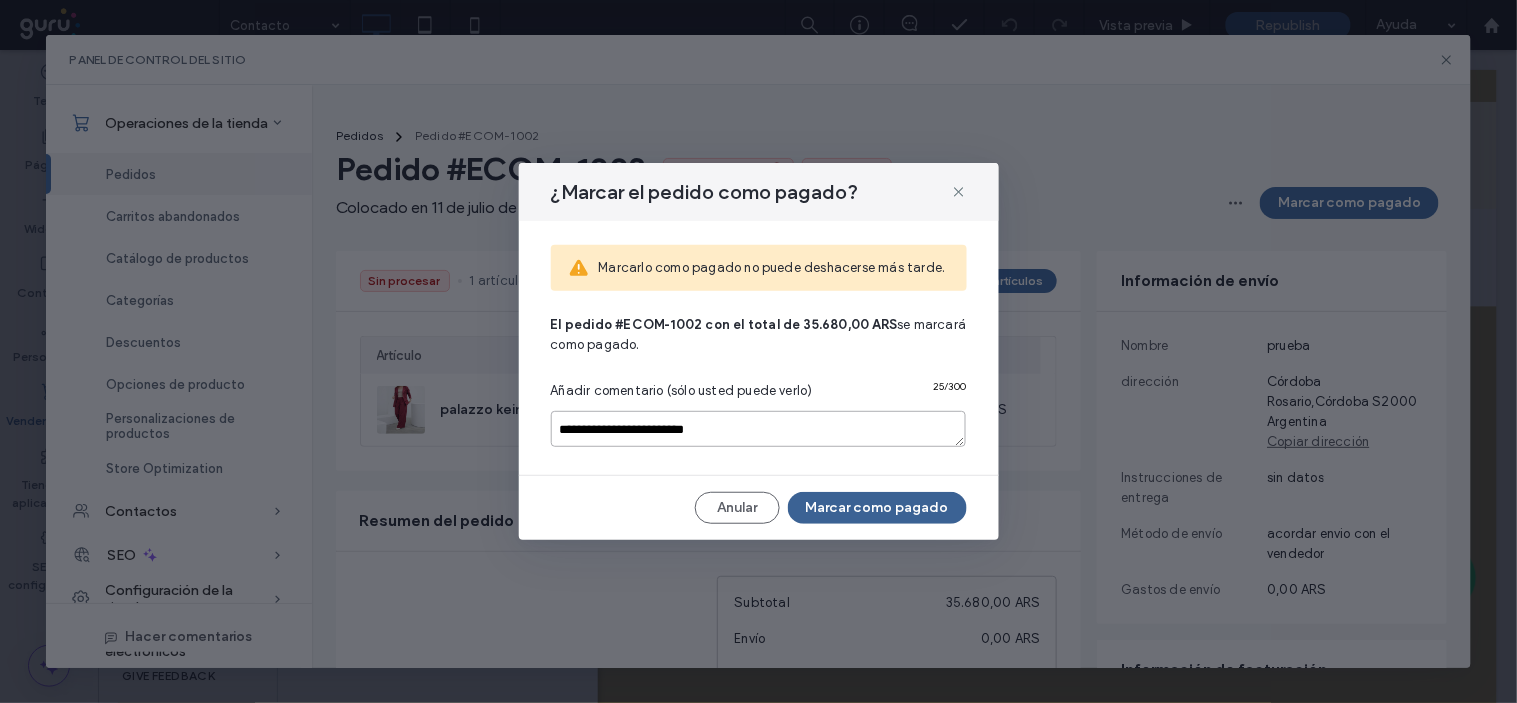 type on "**********" 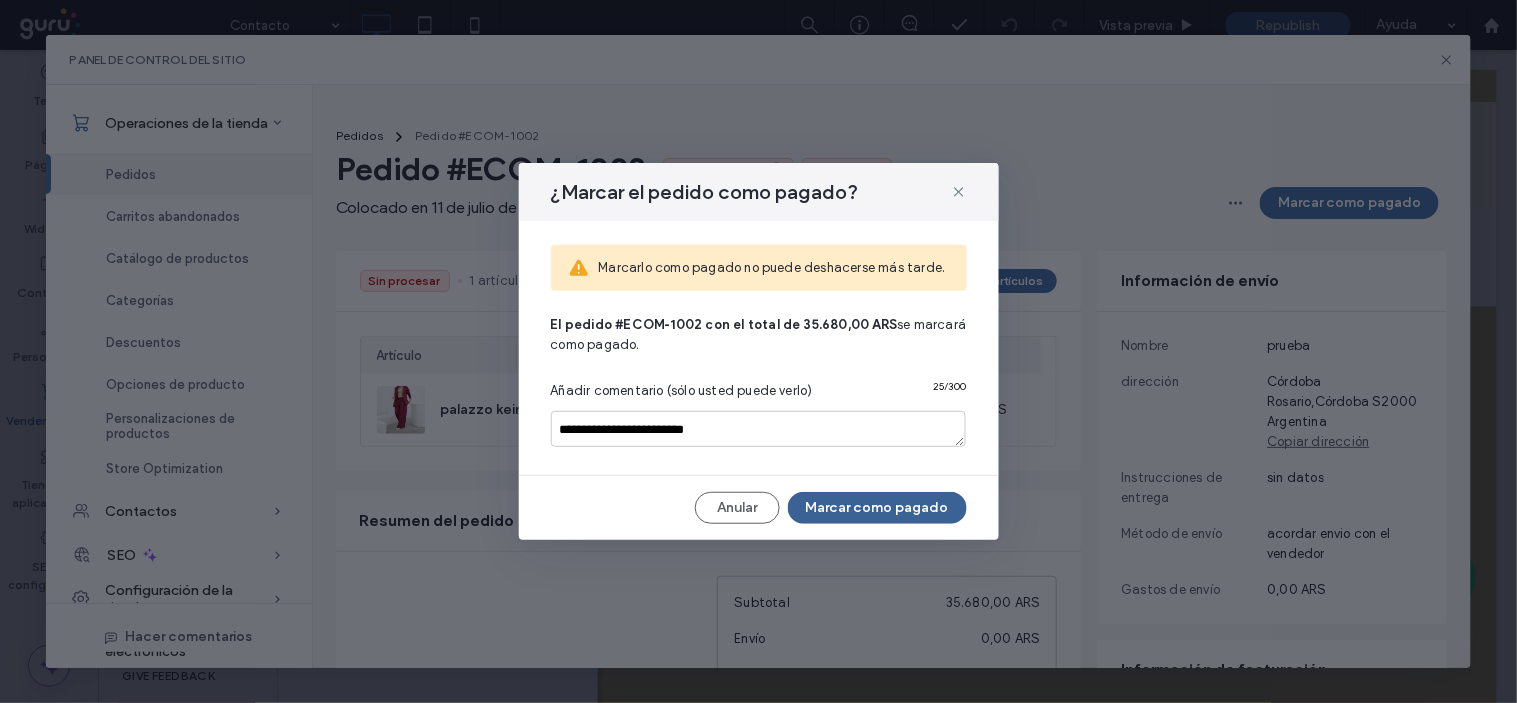 click on "Marcar como pagado" at bounding box center [877, 508] 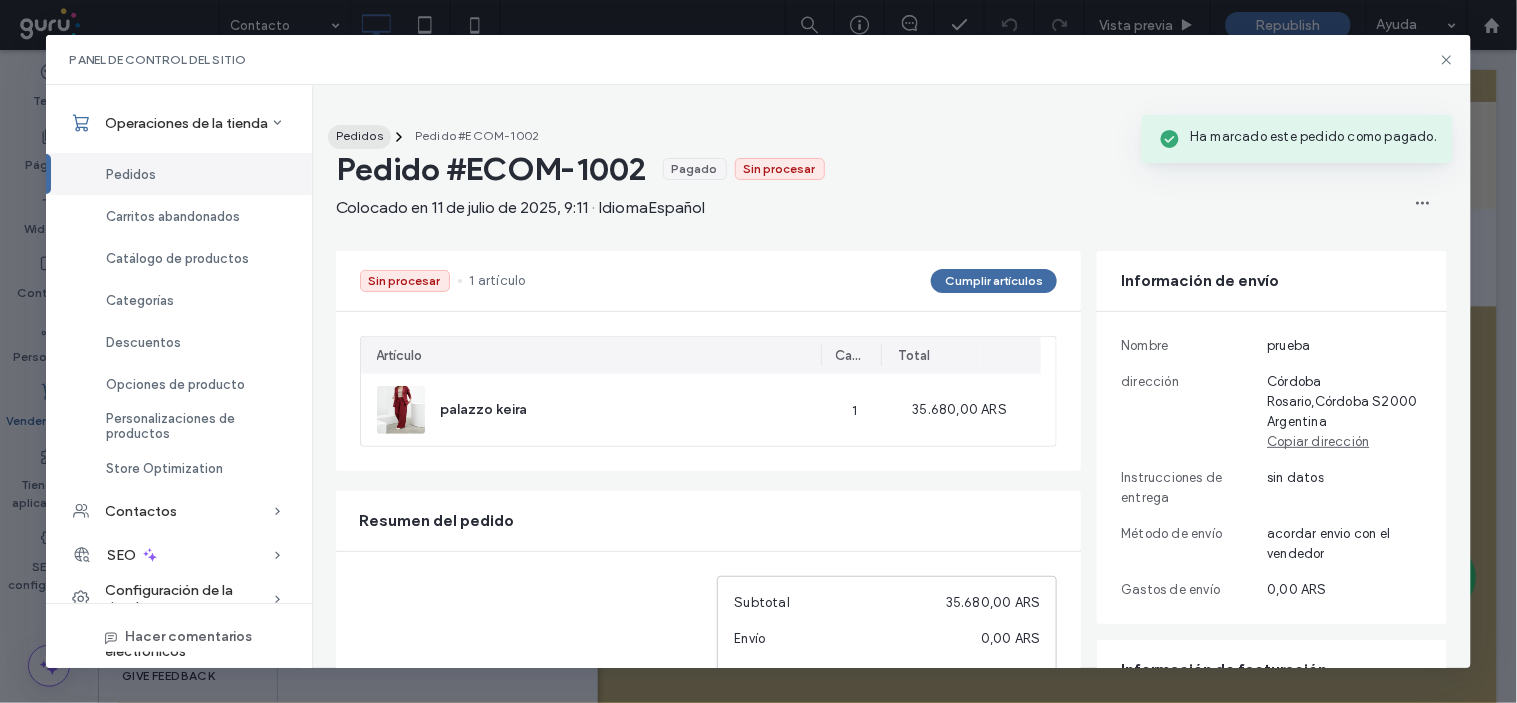 click on "Pedidos" at bounding box center [359, 135] 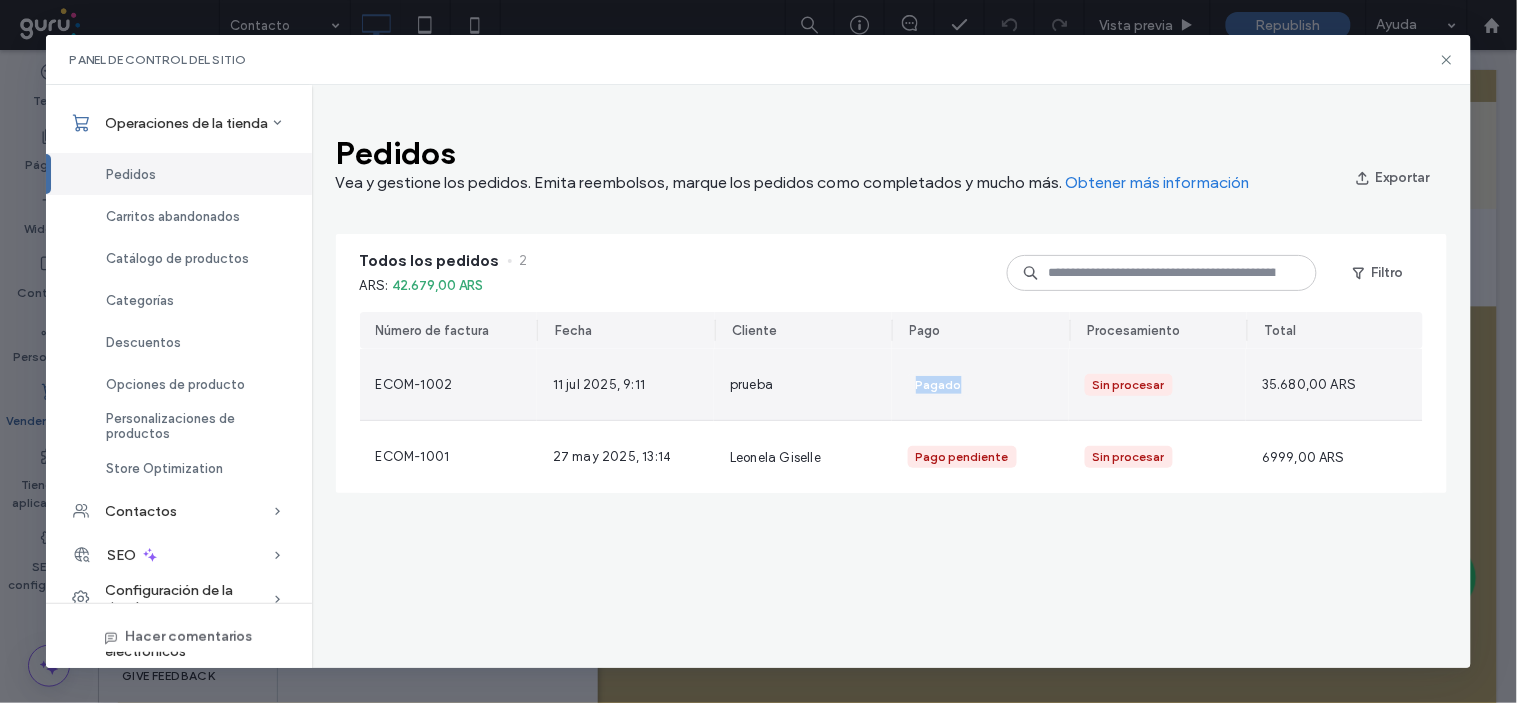 drag, startPoint x: 960, startPoint y: 386, endPoint x: 910, endPoint y: 387, distance: 50.01 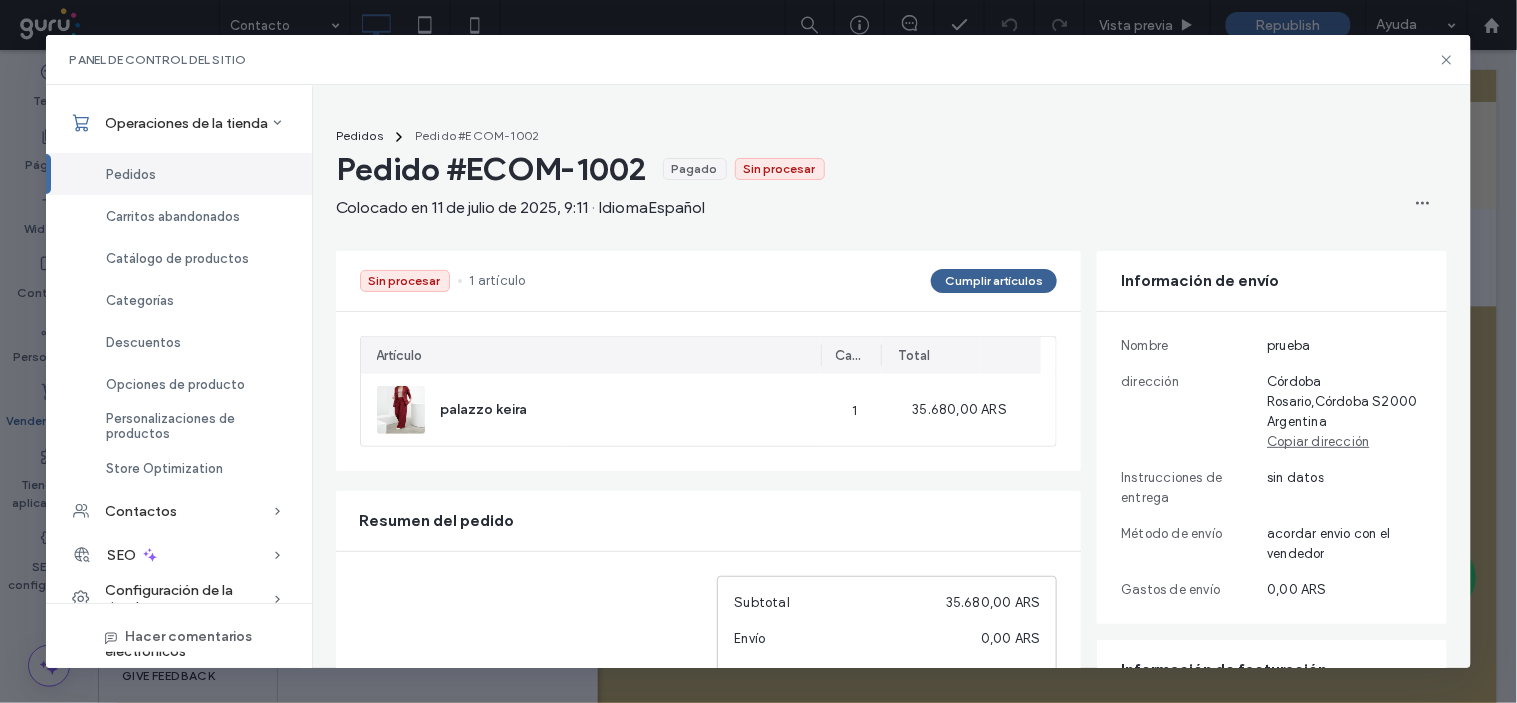 click on "Cumplir artículos" at bounding box center (994, 281) 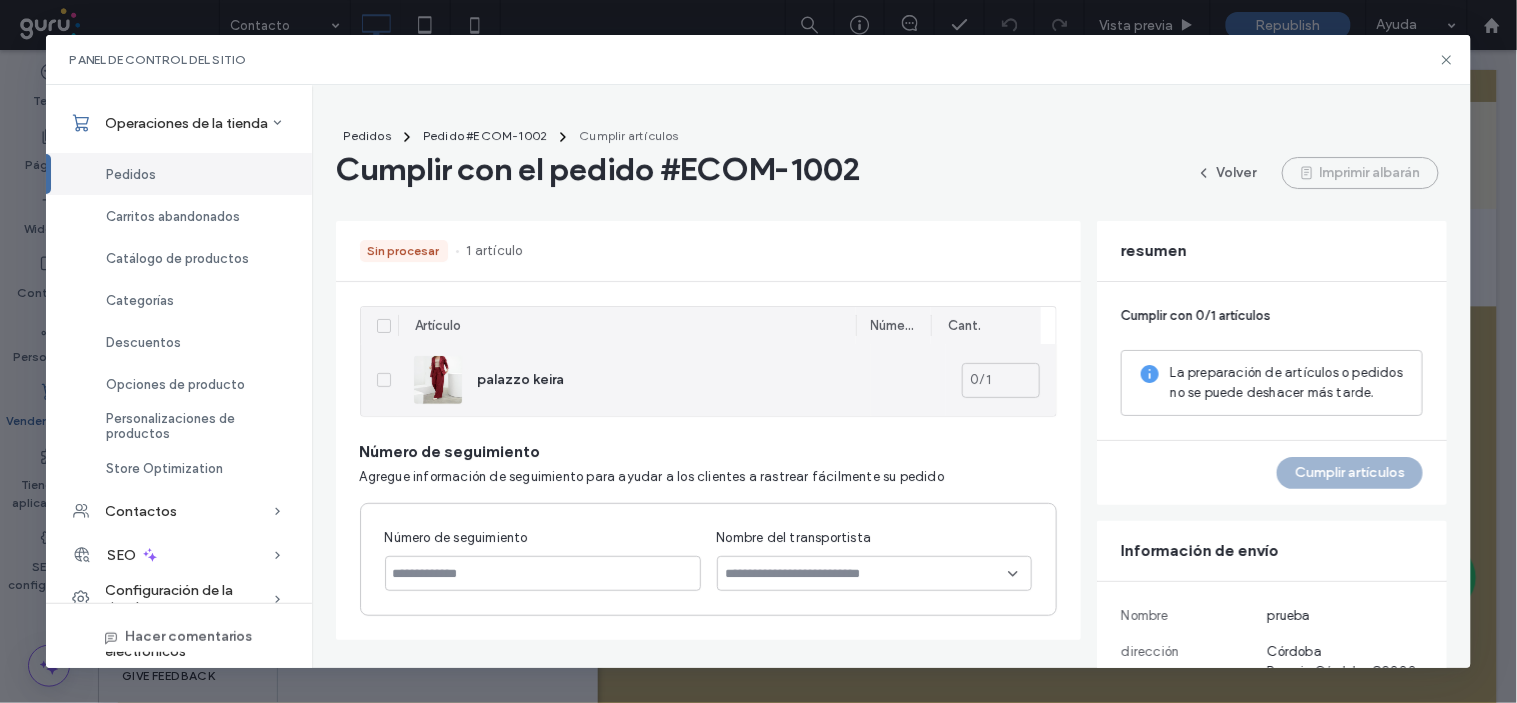click 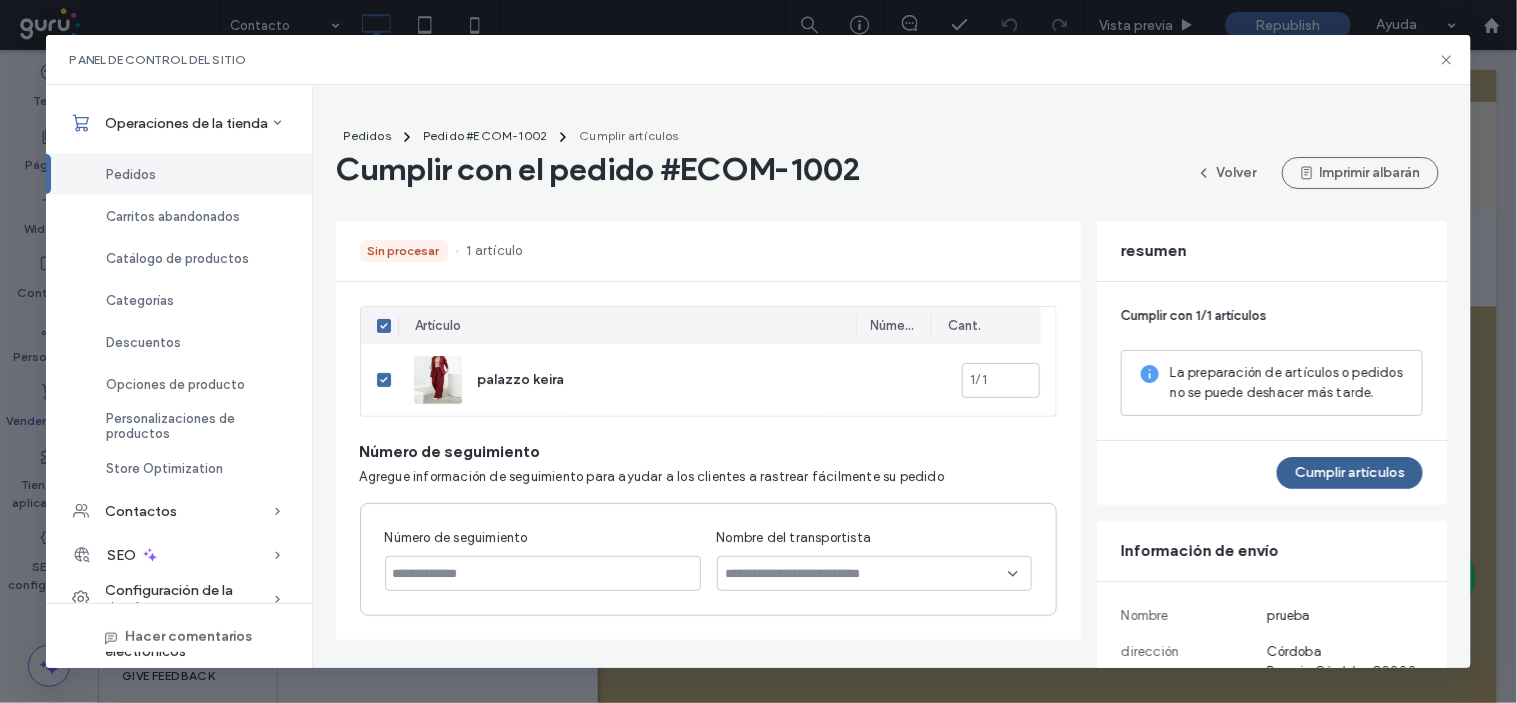 click on "Cumplir artículos" at bounding box center (1350, 473) 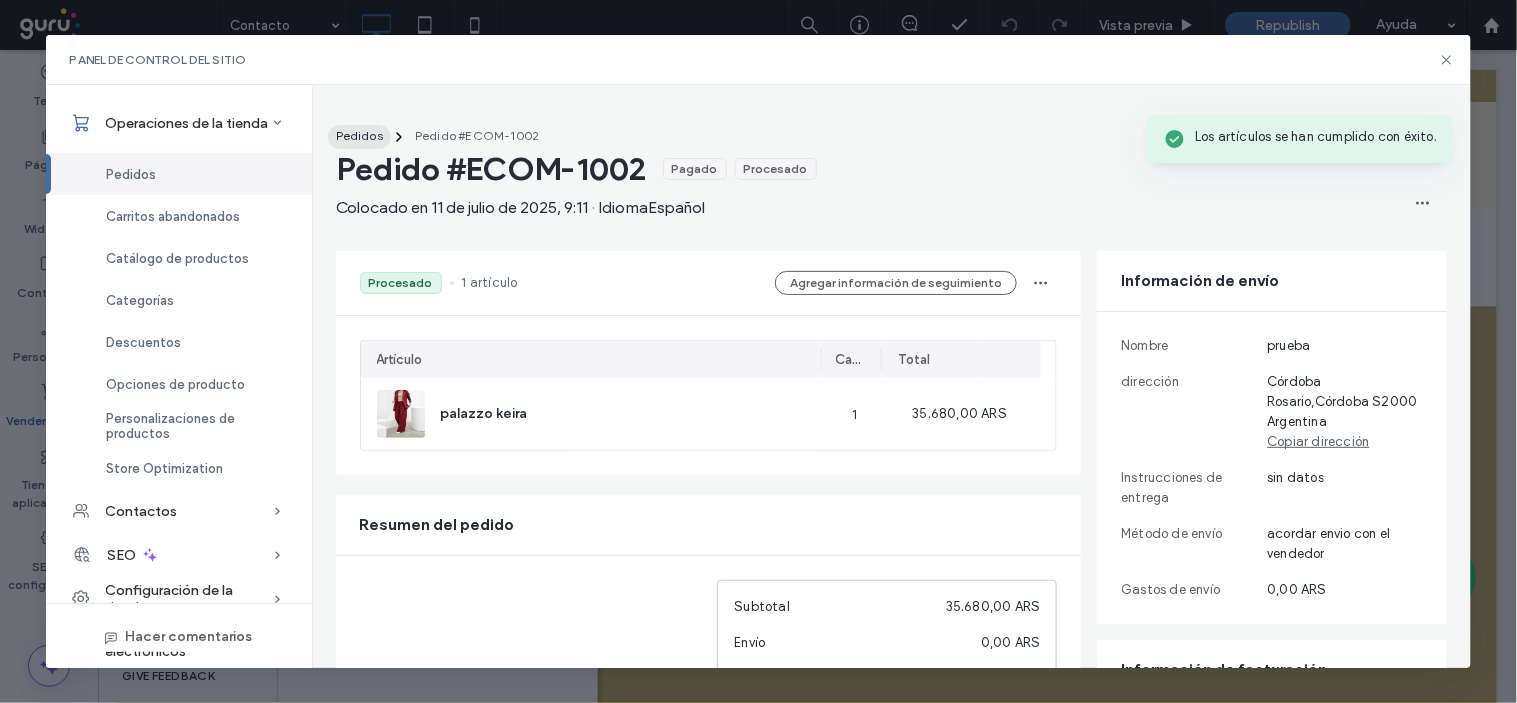 click on "Pedidos" at bounding box center [359, 135] 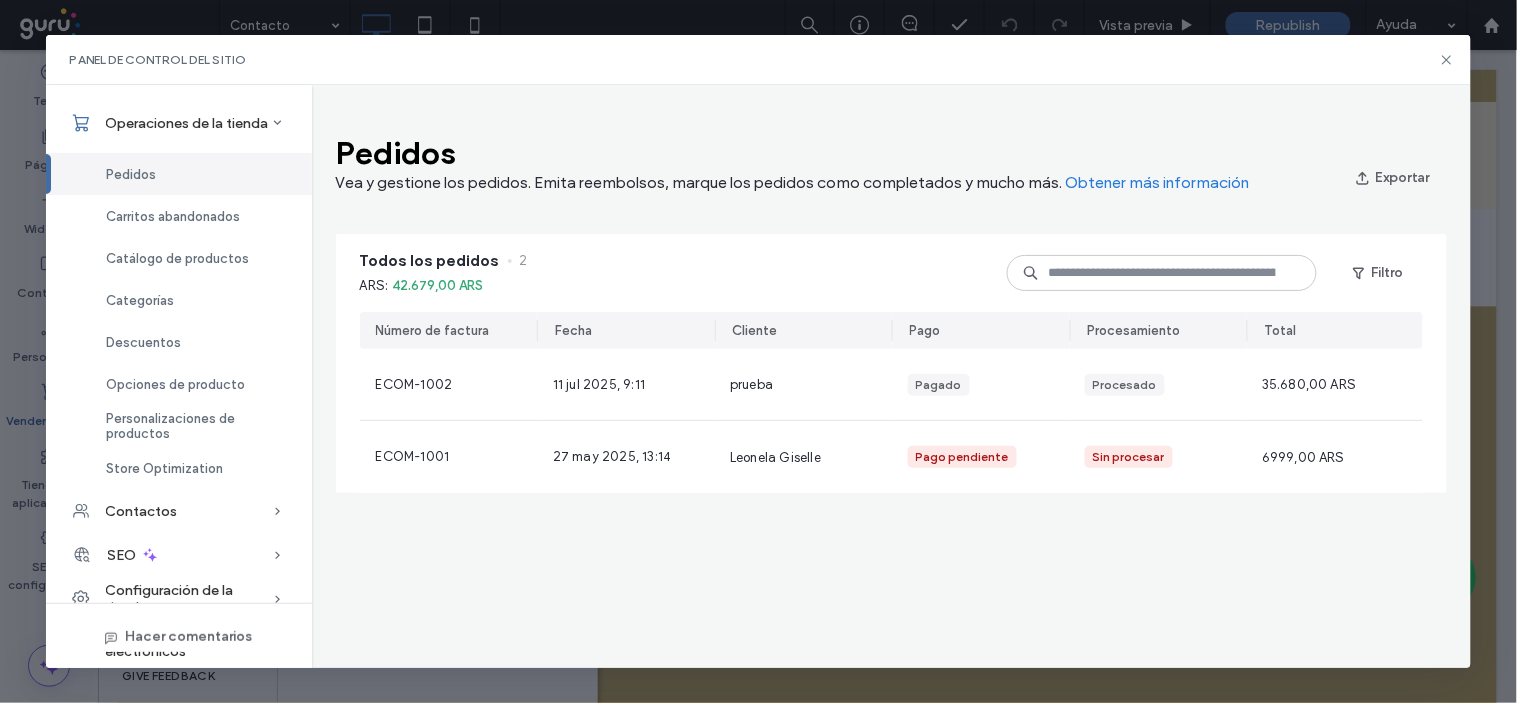 scroll, scrollTop: 62, scrollLeft: 0, axis: vertical 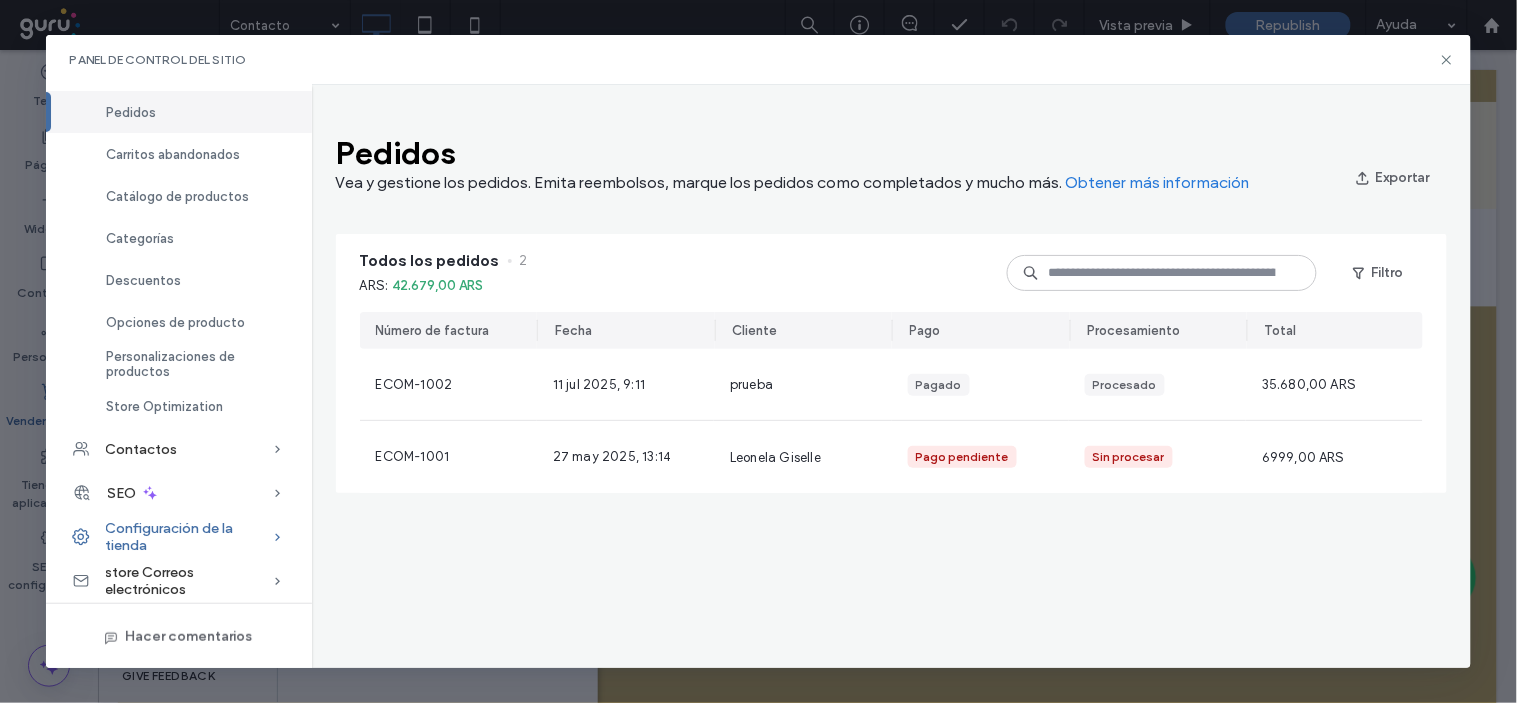 click on "Configuración de la tienda" at bounding box center (189, 537) 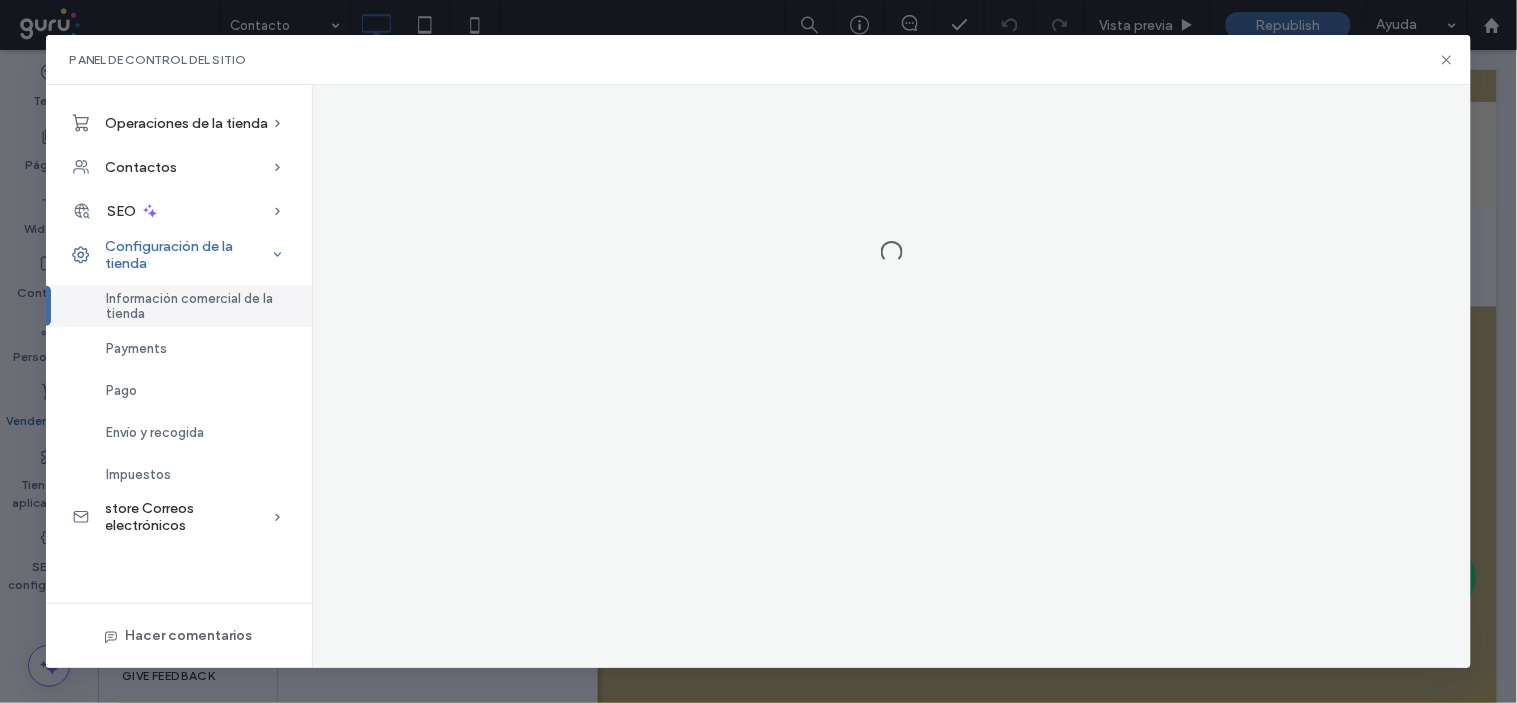 scroll, scrollTop: 0, scrollLeft: 0, axis: both 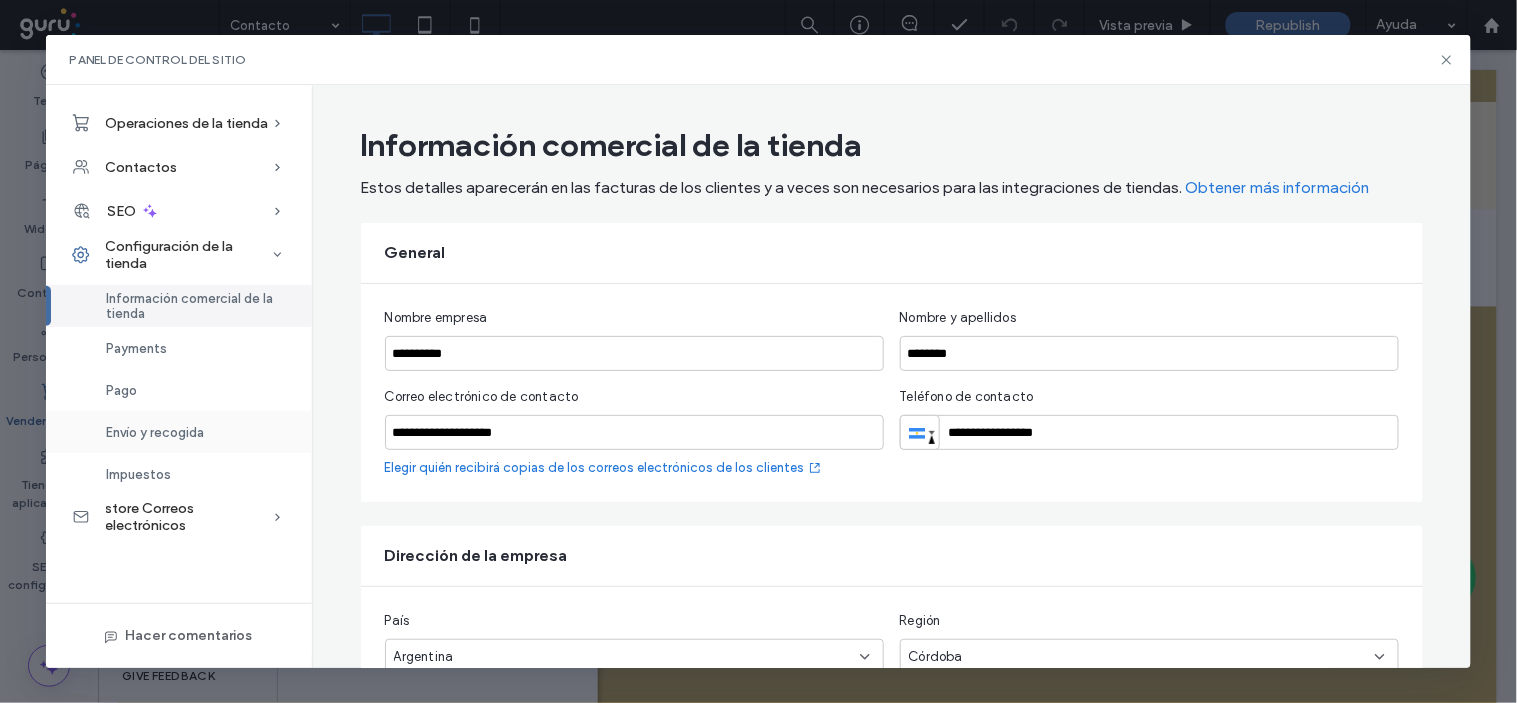 click on "Envío y recogida" at bounding box center (156, 432) 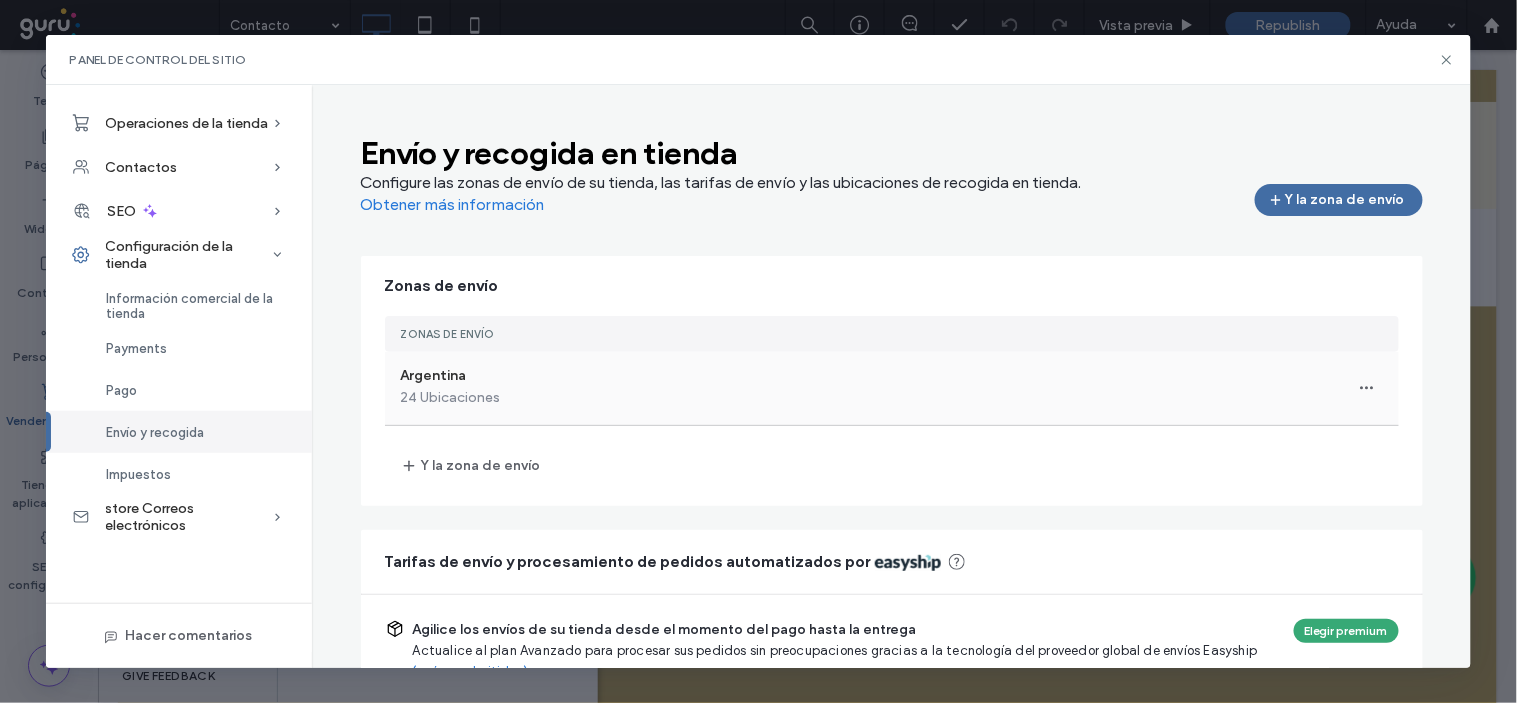 click on "Argentina  24 Ubicaciones" at bounding box center (892, 388) 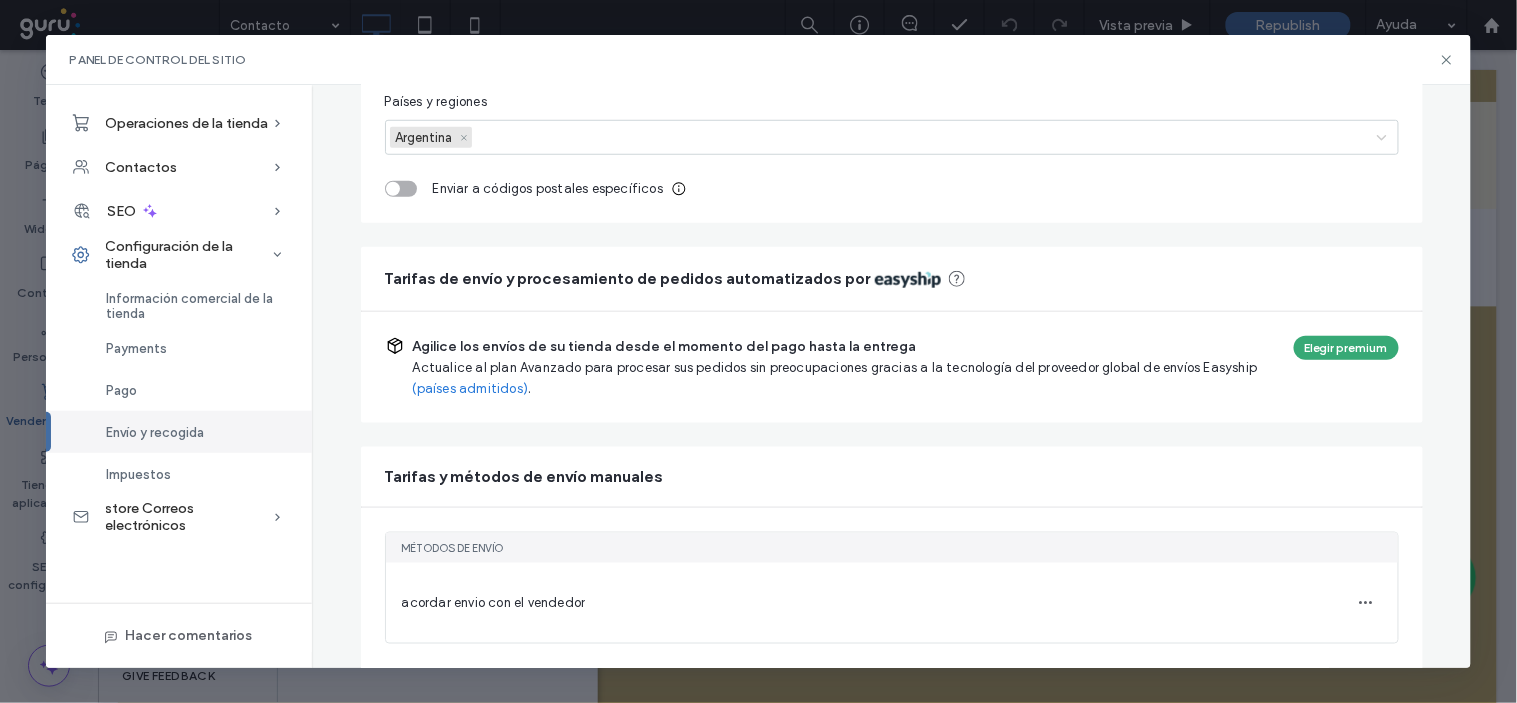 scroll, scrollTop: 465, scrollLeft: 0, axis: vertical 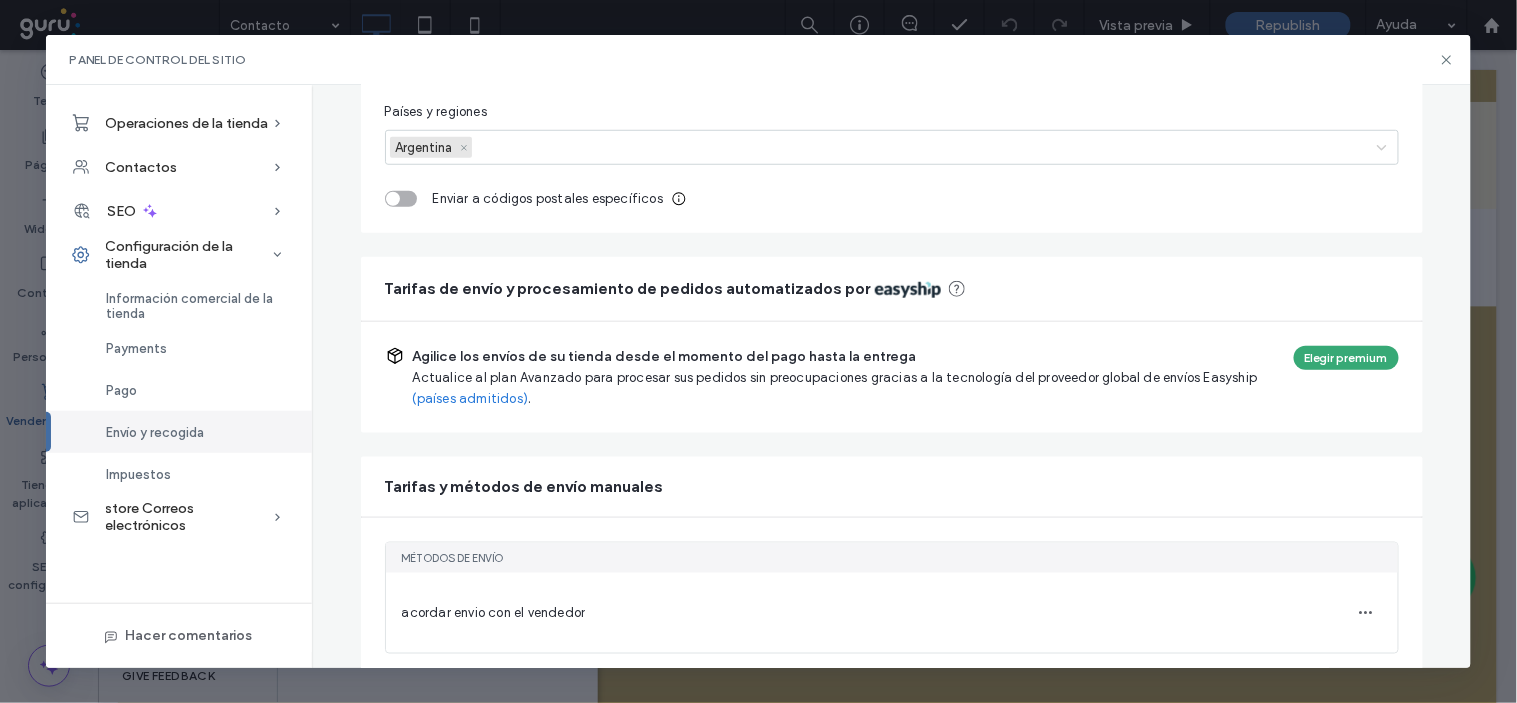 click on "Zonas de envío Zona de envío Zona de envío Cancelar Guardar General Nombre ********* Ubicaciones de envío Países y regiones Argentina Enviar a códigos postales específicos Tarifas de envío y procesamiento de pedidos automatizados por Agilice los envíos de su tienda desde el momento del pago hasta la entrega Actualice al plan Avanzado para procesar sus pedidos sin preocupaciones gracias a la tecnología del proveedor global de envíos Easyship  (países admitidos) . Elegir premium Tarifas y métodos de envío manuales Métodos de envío acordar envio con el vendedor  Añada un método de envío" at bounding box center [892, 217] 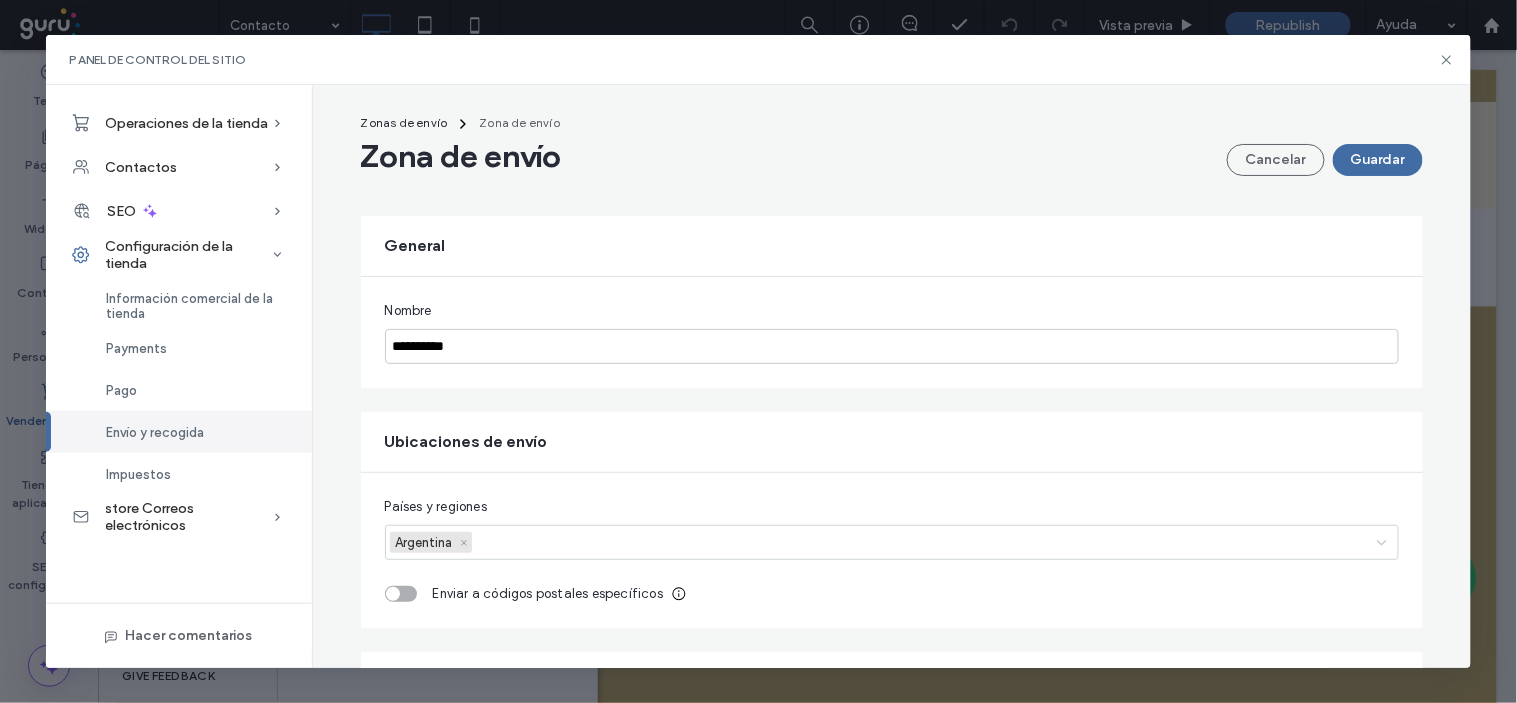 scroll, scrollTop: 0, scrollLeft: 0, axis: both 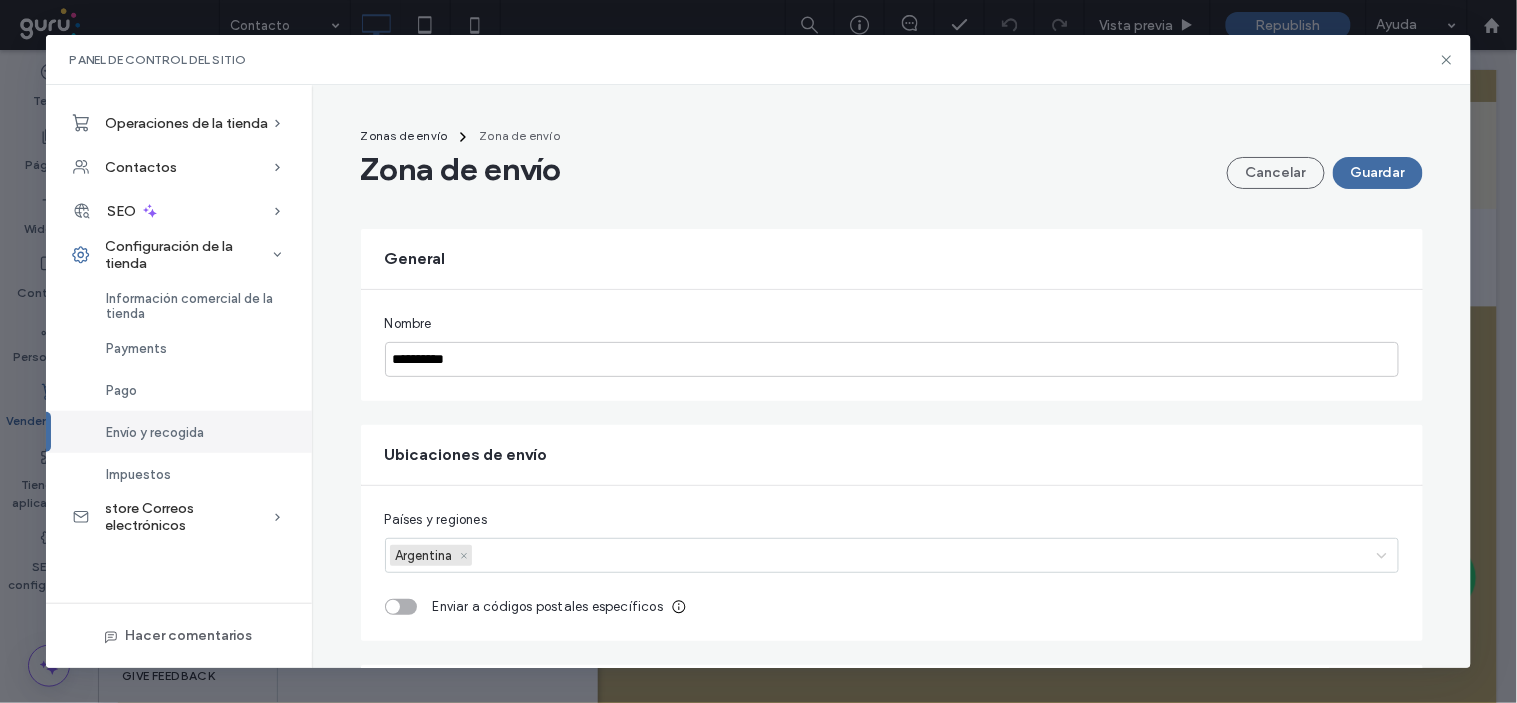 click on "Envío y recogida" at bounding box center (156, 432) 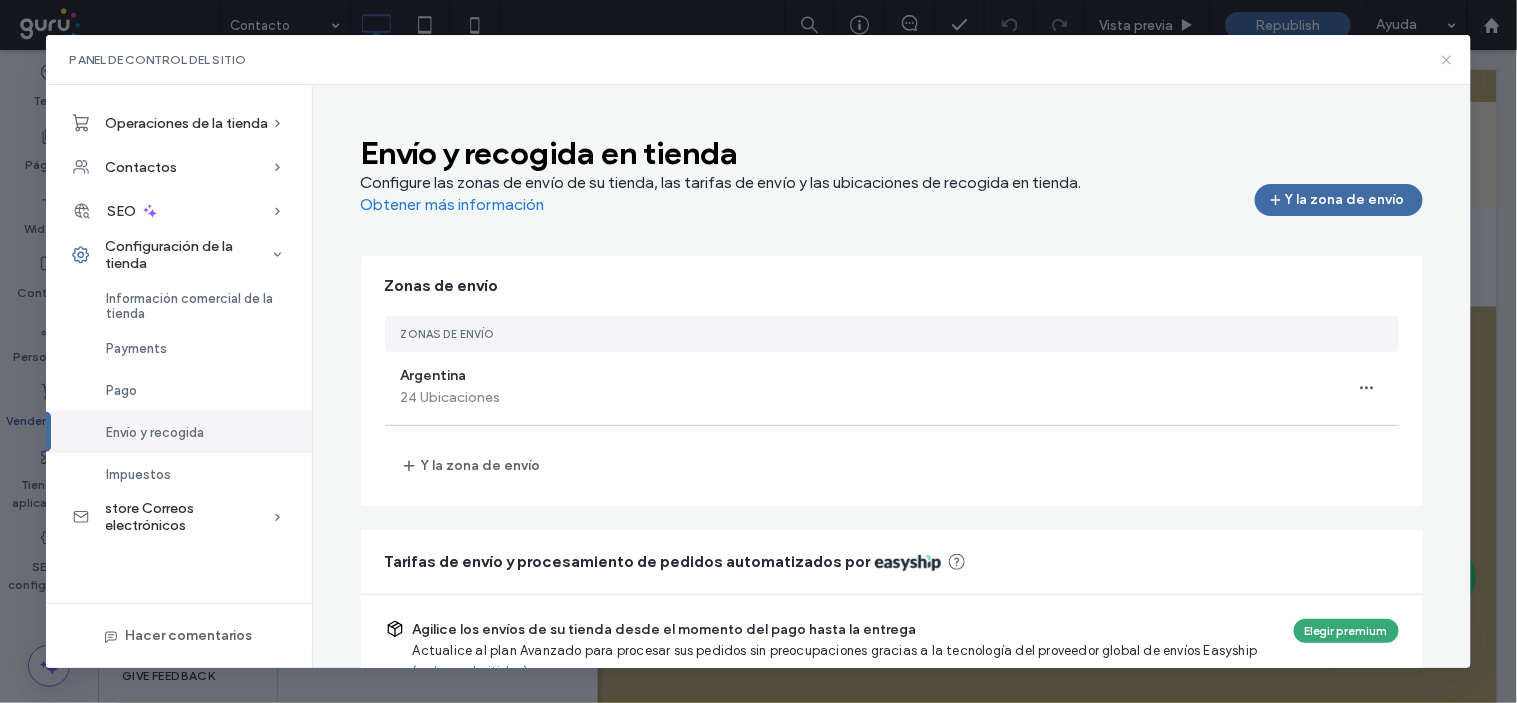 click 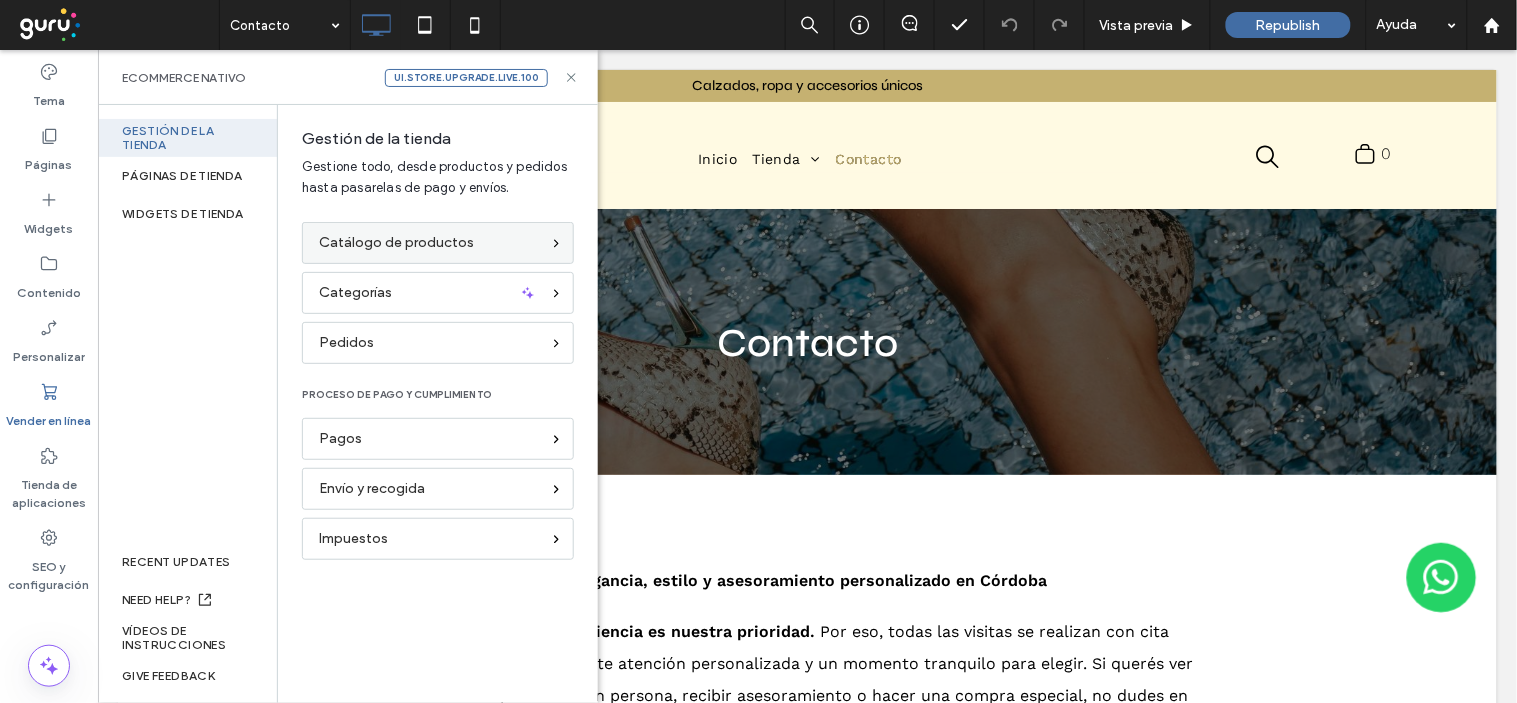 scroll, scrollTop: 0, scrollLeft: 0, axis: both 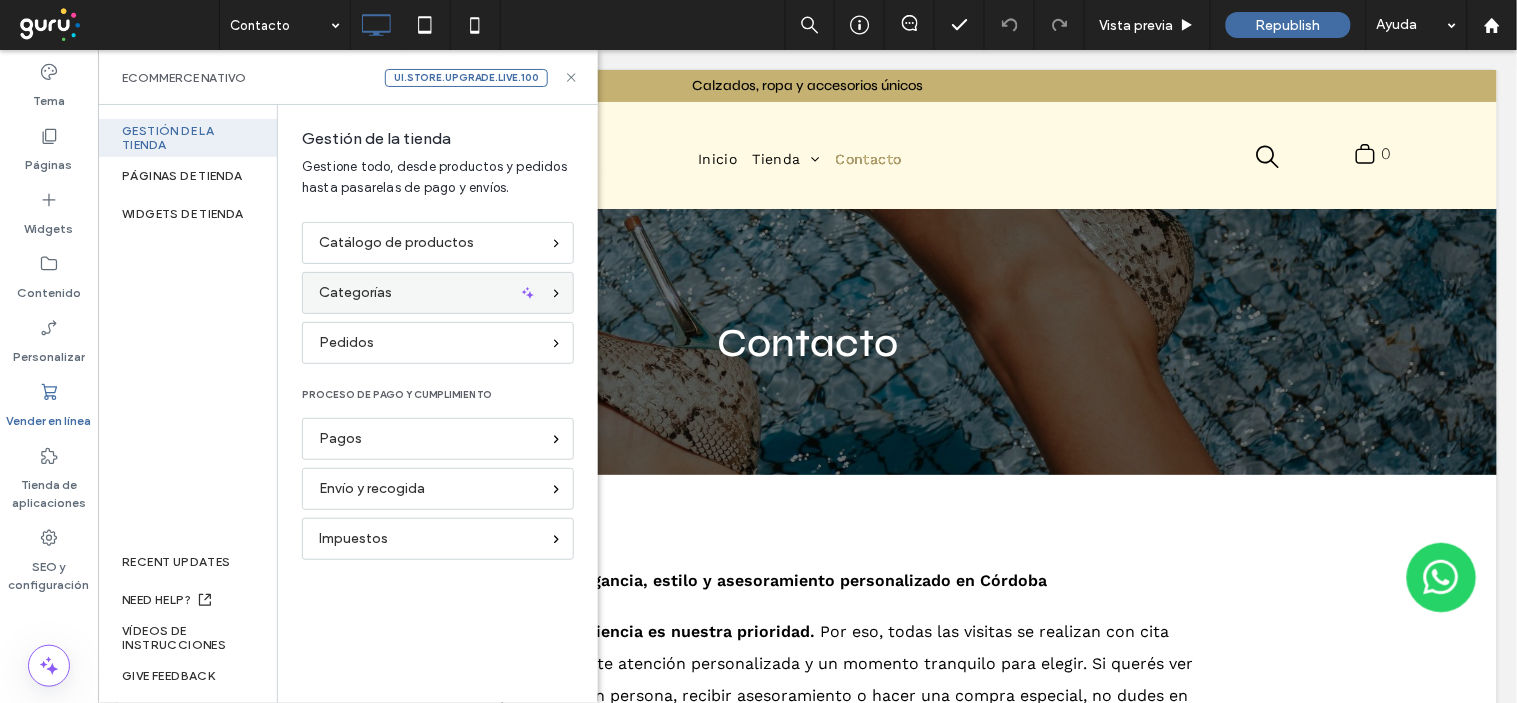 click on "Categorías" at bounding box center [355, 293] 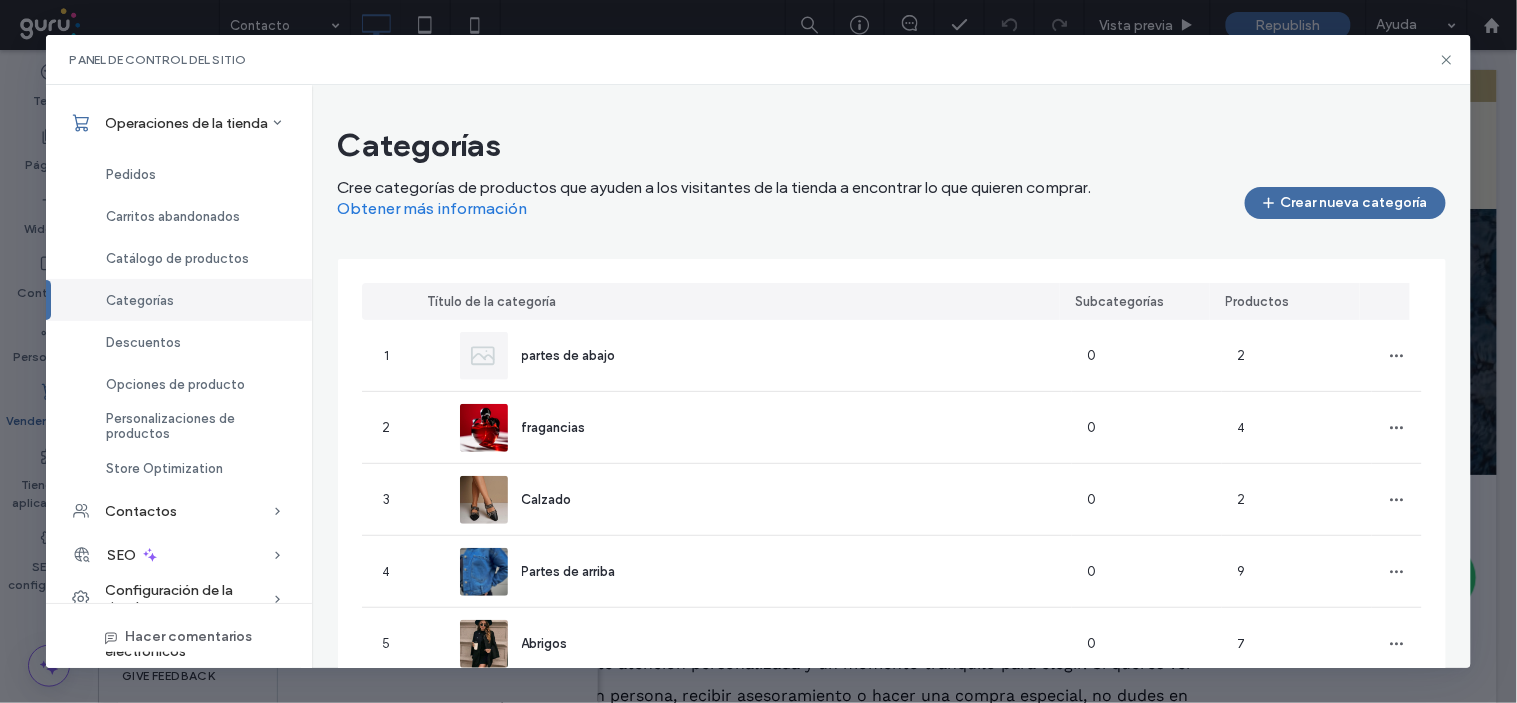 scroll, scrollTop: 131, scrollLeft: 0, axis: vertical 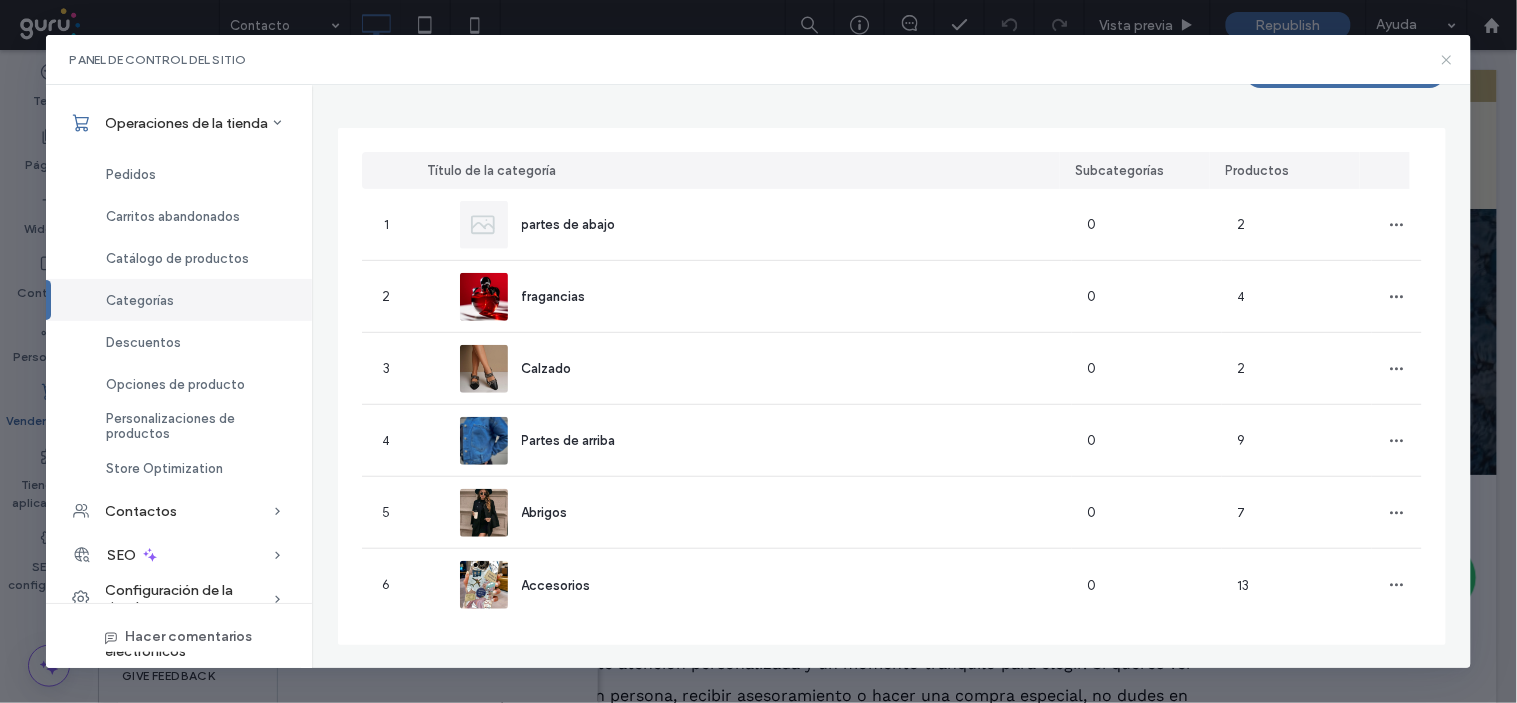 click 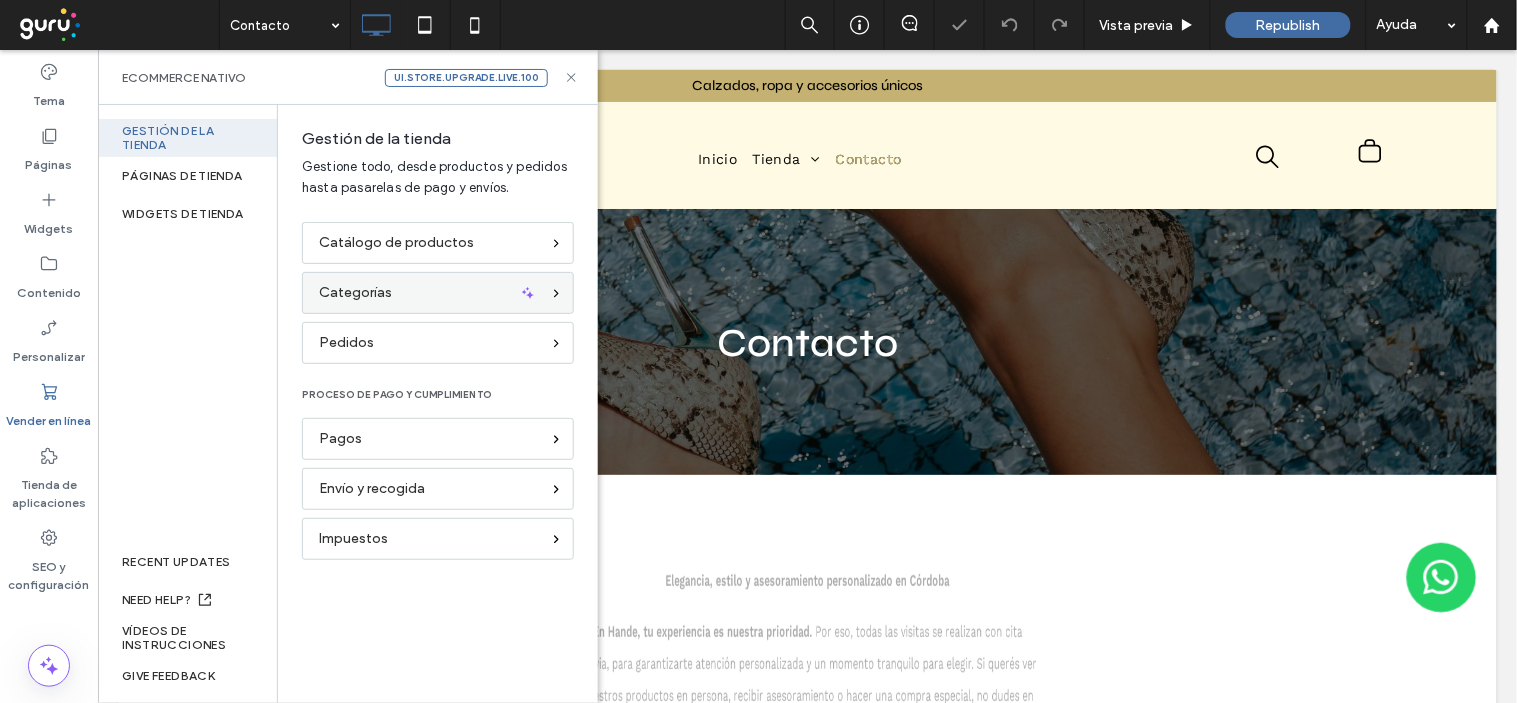 scroll, scrollTop: 0, scrollLeft: 0, axis: both 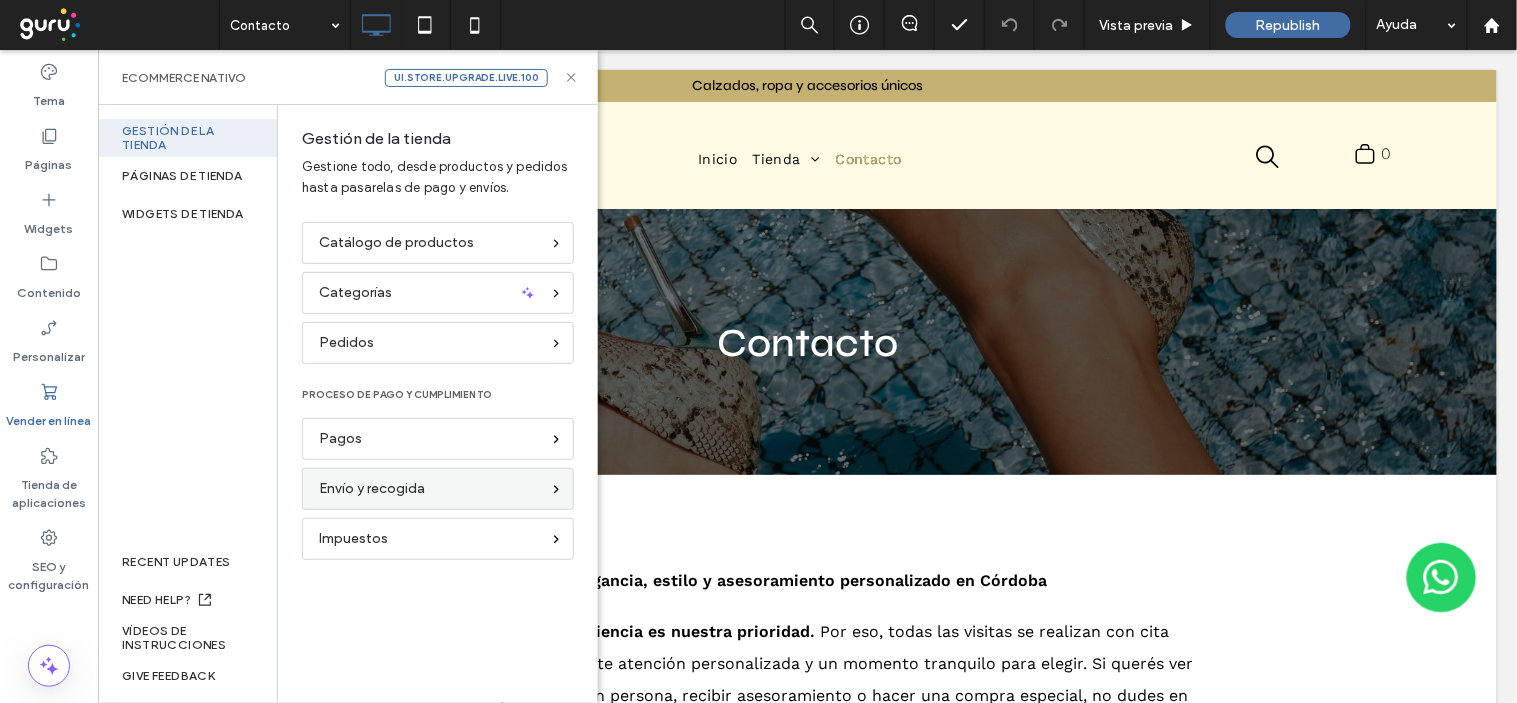 click on "Envío y recogida" at bounding box center [372, 489] 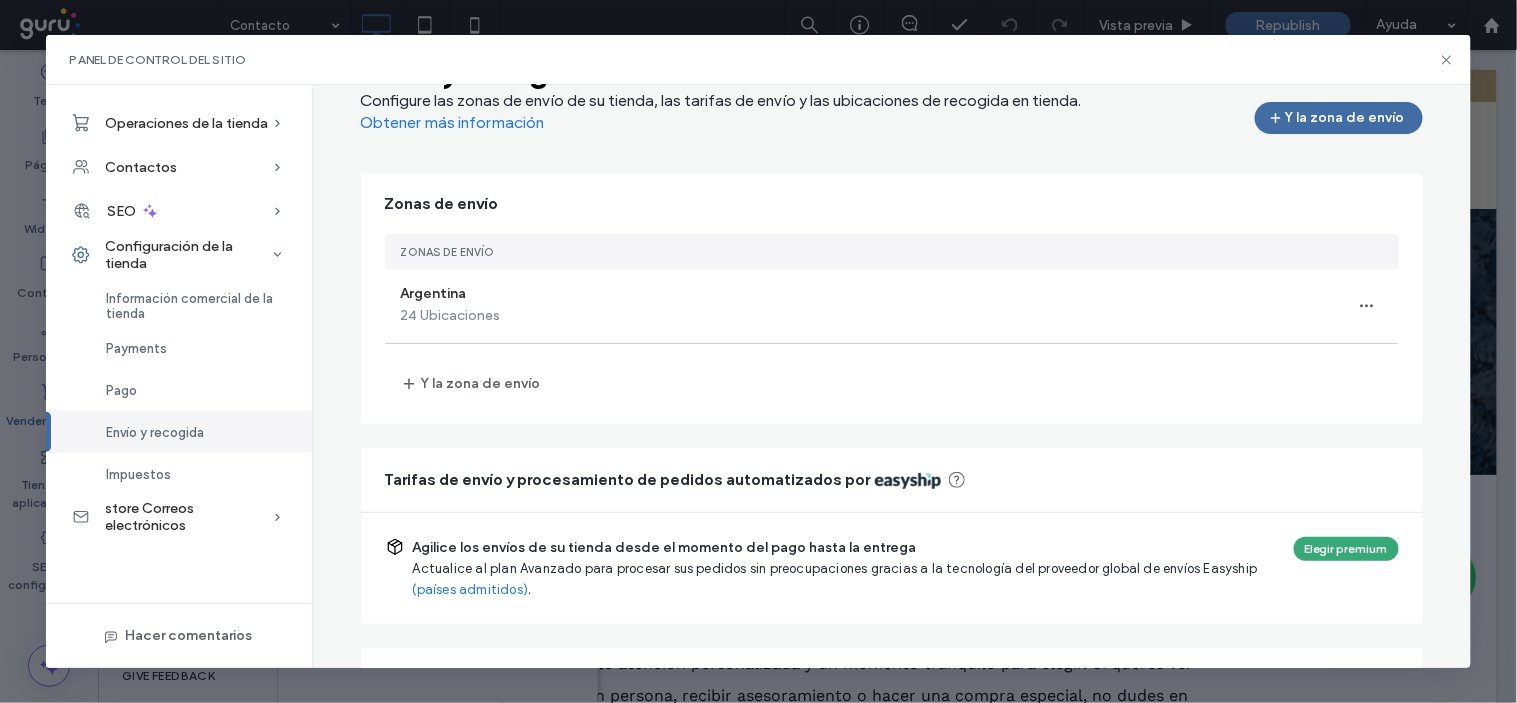 scroll, scrollTop: 78, scrollLeft: 0, axis: vertical 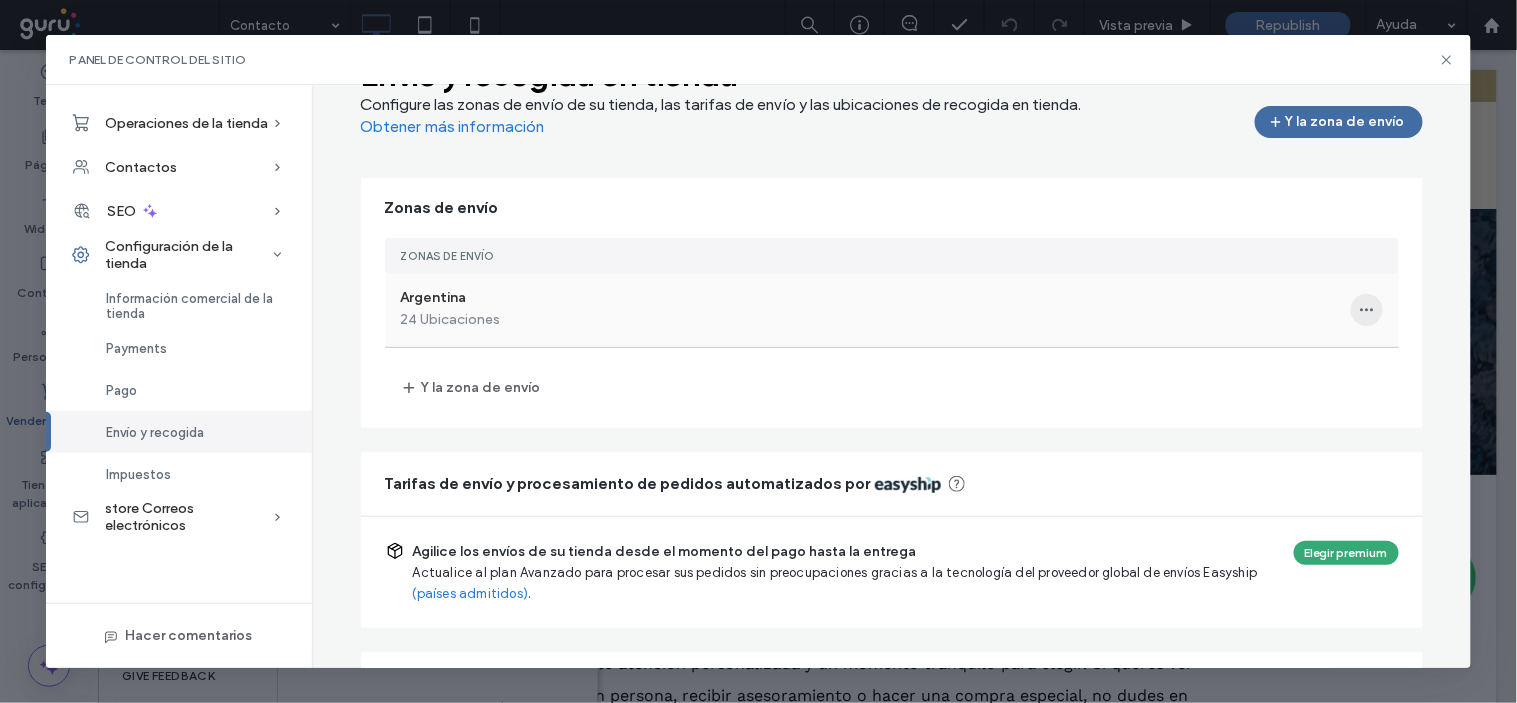 click 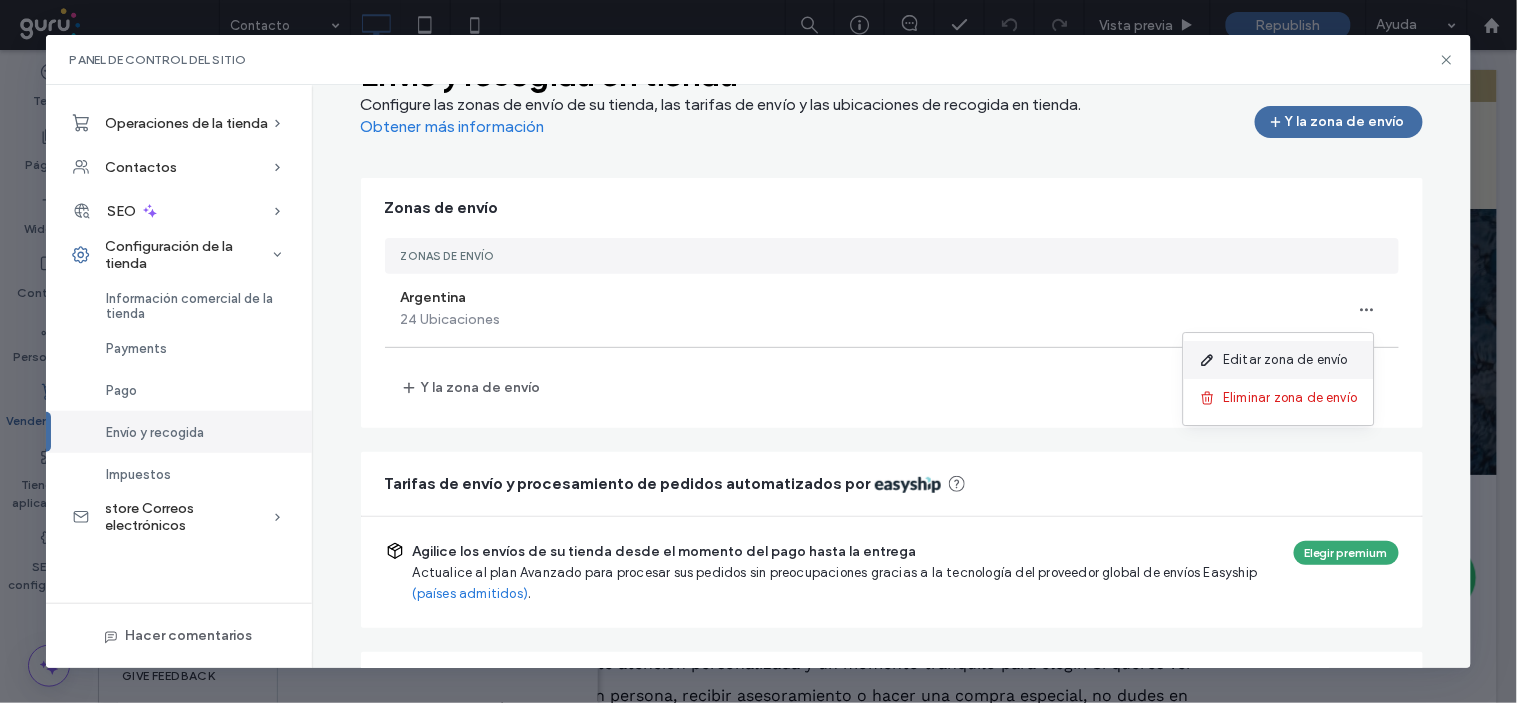 click on "Editar zona de envío" at bounding box center (1278, 360) 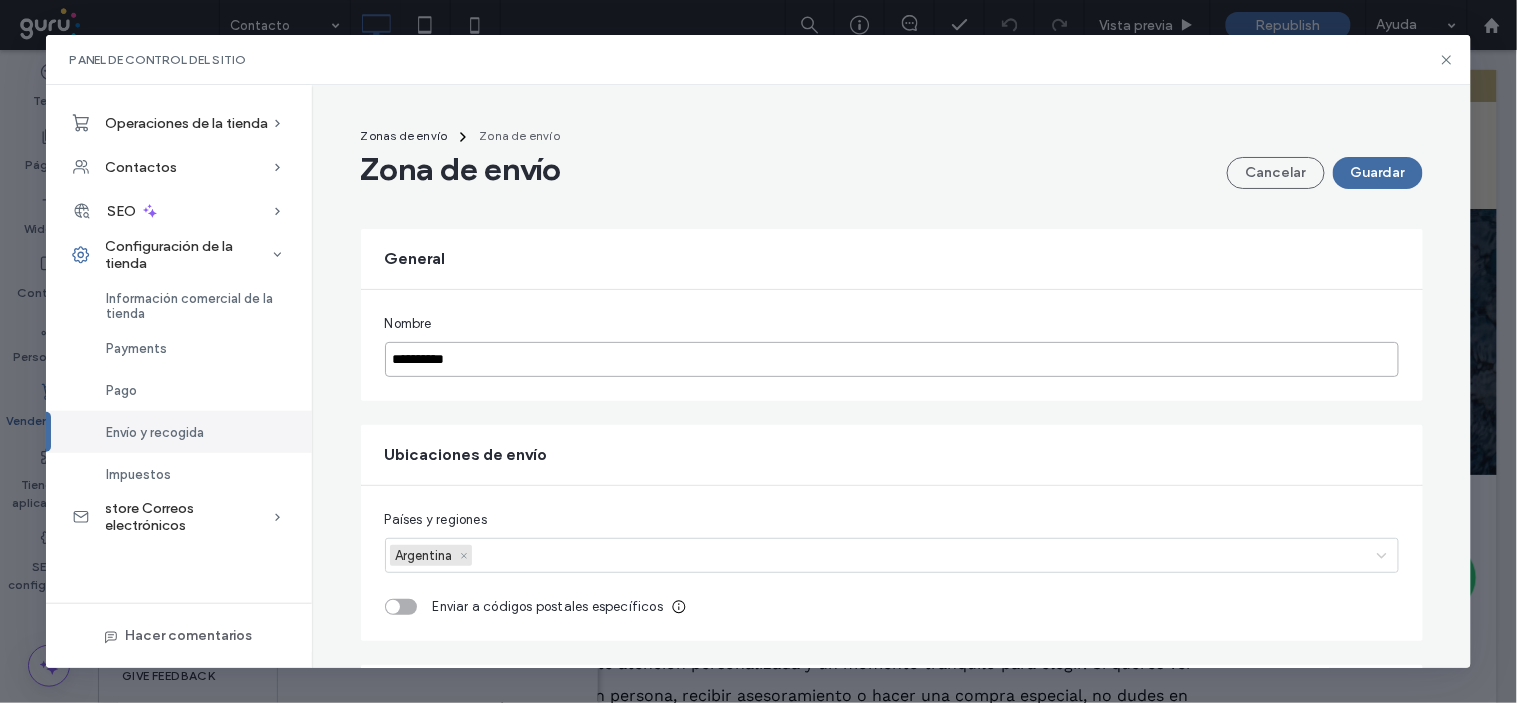 drag, startPoint x: 462, startPoint y: 366, endPoint x: 372, endPoint y: 367, distance: 90.005554 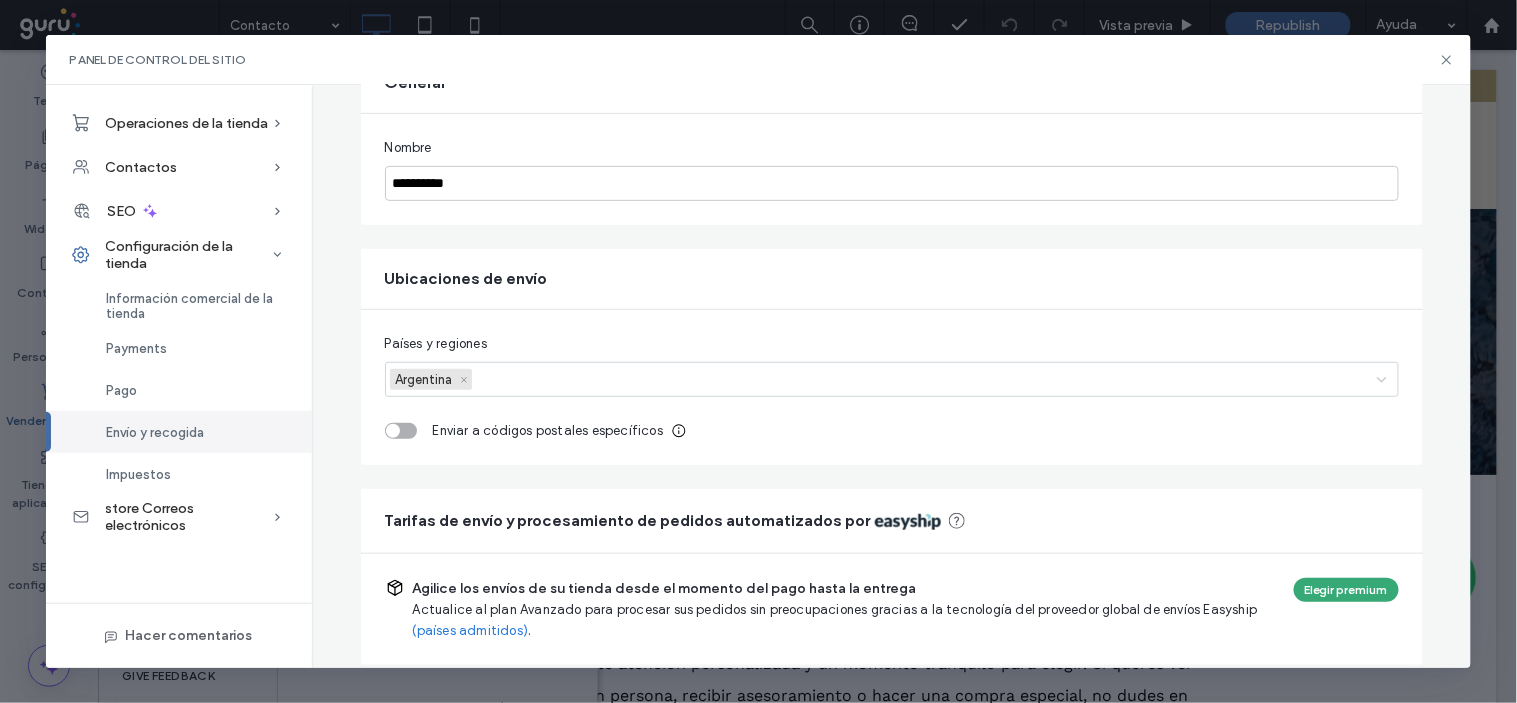 scroll, scrollTop: 197, scrollLeft: 0, axis: vertical 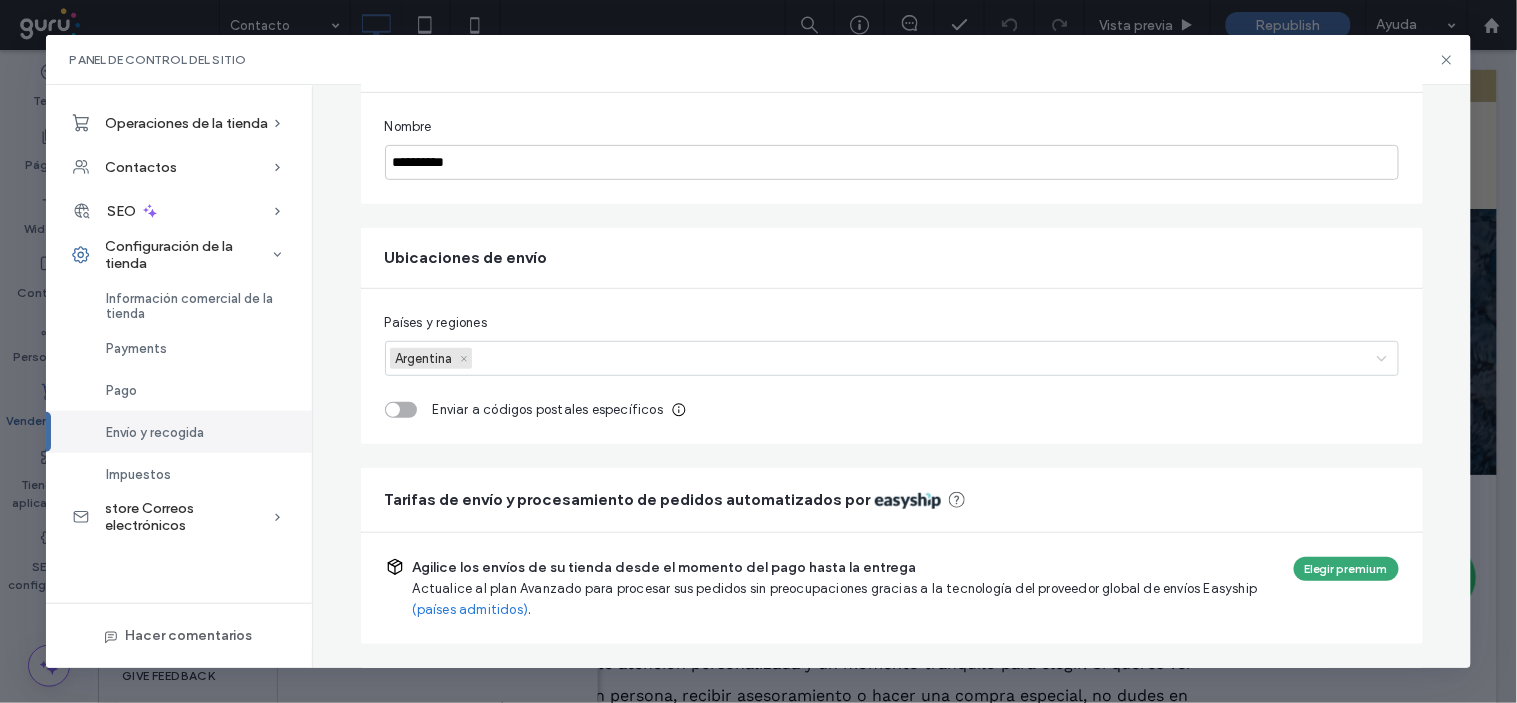 click on "Argentina" at bounding box center [423, 358] 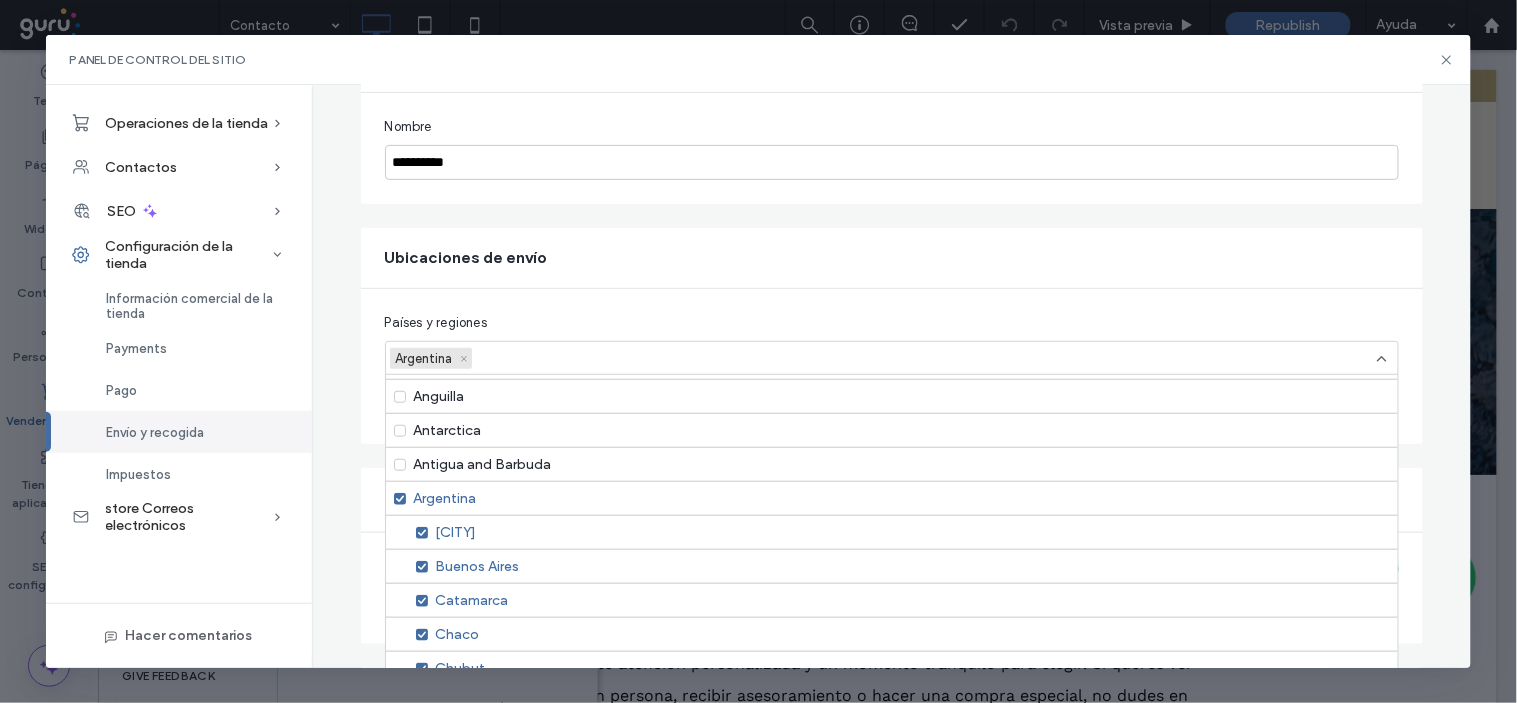scroll, scrollTop: 201, scrollLeft: 0, axis: vertical 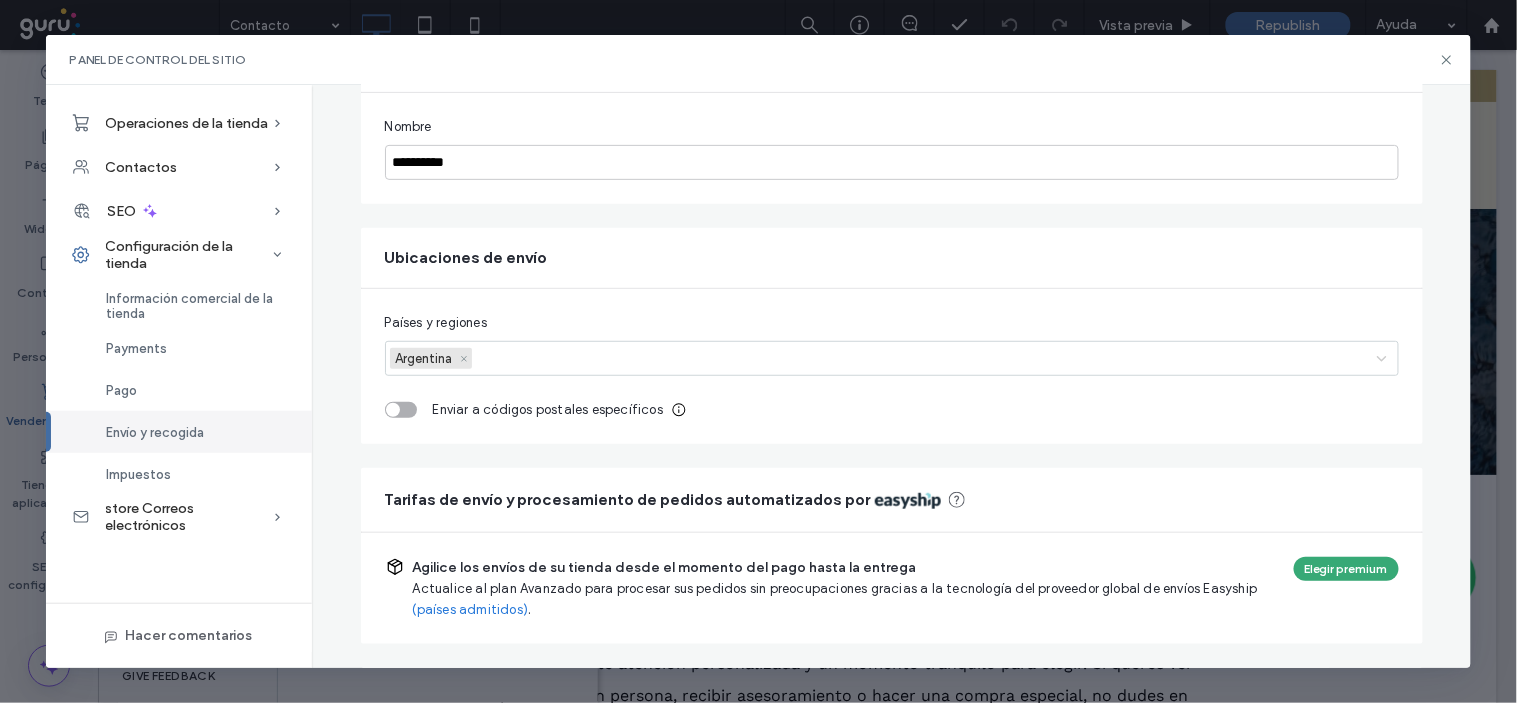 click on "Ubicaciones de envío" at bounding box center (892, 258) 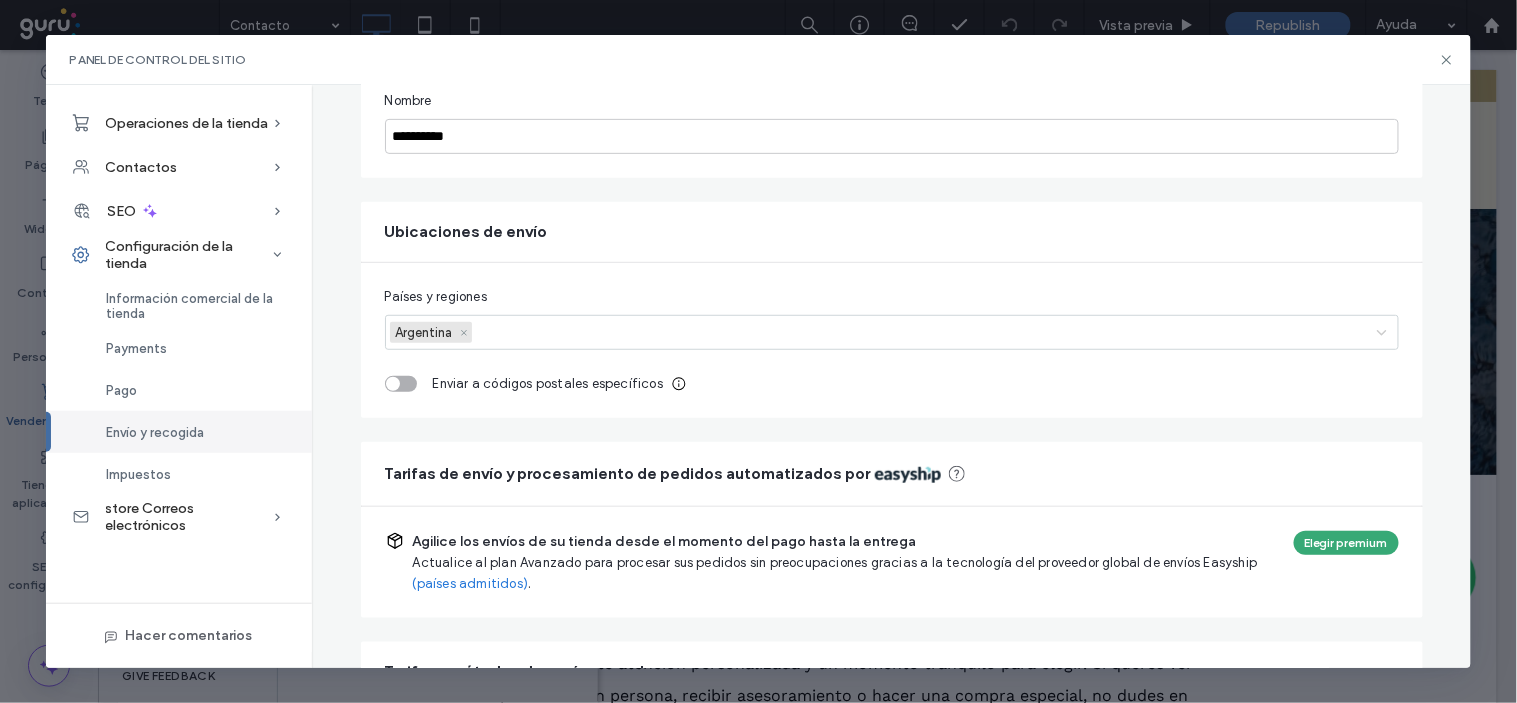 scroll, scrollTop: 206, scrollLeft: 0, axis: vertical 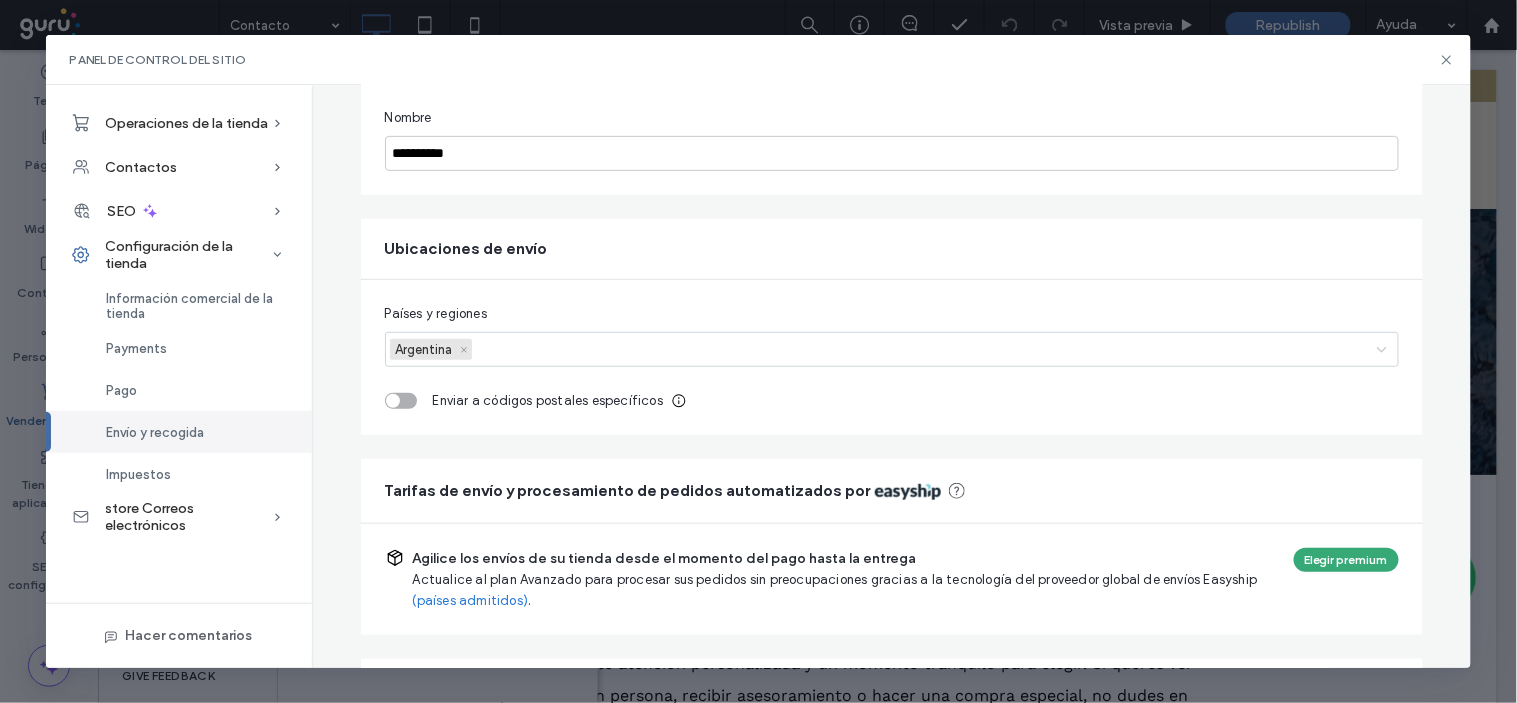 click on "Argentina" at bounding box center [423, 349] 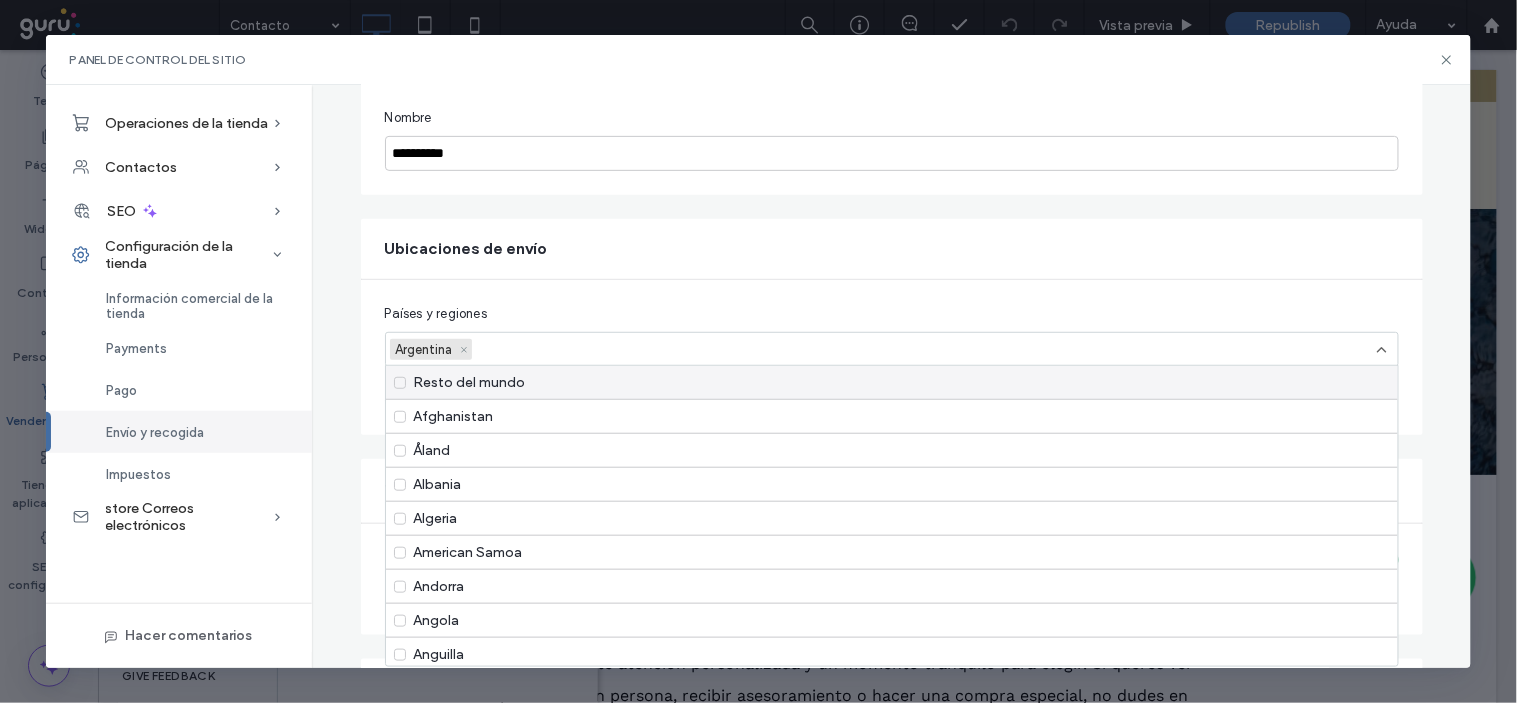 scroll, scrollTop: 335, scrollLeft: 0, axis: vertical 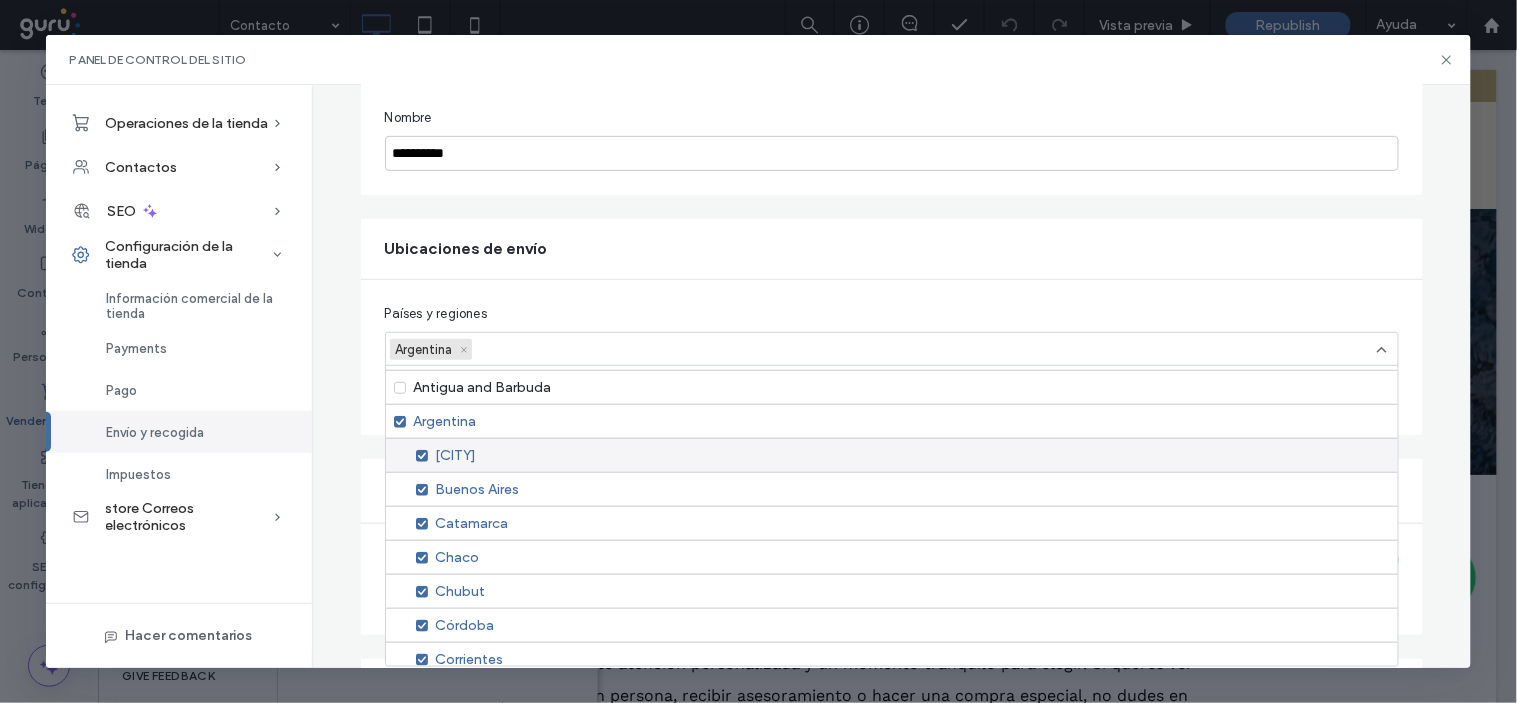 click on "[CITY]" at bounding box center (892, 455) 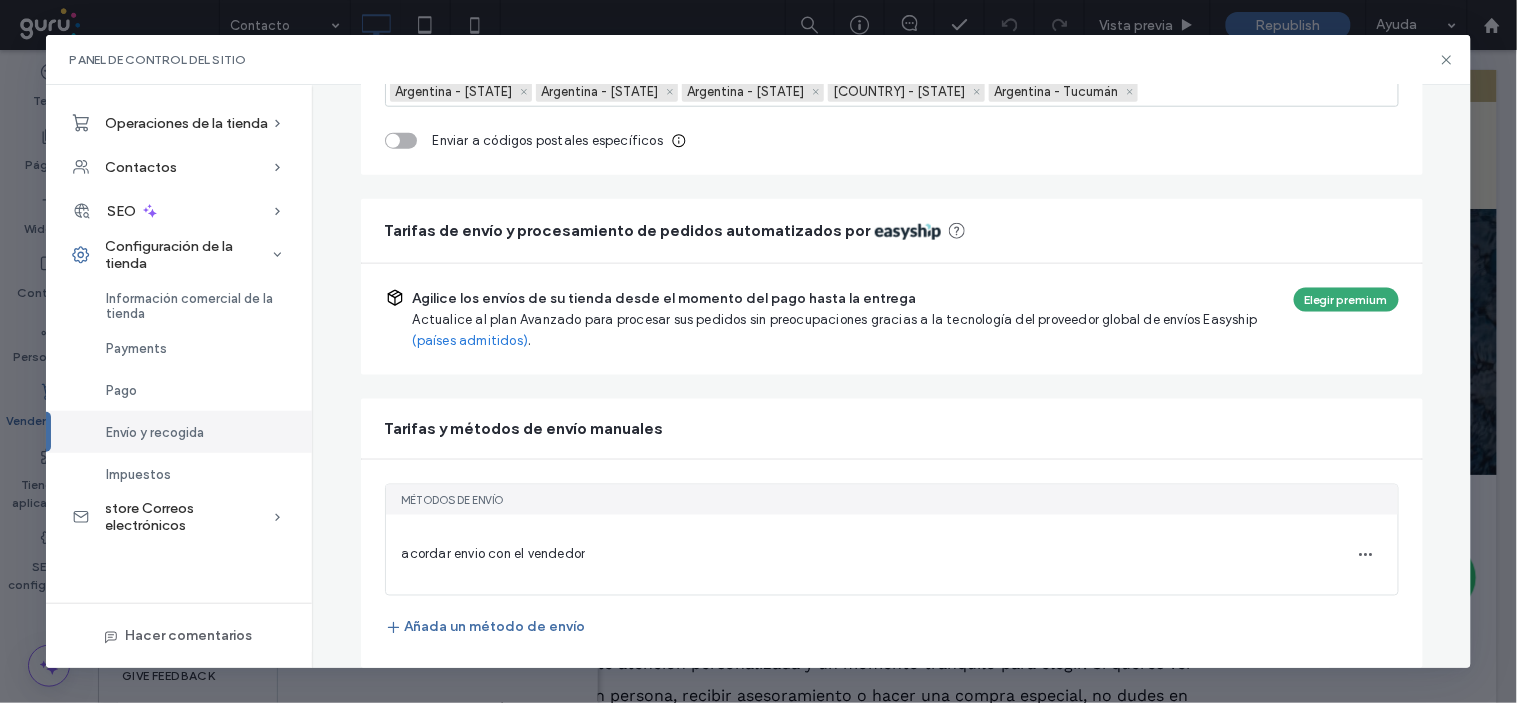 scroll, scrollTop: 0, scrollLeft: 0, axis: both 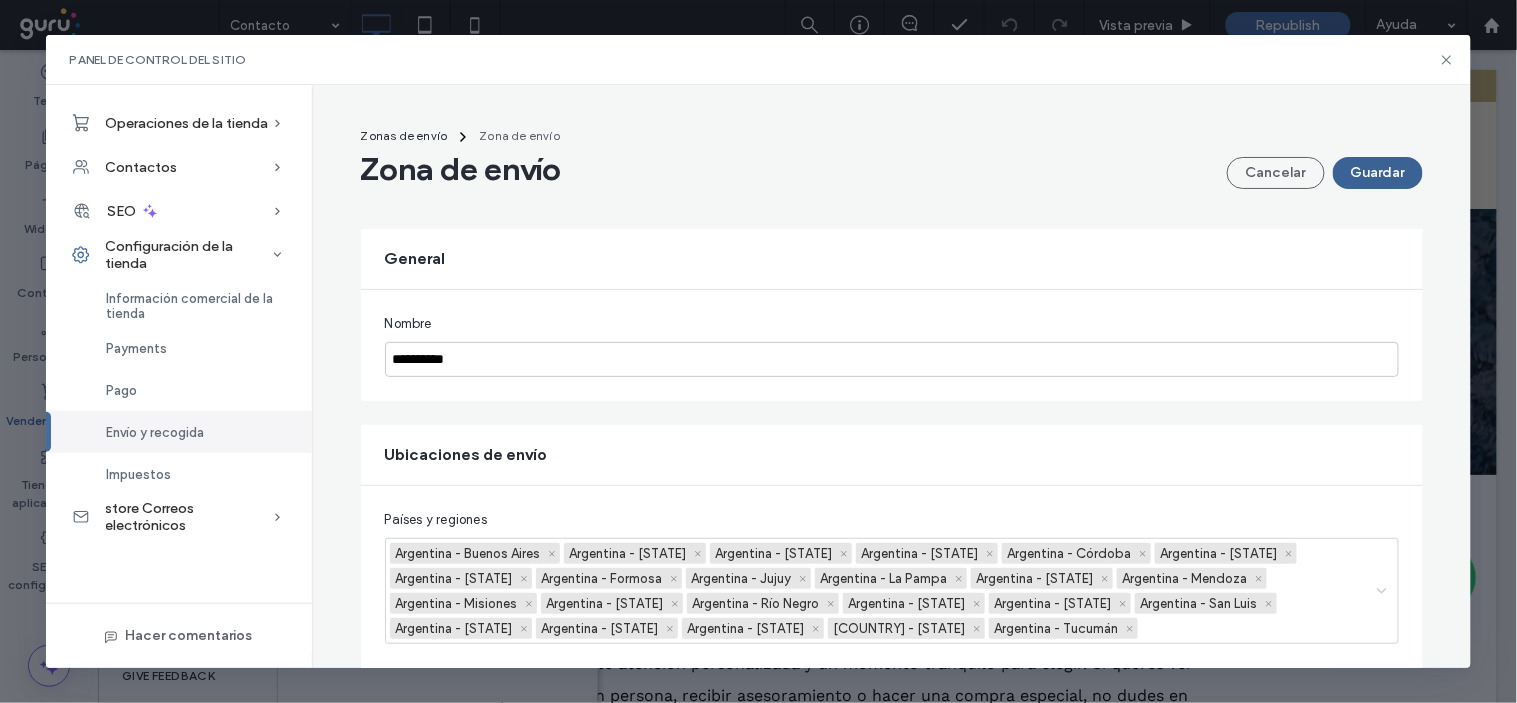 click on "Guardar" at bounding box center (1378, 173) 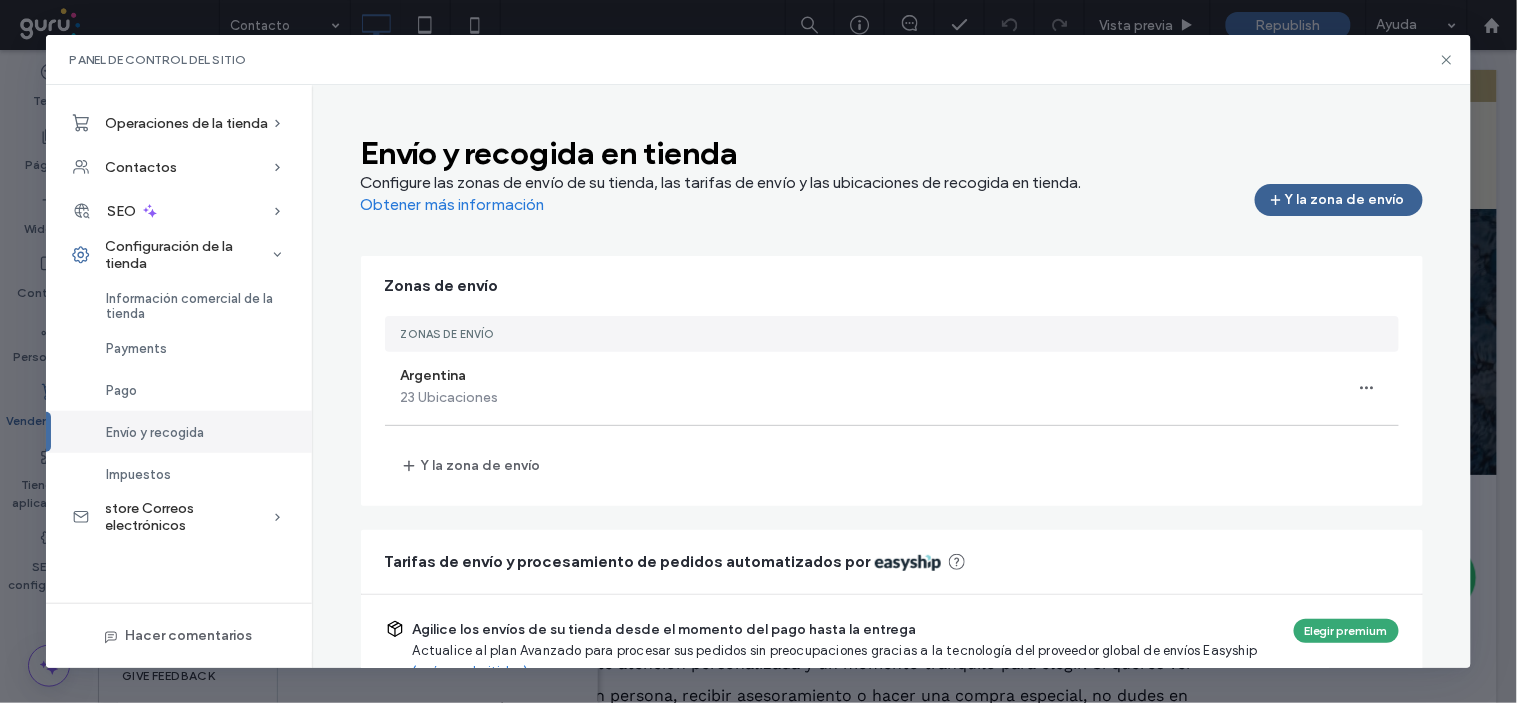 click on "Y la zona de envío" at bounding box center [1339, 200] 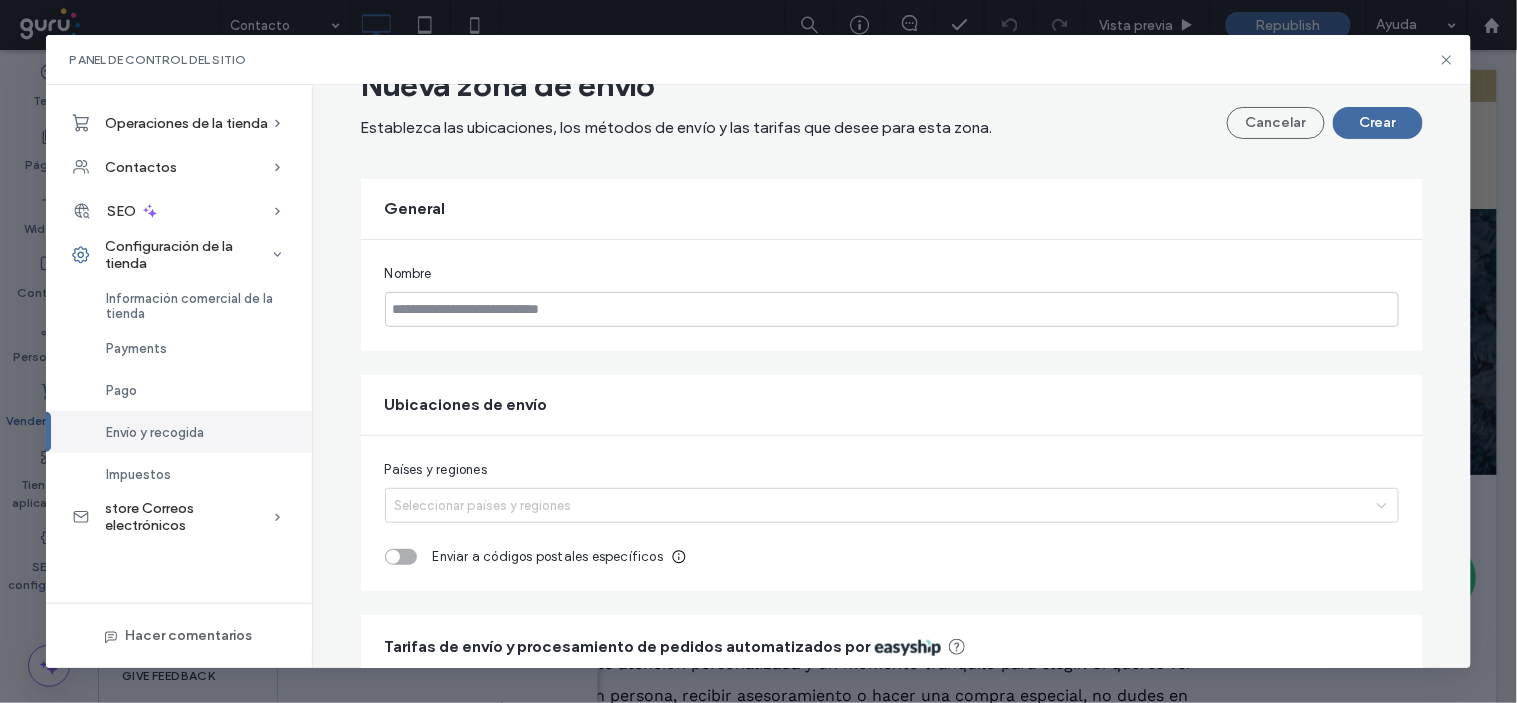 scroll, scrollTop: 86, scrollLeft: 0, axis: vertical 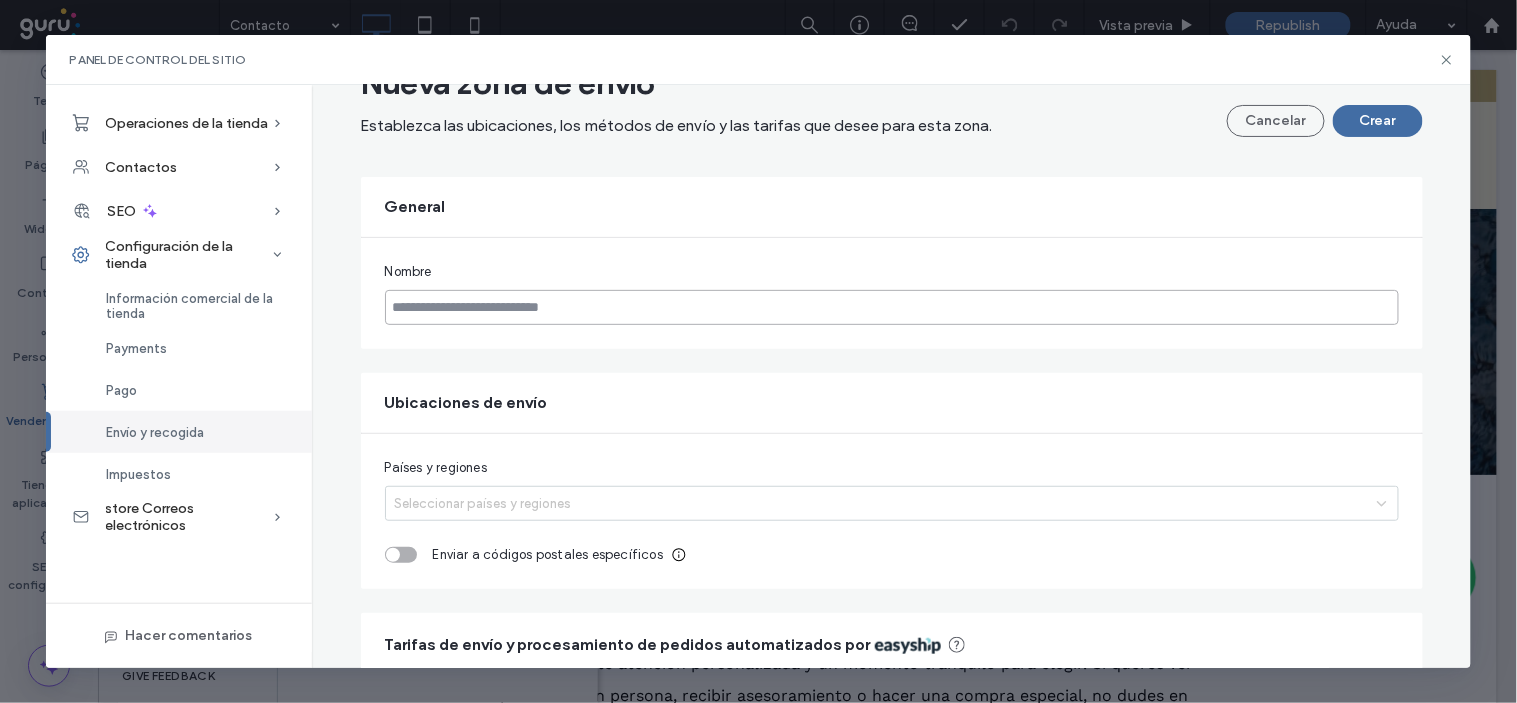 drag, startPoint x: 426, startPoint y: 311, endPoint x: 588, endPoint y: 330, distance: 163.1104 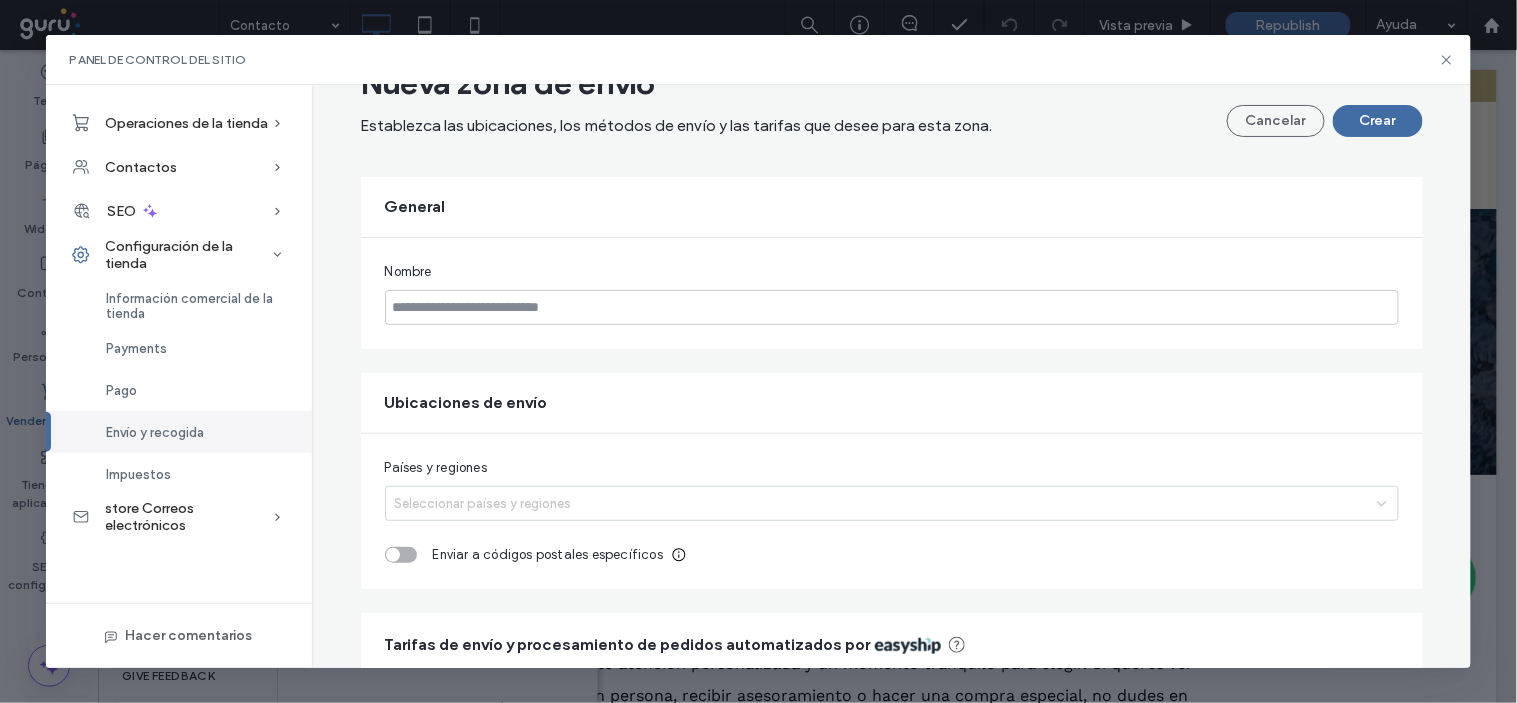 click on "Ubicaciones de envío" at bounding box center (892, 403) 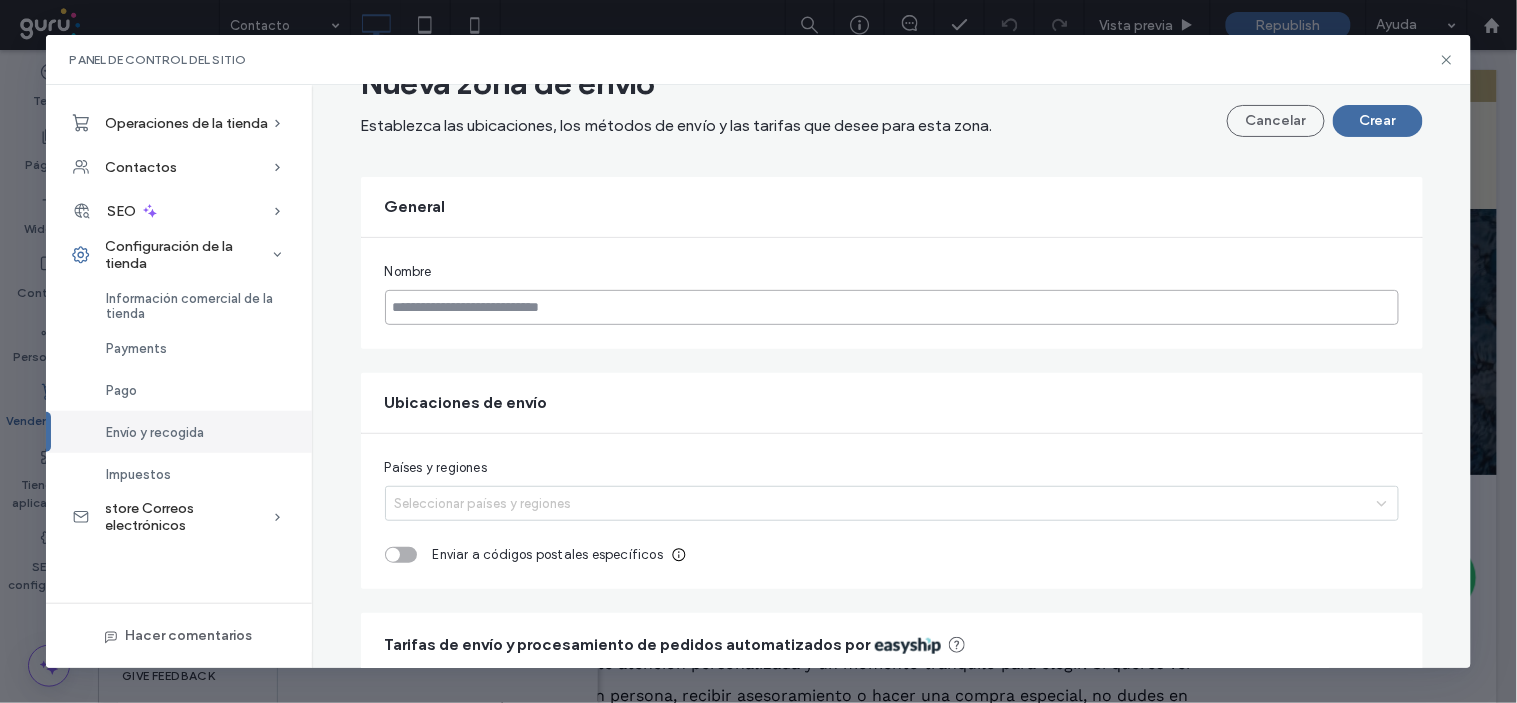 click at bounding box center (892, 307) 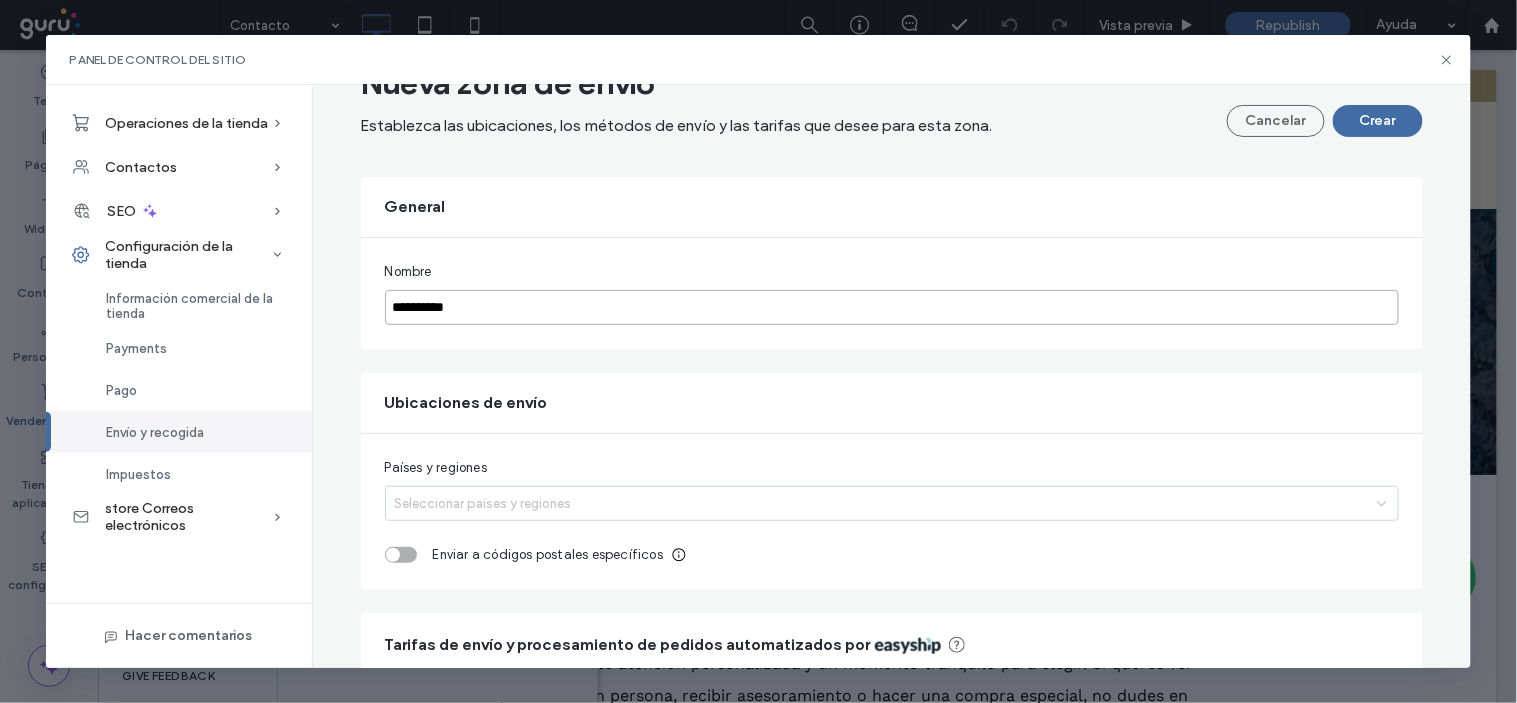 type on "**********" 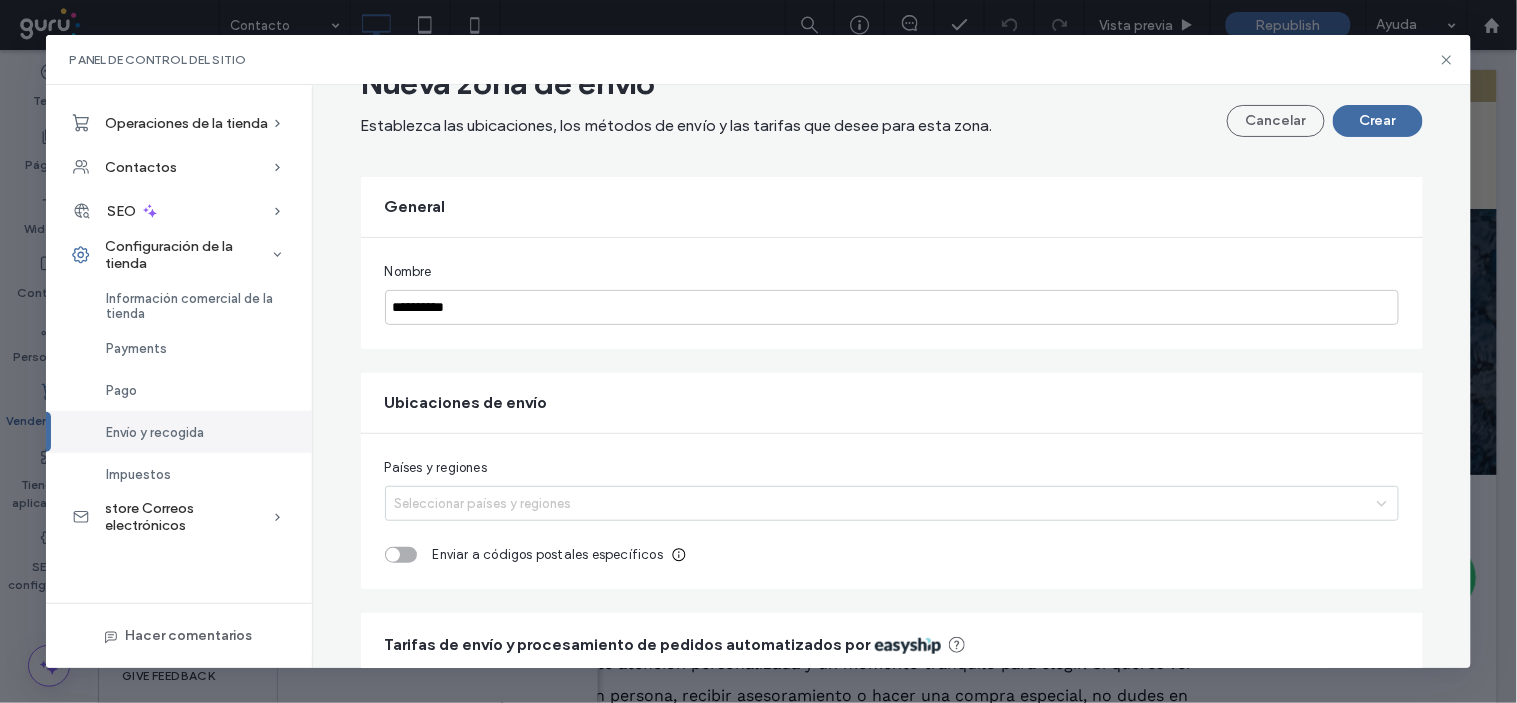 click at bounding box center (876, 503) 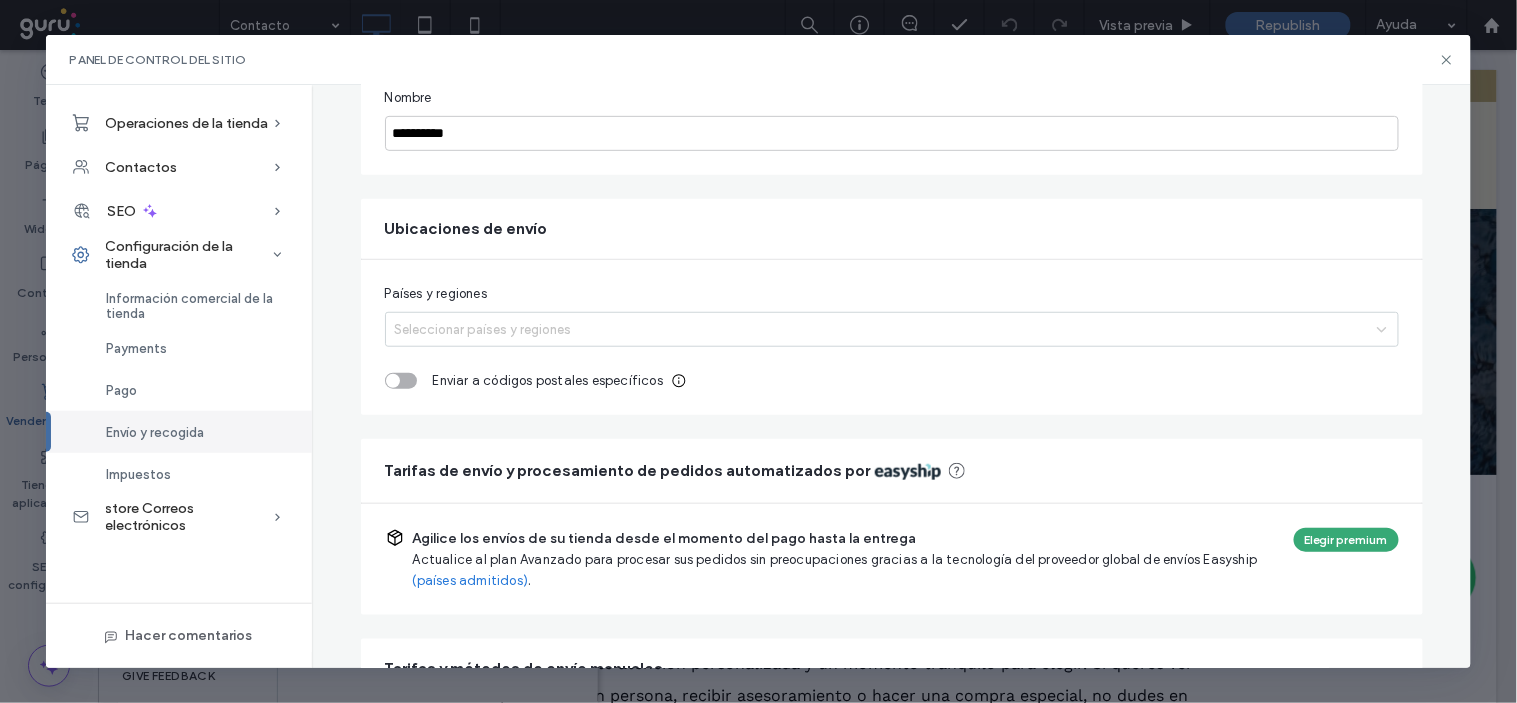 scroll, scrollTop: 290, scrollLeft: 0, axis: vertical 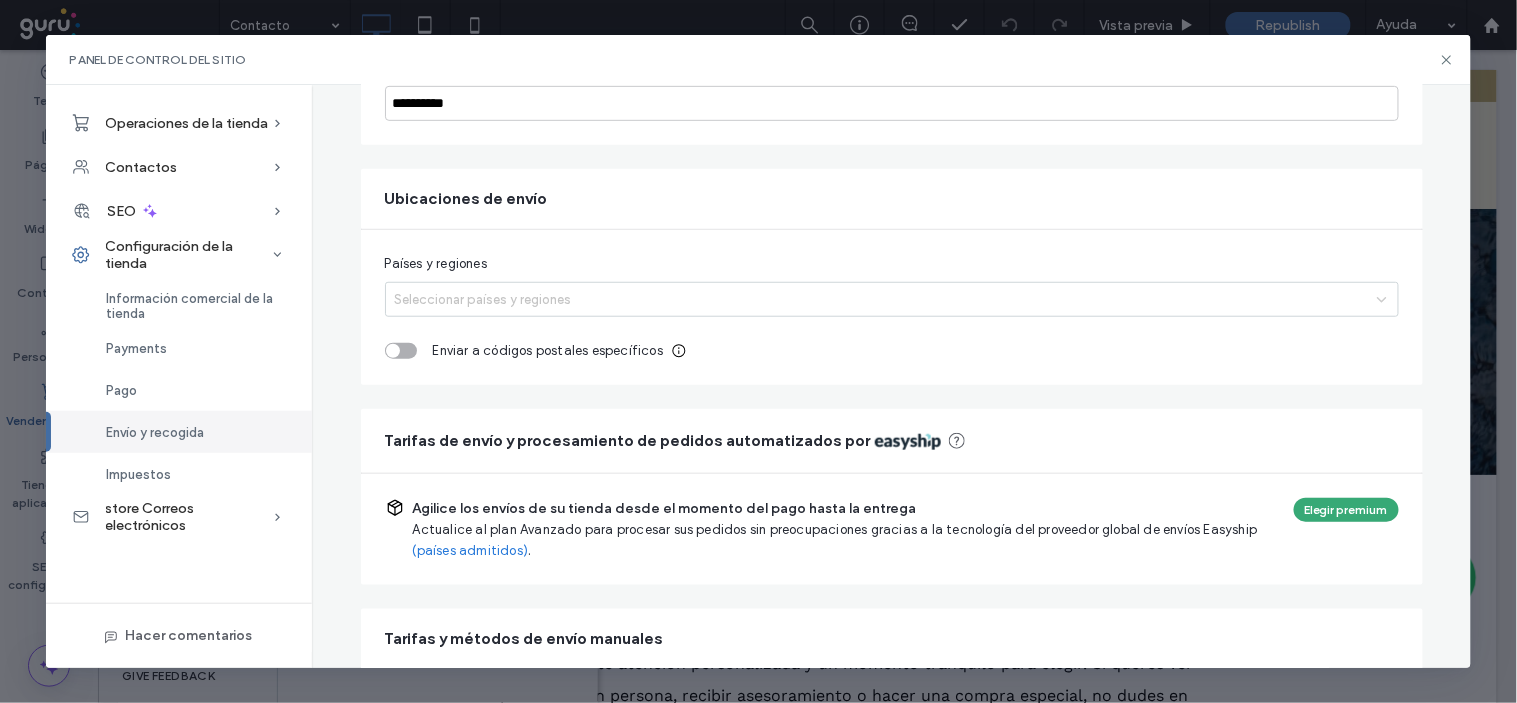 click at bounding box center (876, 299) 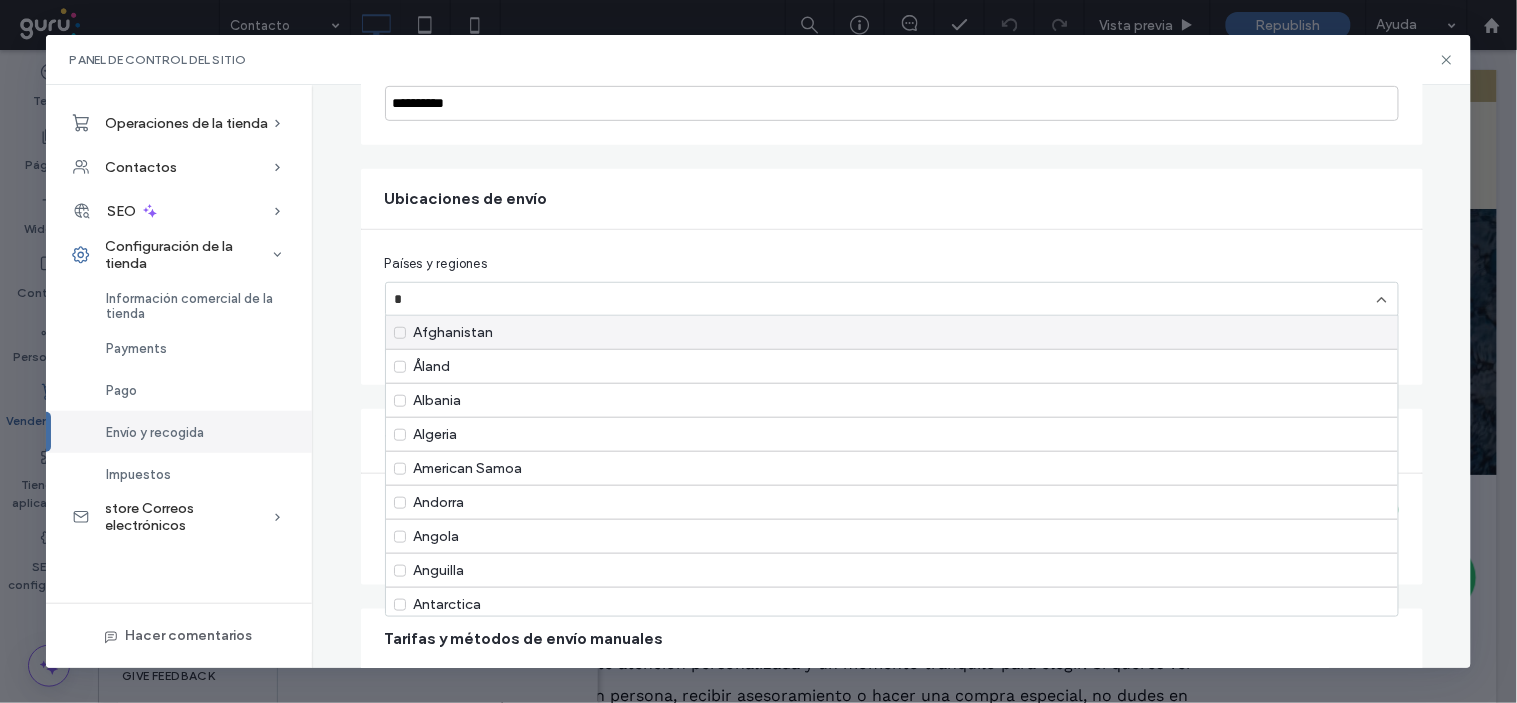 type on "**" 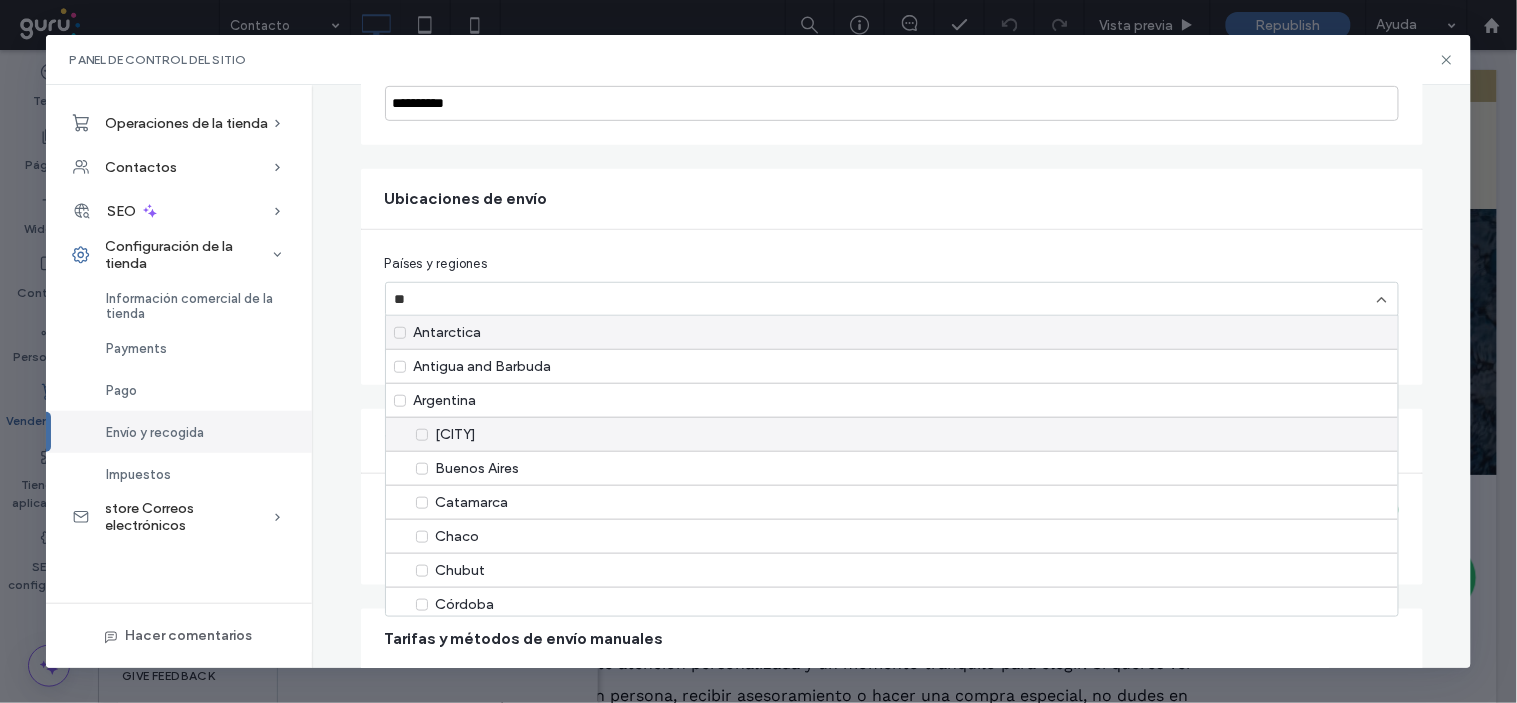 click on "[CITY]" at bounding box center (892, 434) 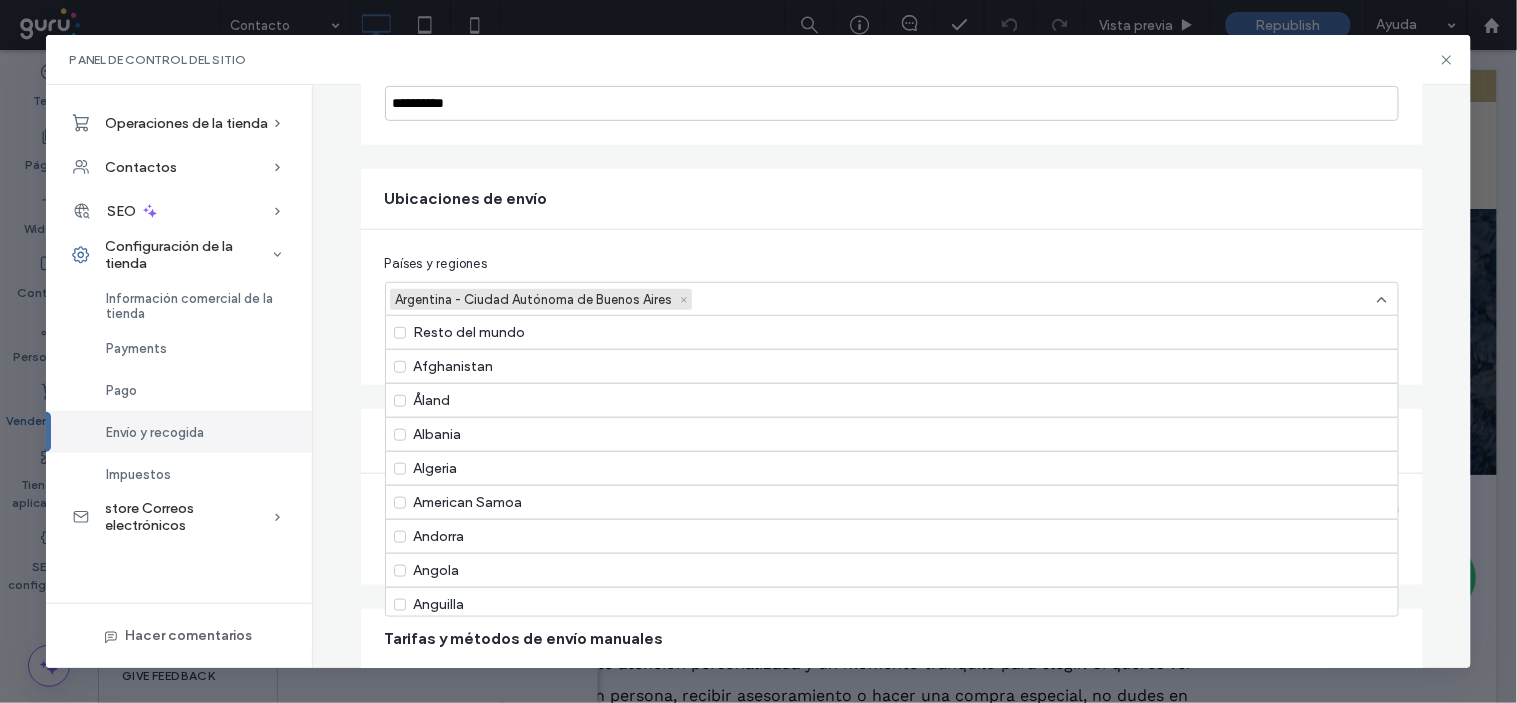 click on "Ubicaciones de envío" at bounding box center (892, 199) 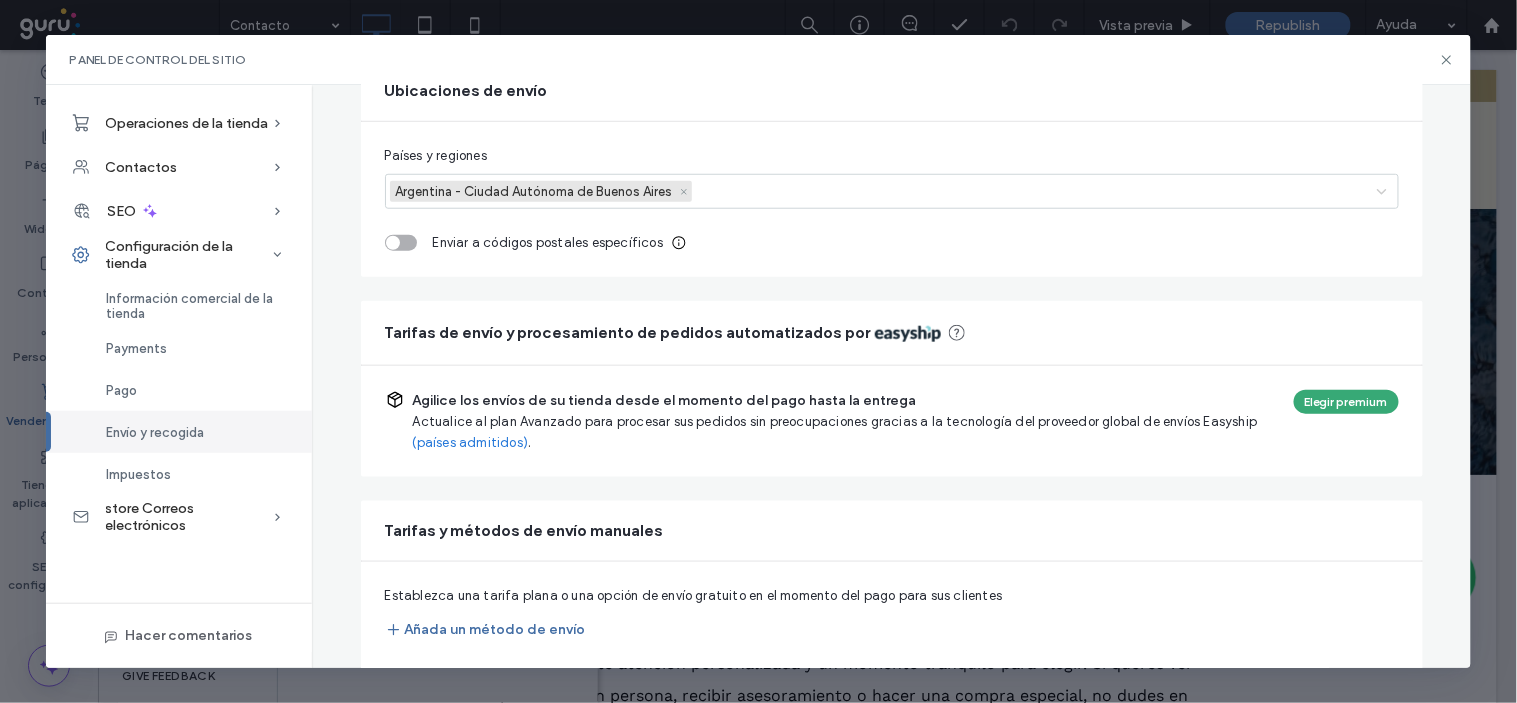 scroll, scrollTop: 400, scrollLeft: 0, axis: vertical 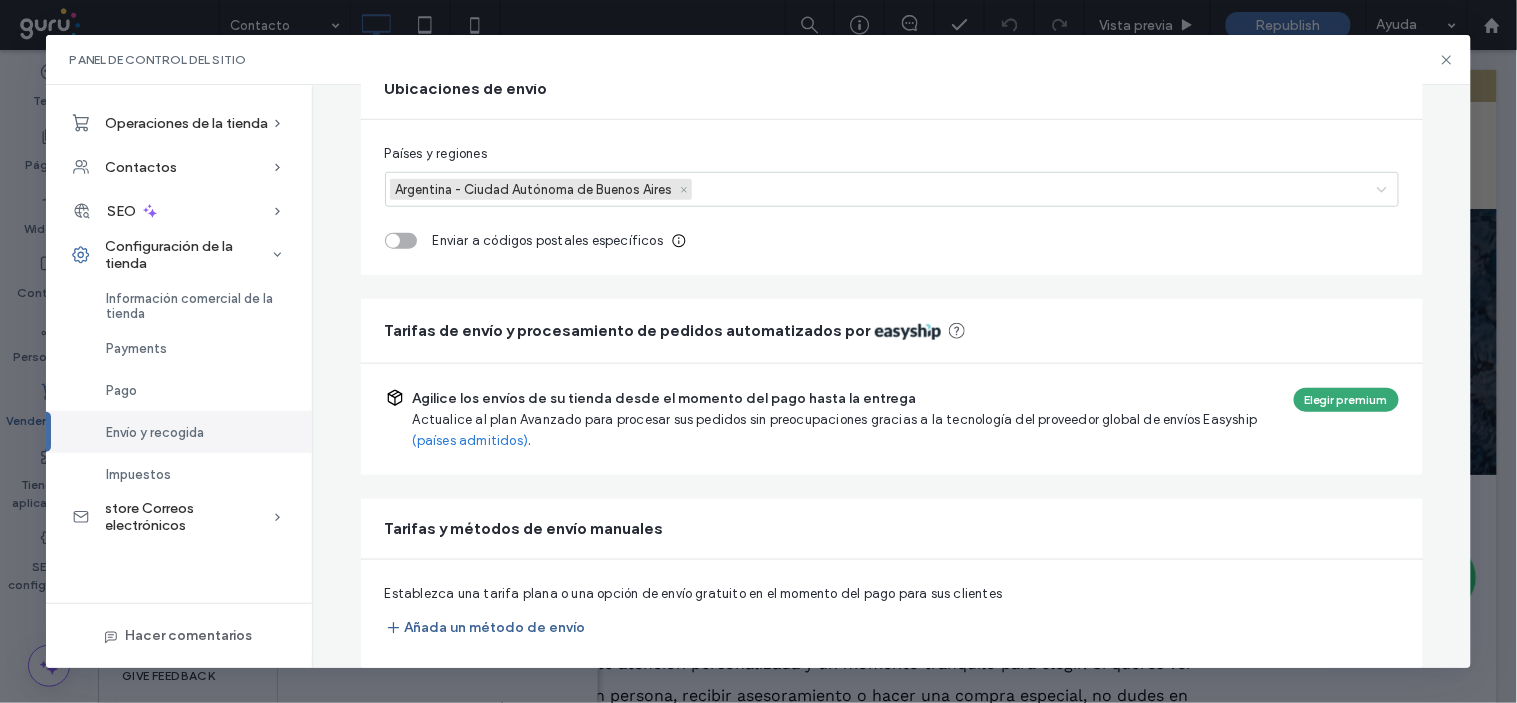 click on "Añada un método de envío" at bounding box center [485, 628] 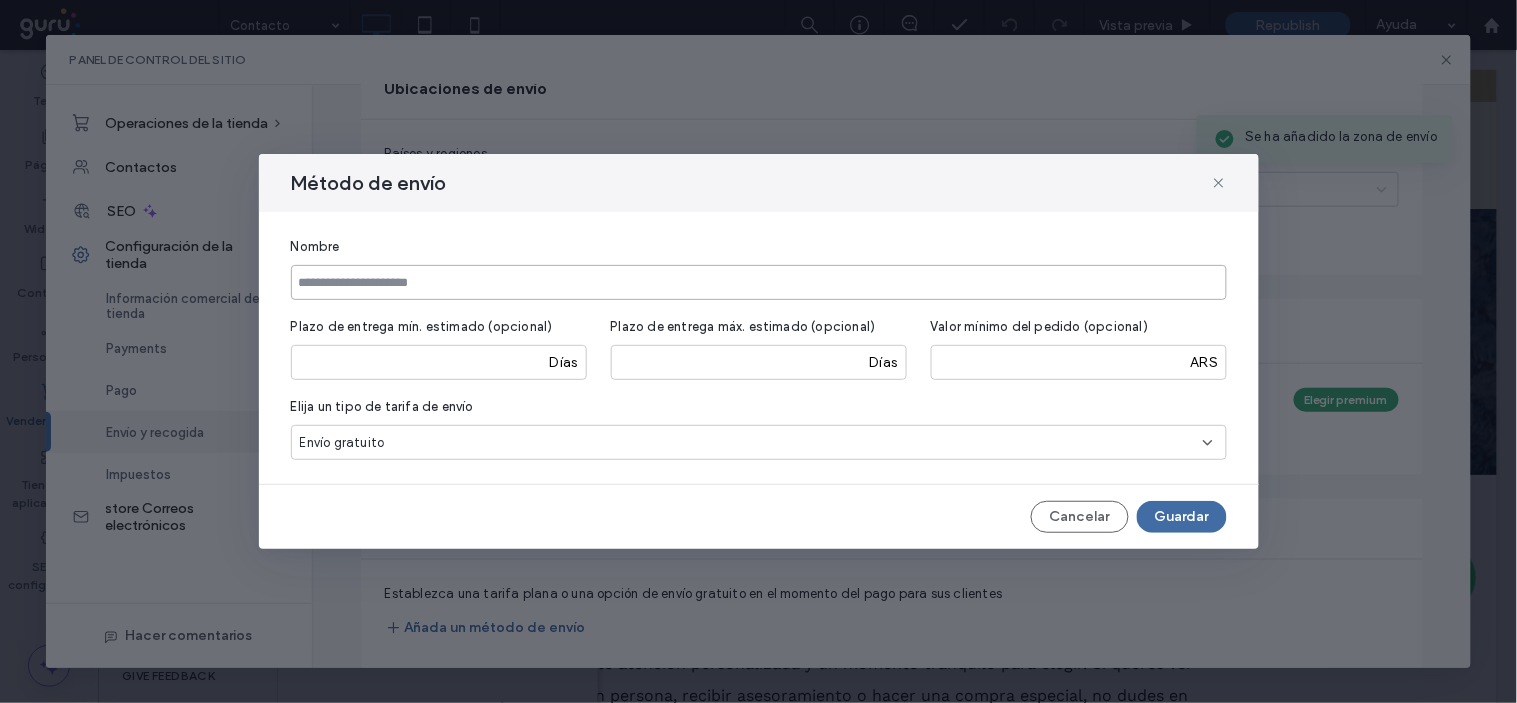 click at bounding box center [759, 282] 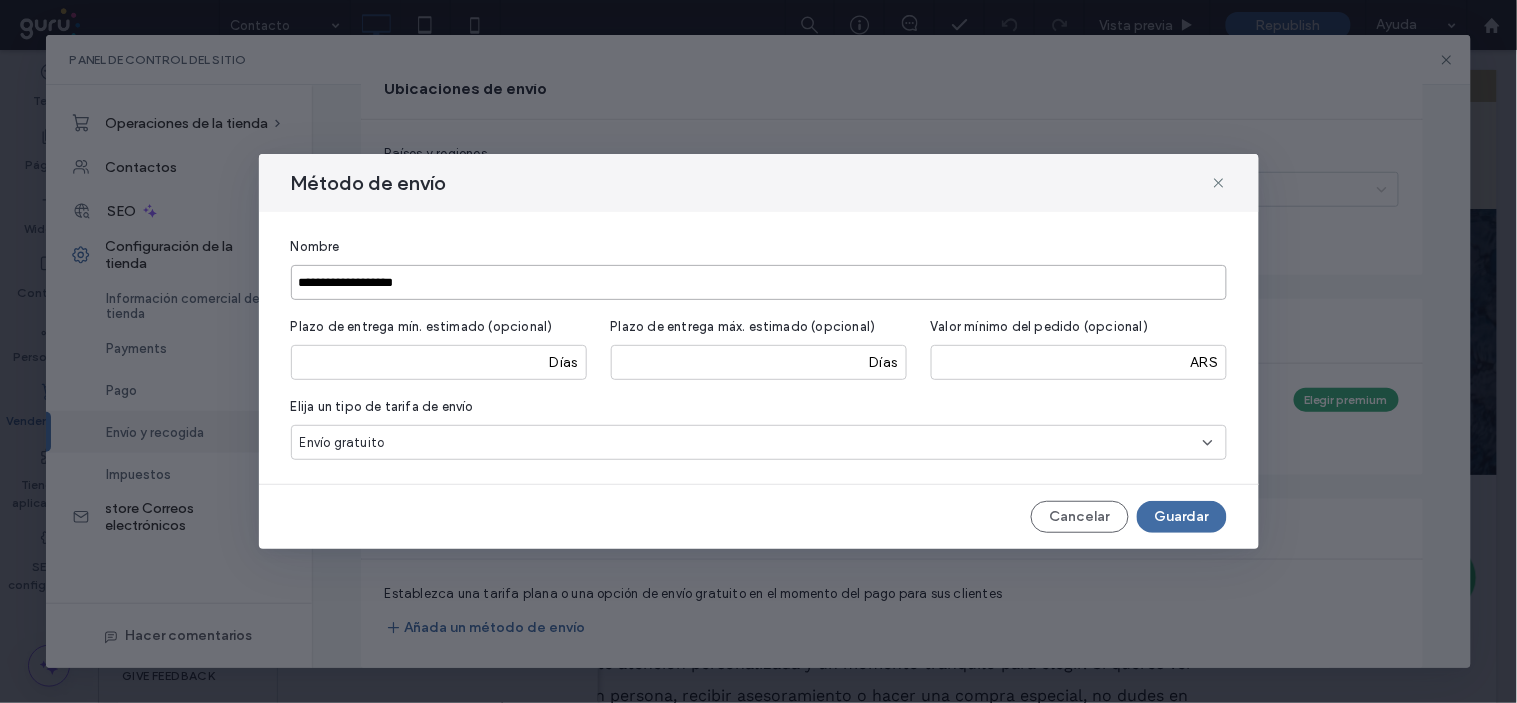 drag, startPoint x: 338, startPoint y: 284, endPoint x: 532, endPoint y: 280, distance: 194.04123 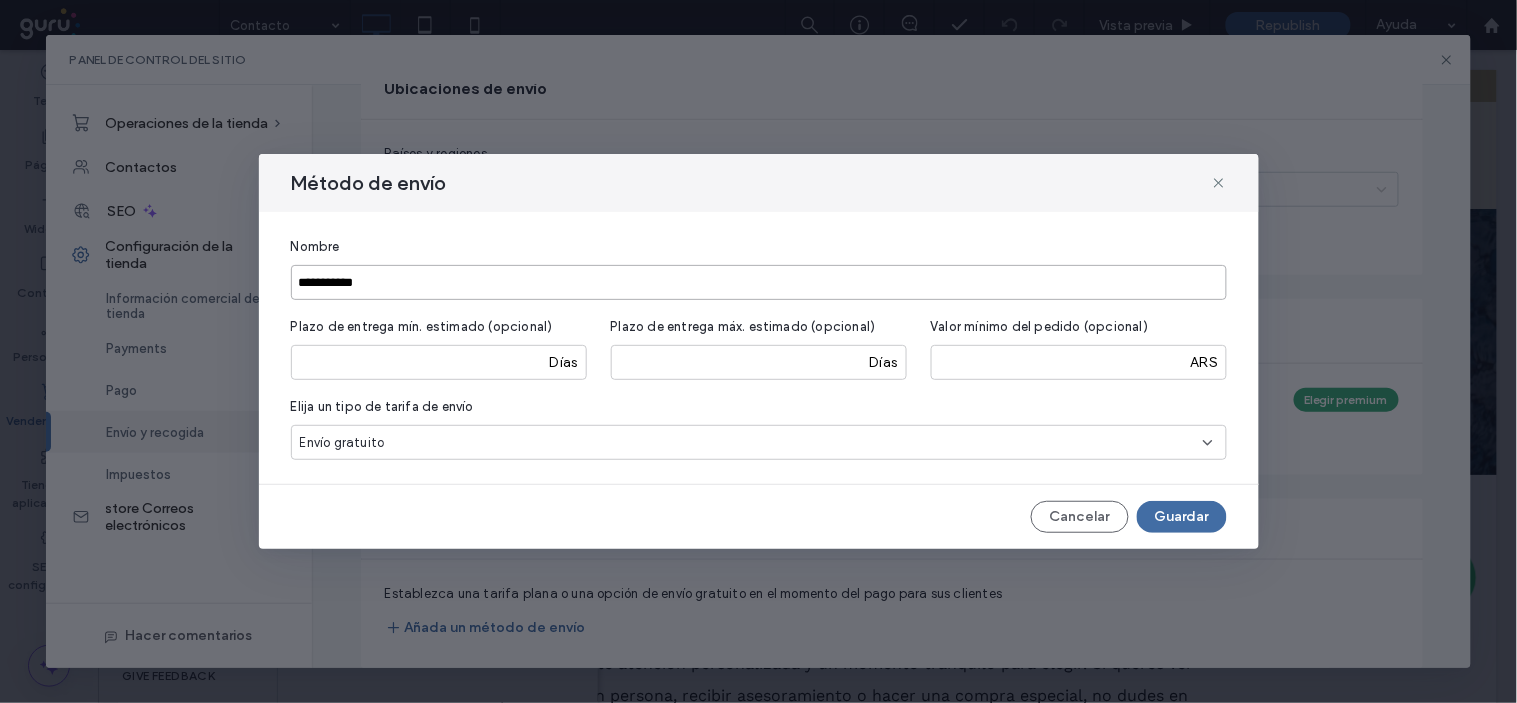 type on "**********" 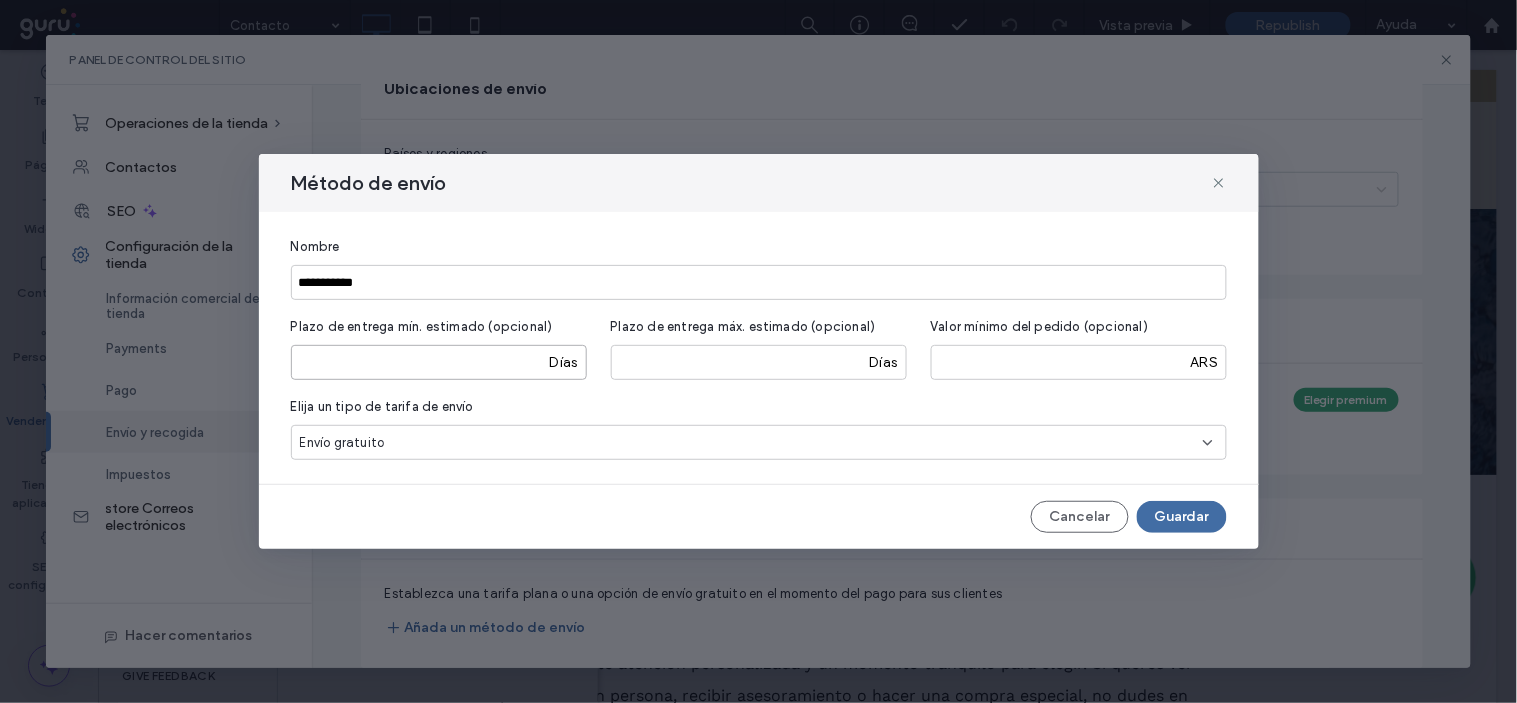 click at bounding box center (439, 362) 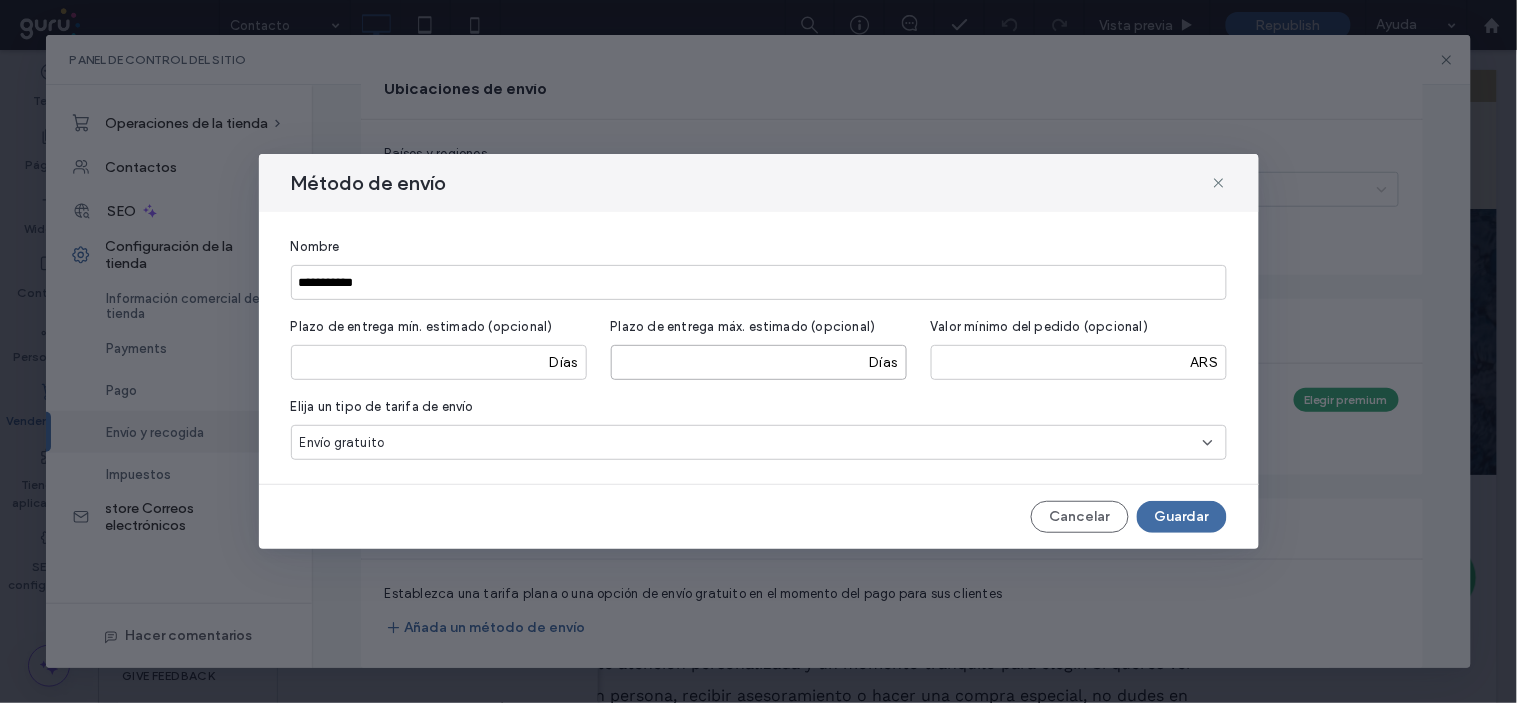 click at bounding box center (759, 362) 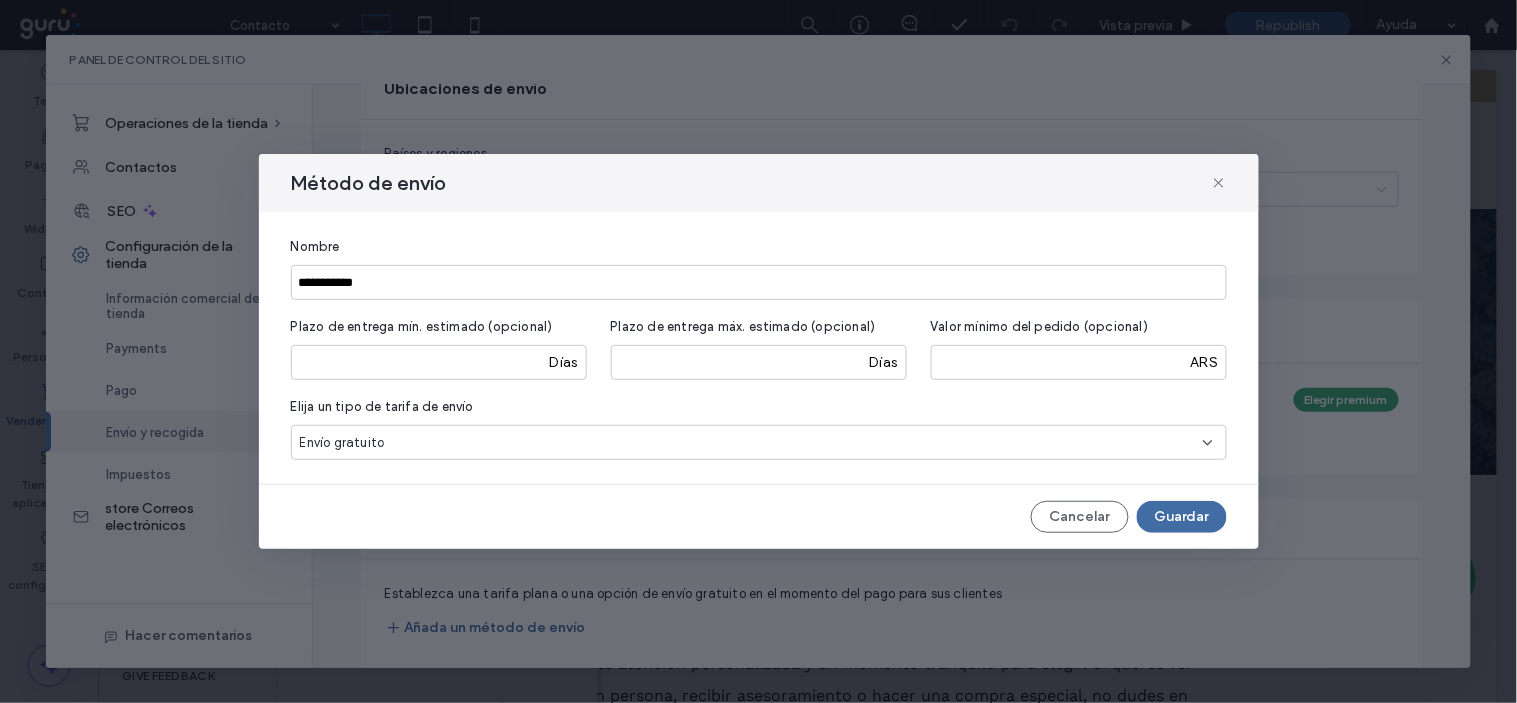 click on "Envío gratuito" at bounding box center (751, 443) 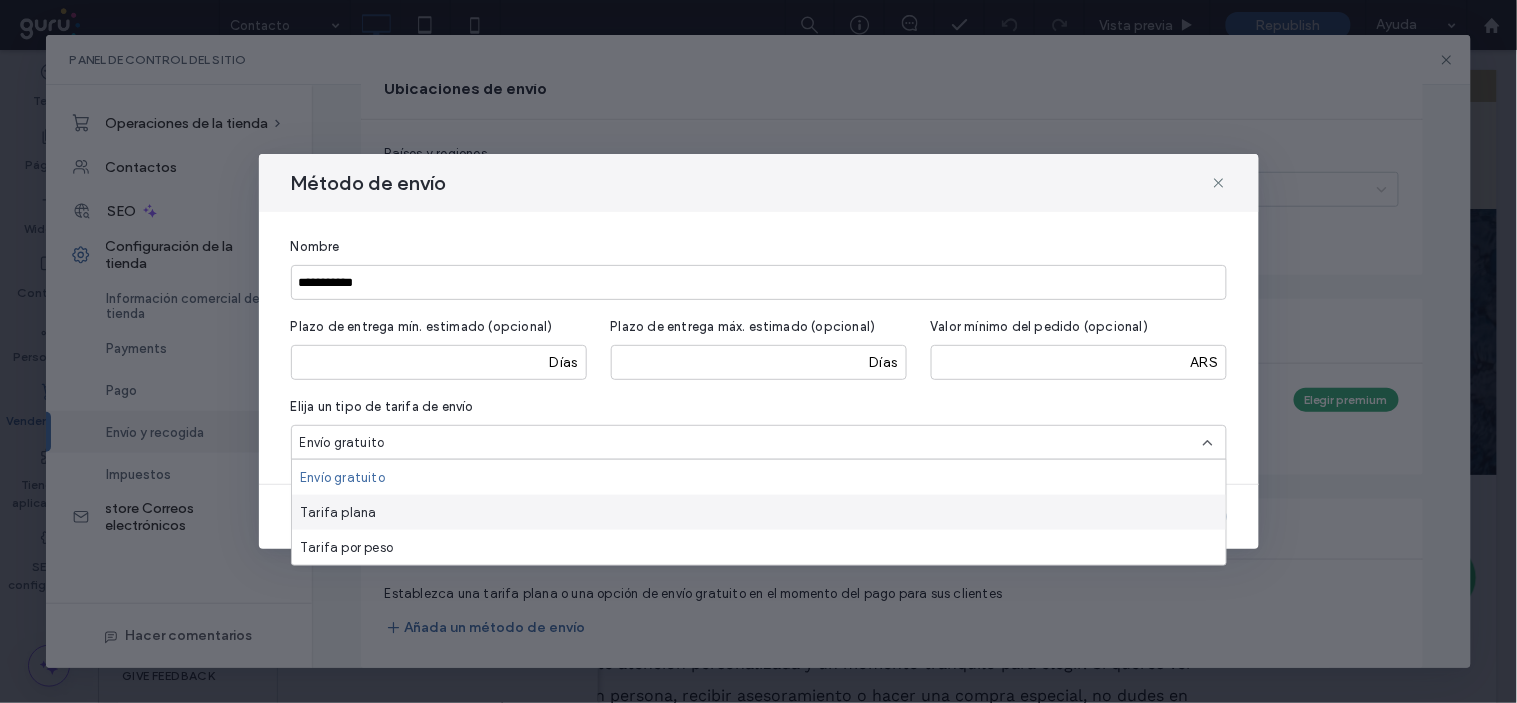 click on "Tarifa plana" at bounding box center [338, 512] 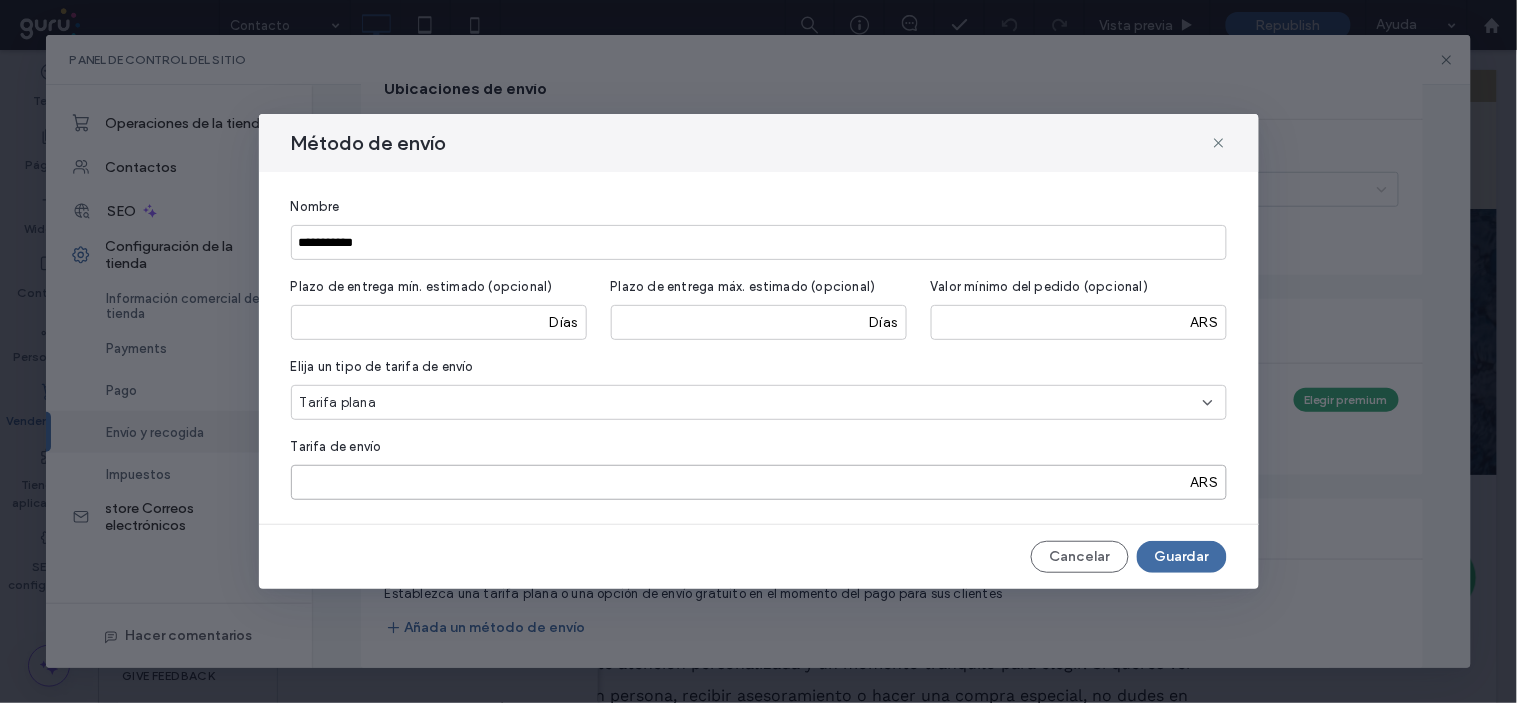 drag, startPoint x: 357, startPoint y: 488, endPoint x: 251, endPoint y: 477, distance: 106.56923 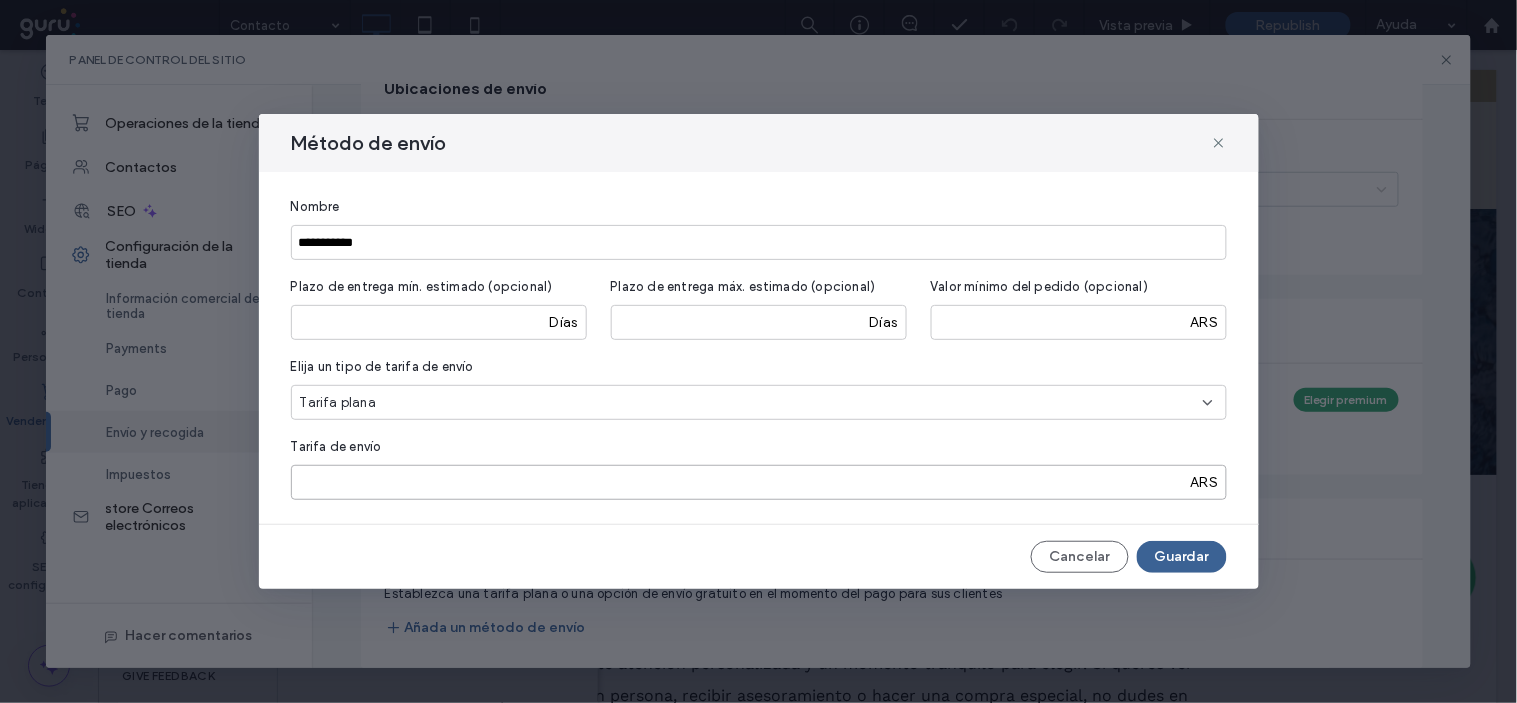 type on "****" 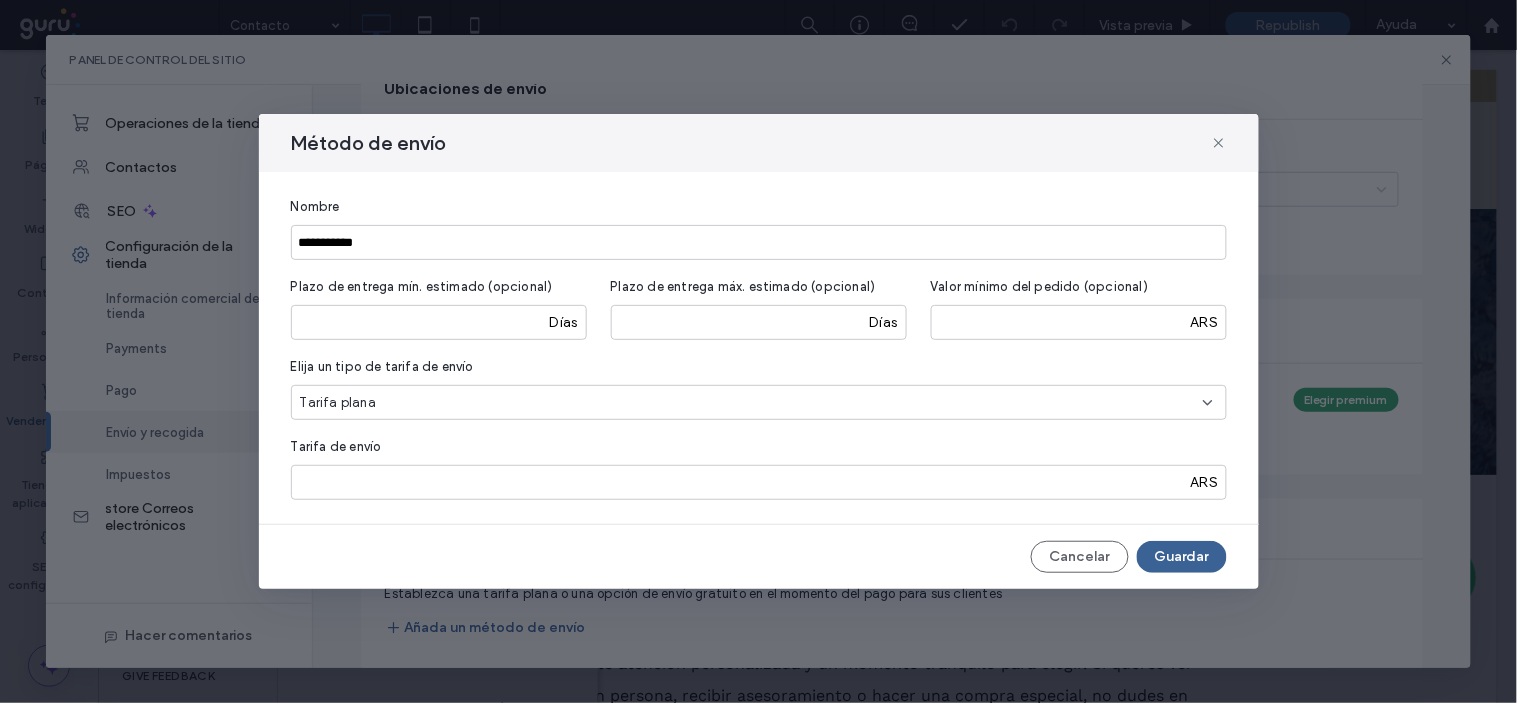 click on "Guardar" at bounding box center (1182, 557) 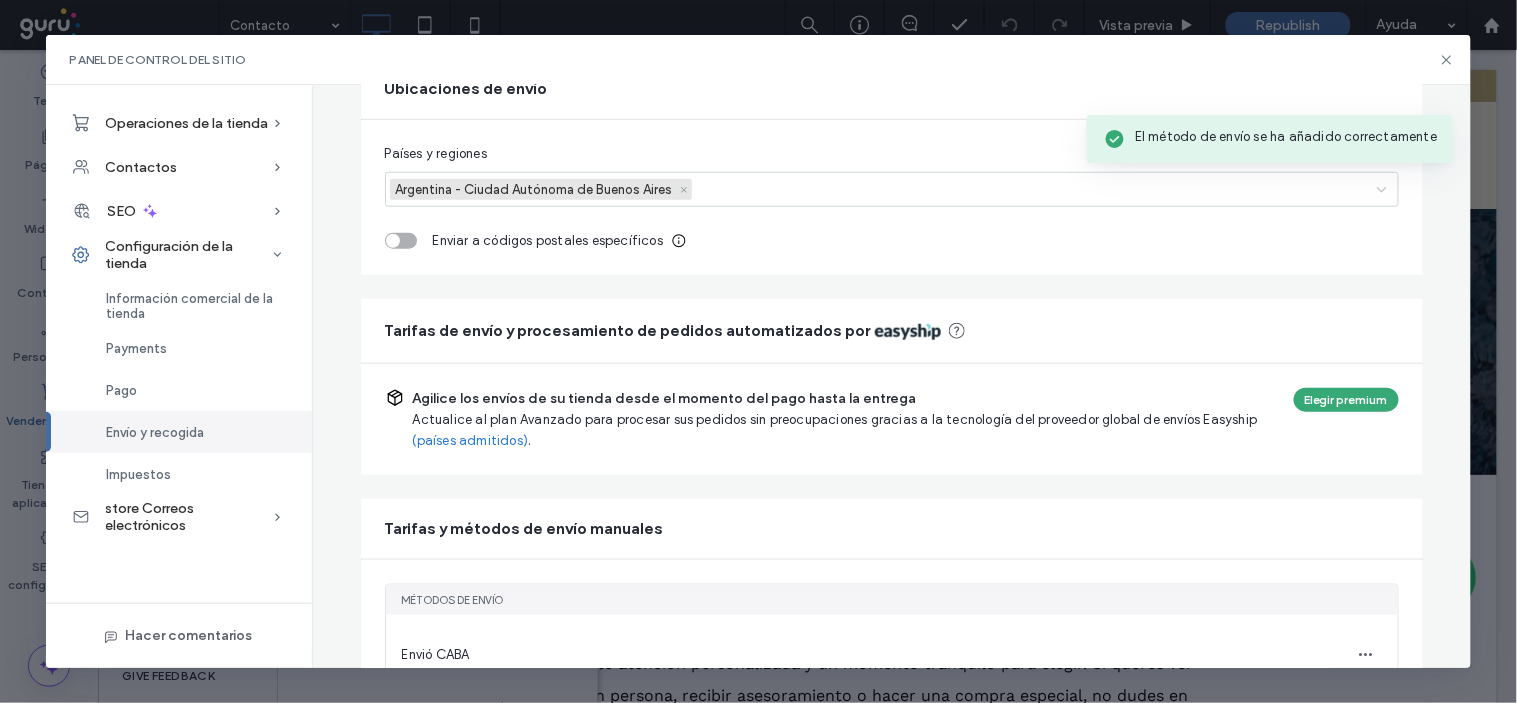 scroll, scrollTop: 500, scrollLeft: 0, axis: vertical 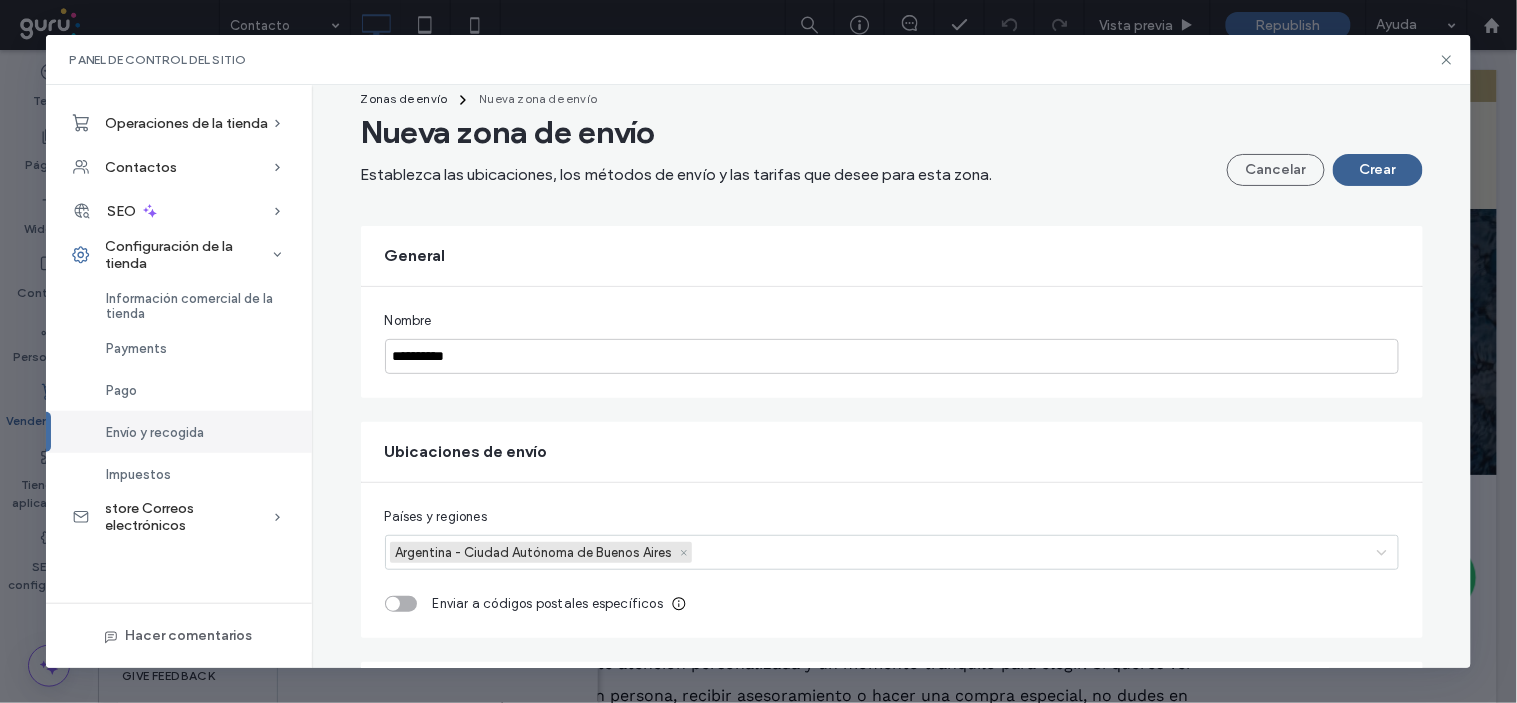 click on "Crear" at bounding box center [1378, 170] 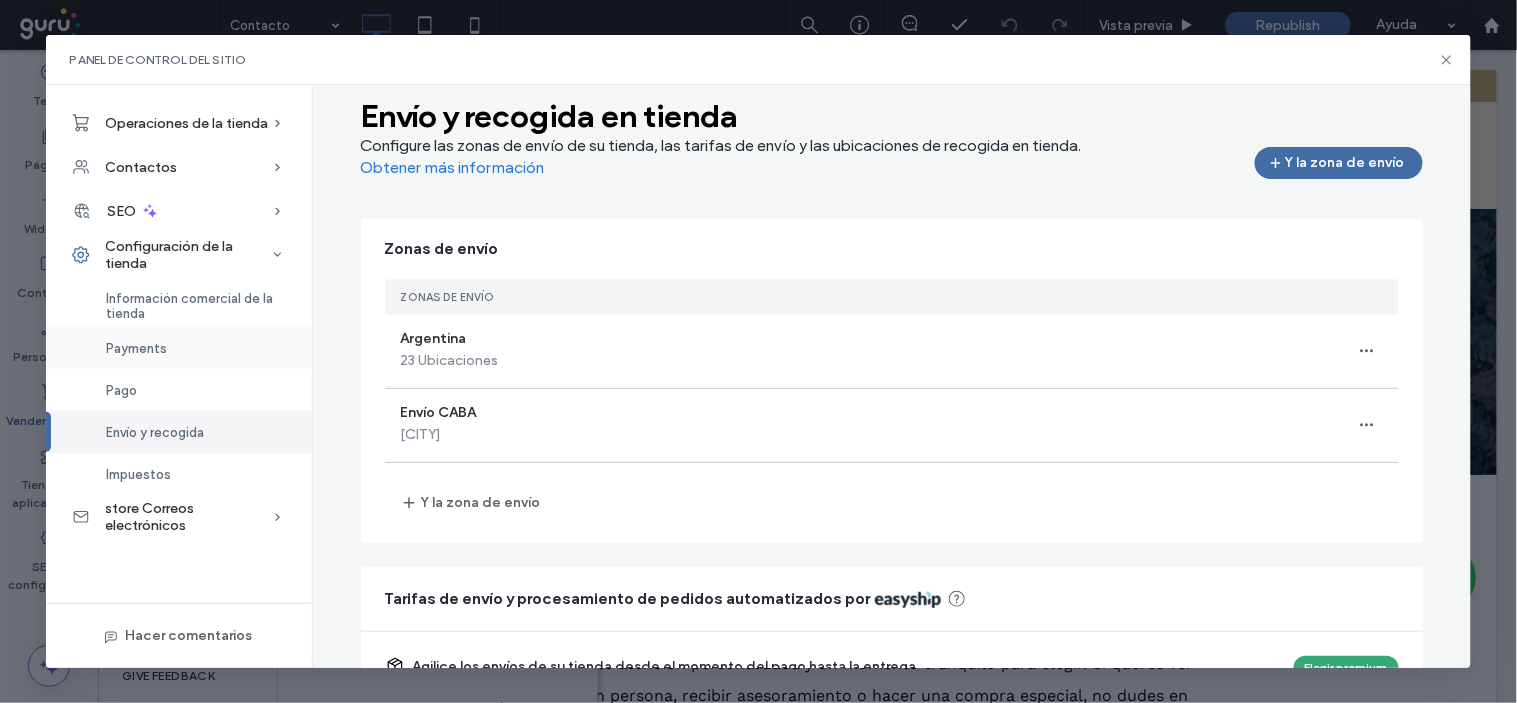 click on "Payments" at bounding box center [137, 348] 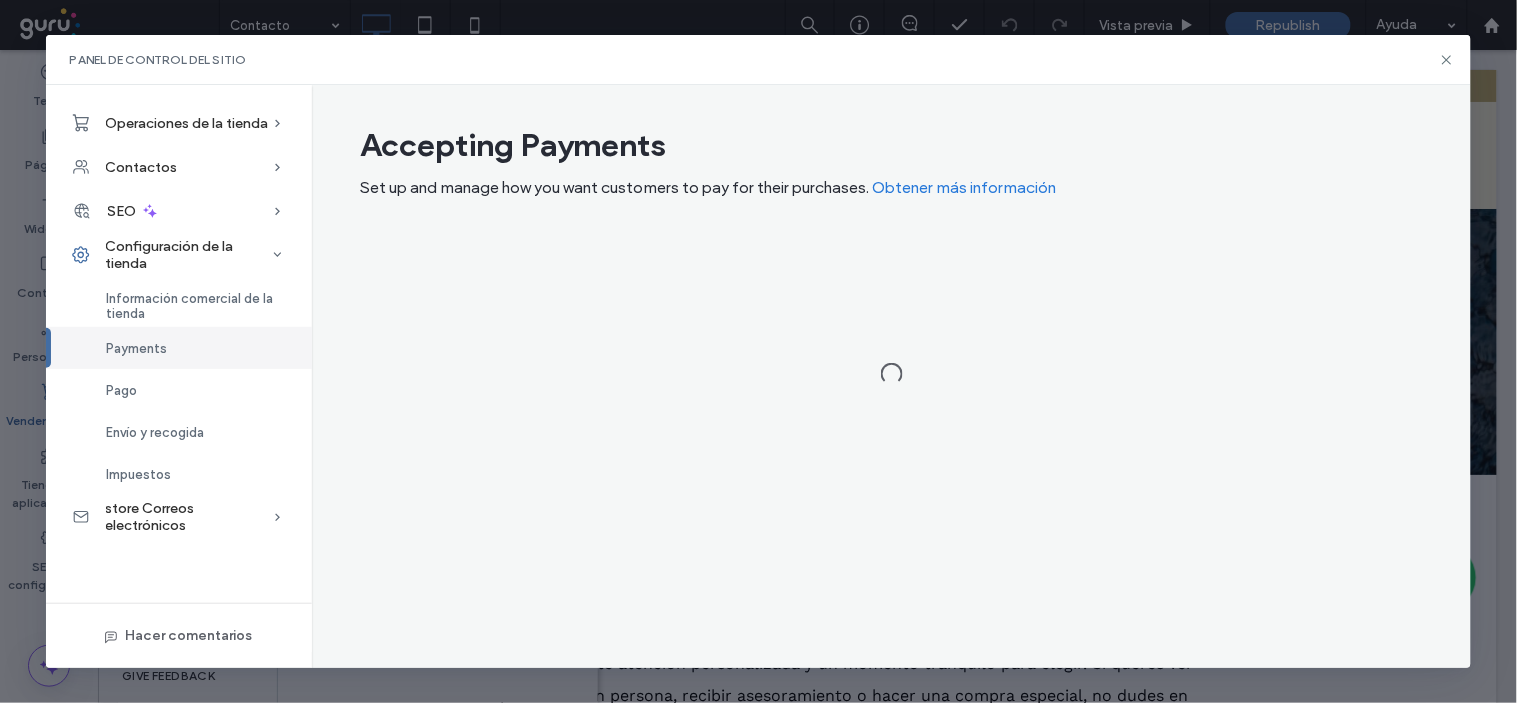 scroll, scrollTop: 0, scrollLeft: 0, axis: both 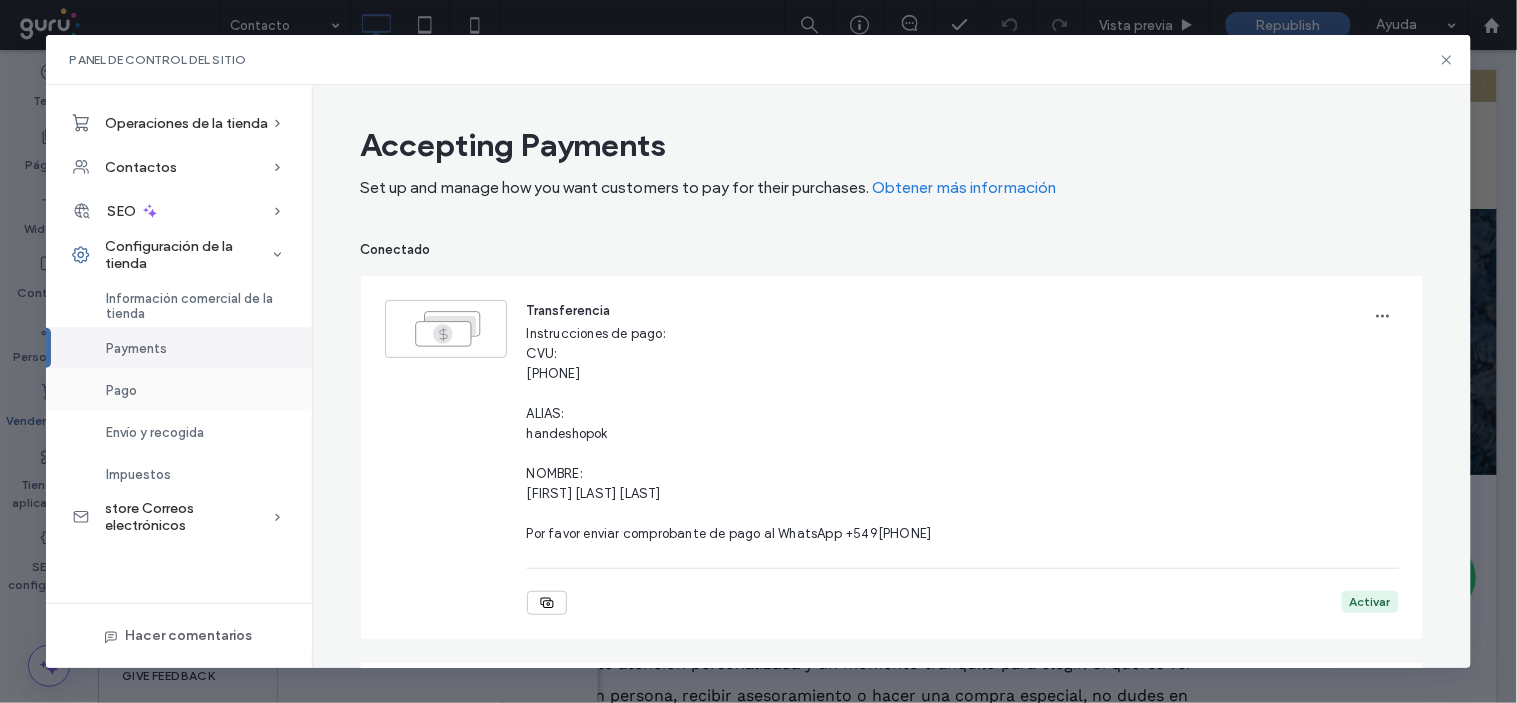 click on "Pago" at bounding box center [179, 390] 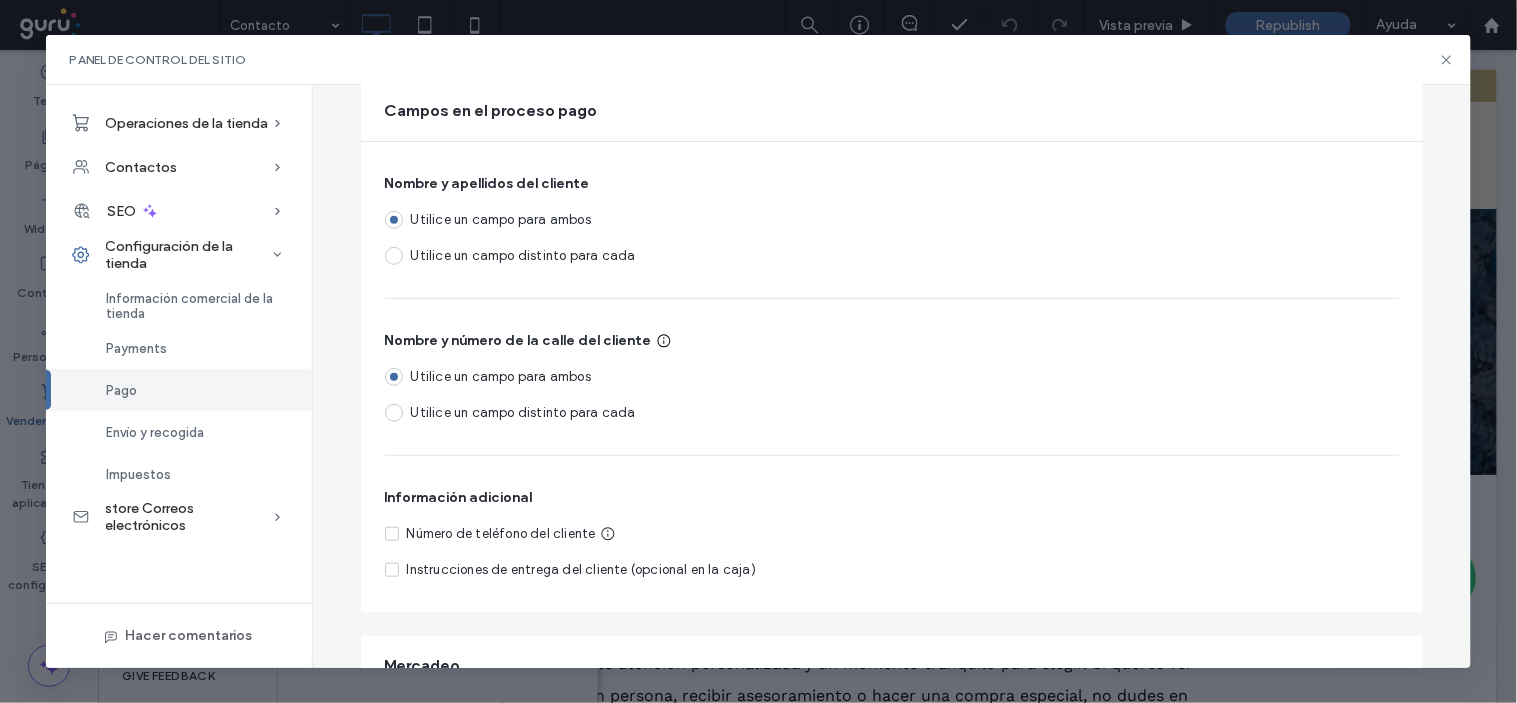 scroll, scrollTop: 164, scrollLeft: 0, axis: vertical 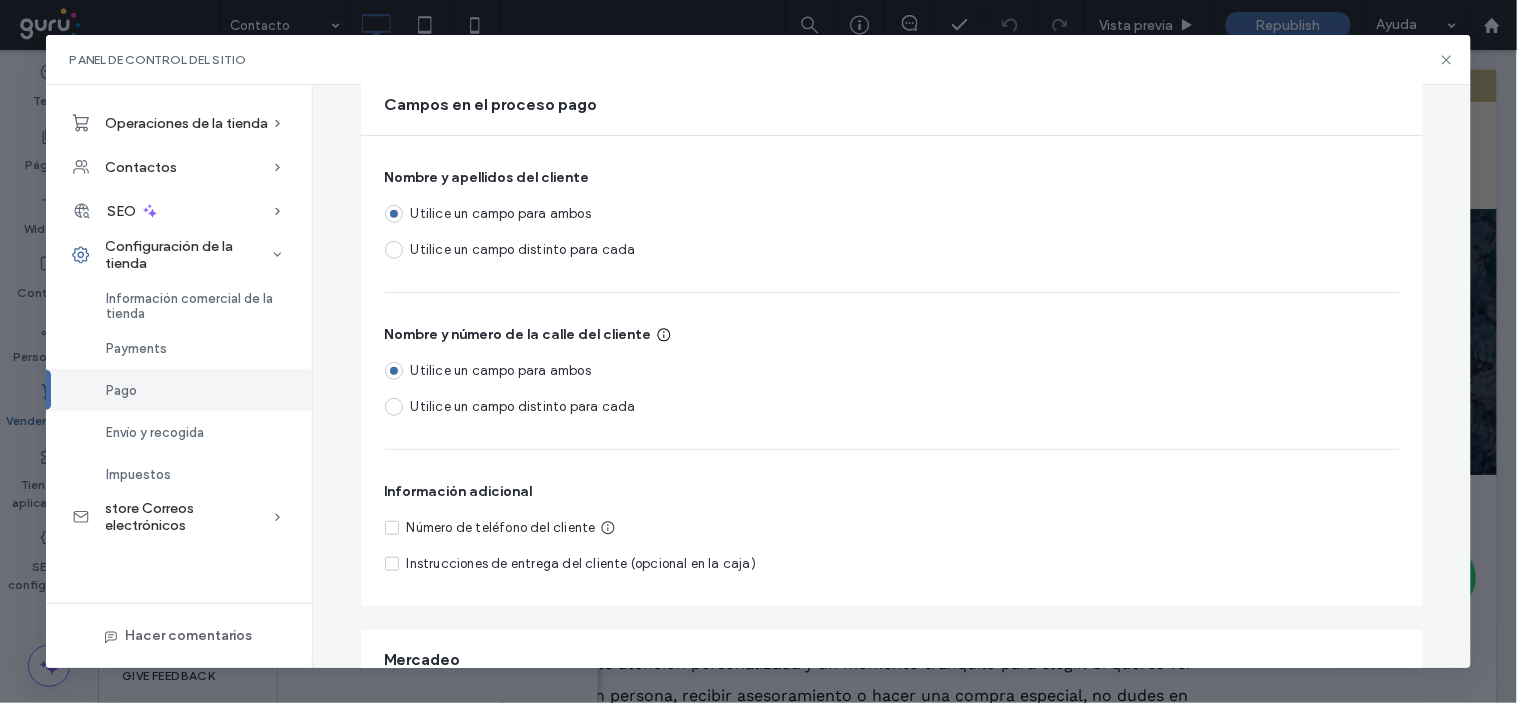 click at bounding box center [392, 528] 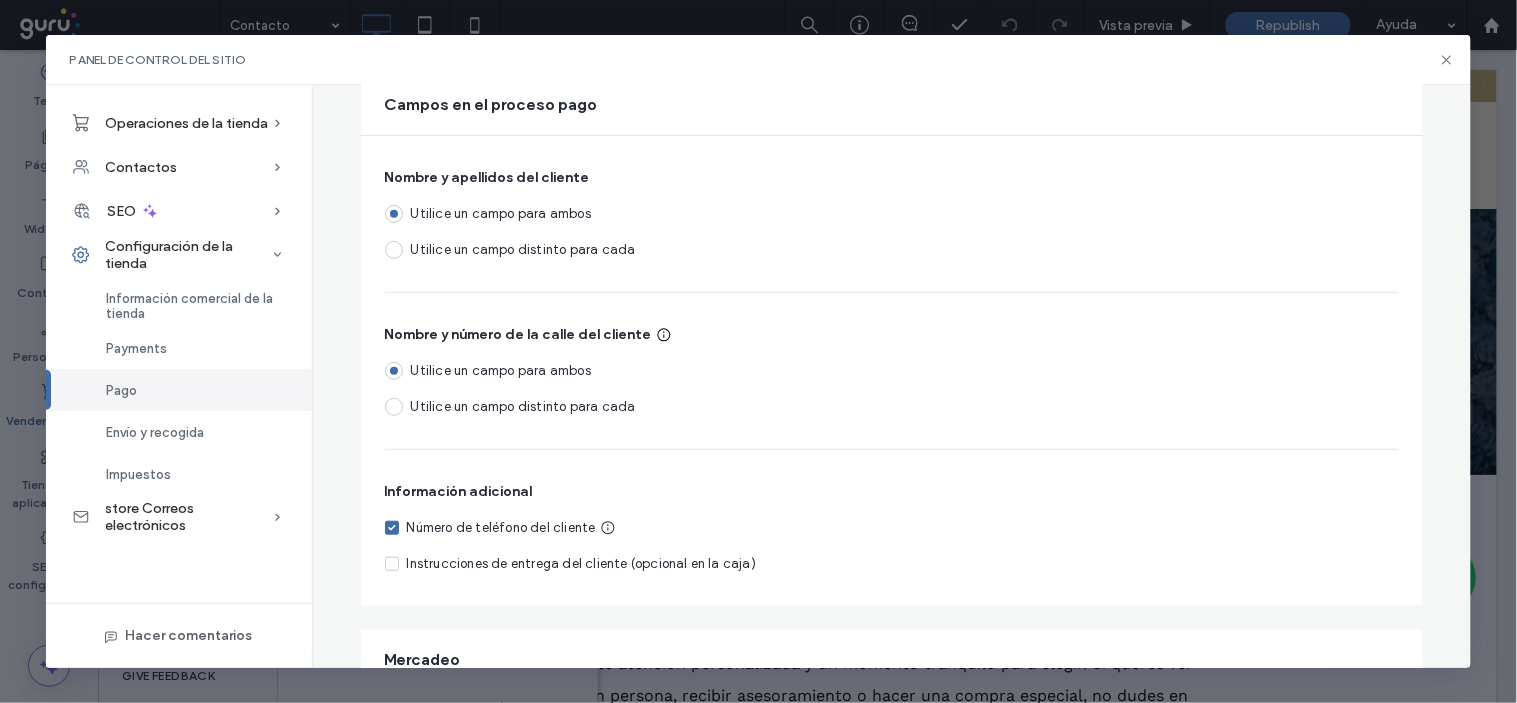 scroll, scrollTop: 0, scrollLeft: 0, axis: both 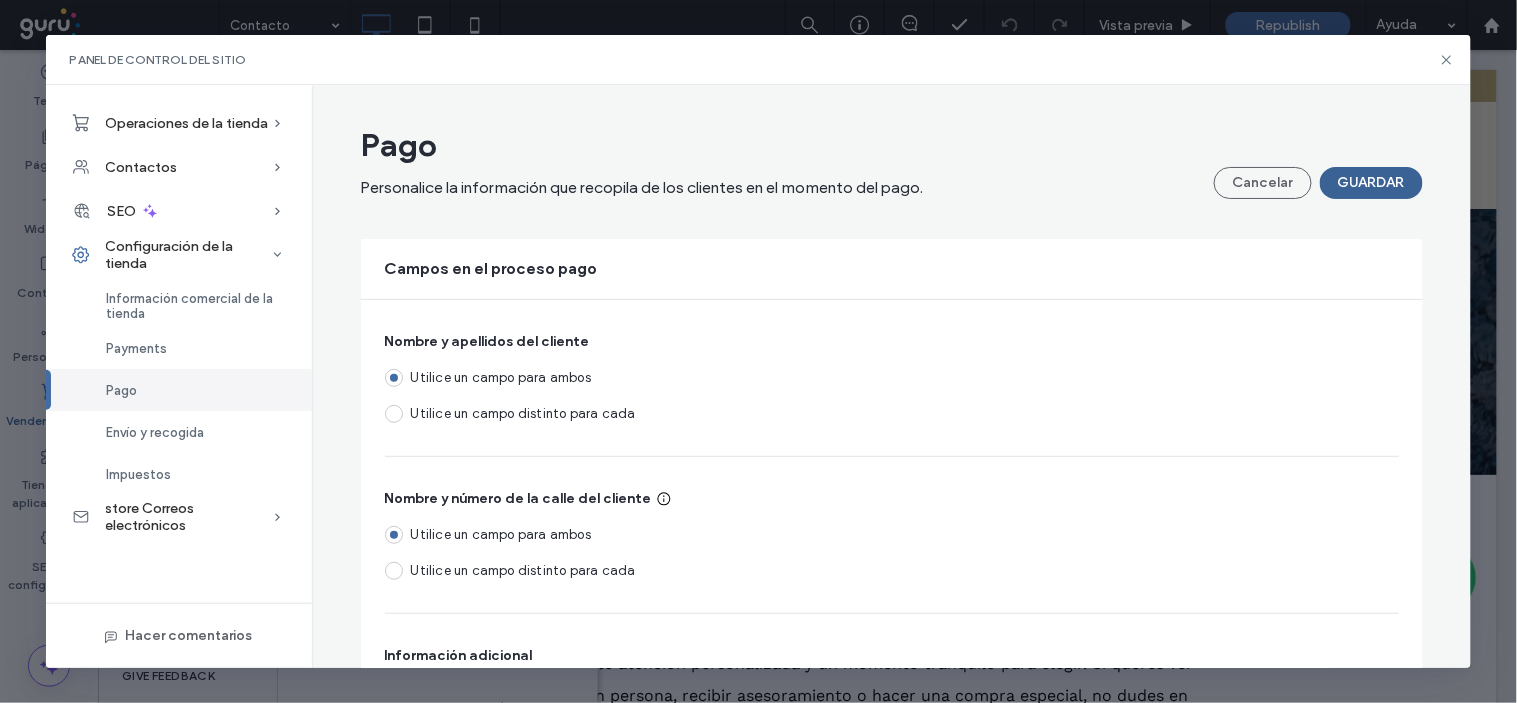 click on "GUARDAR" at bounding box center (1371, 183) 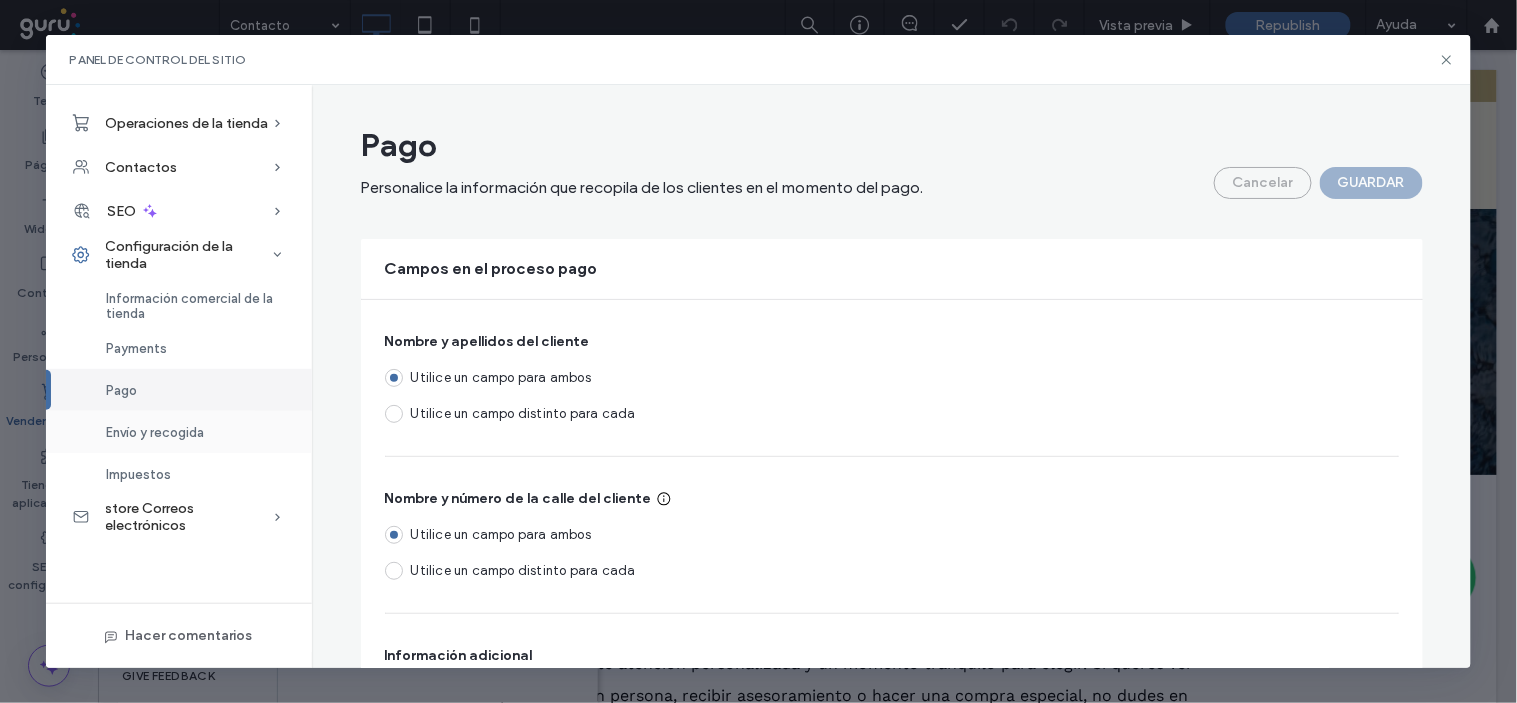click on "Envío y recogida" at bounding box center [156, 432] 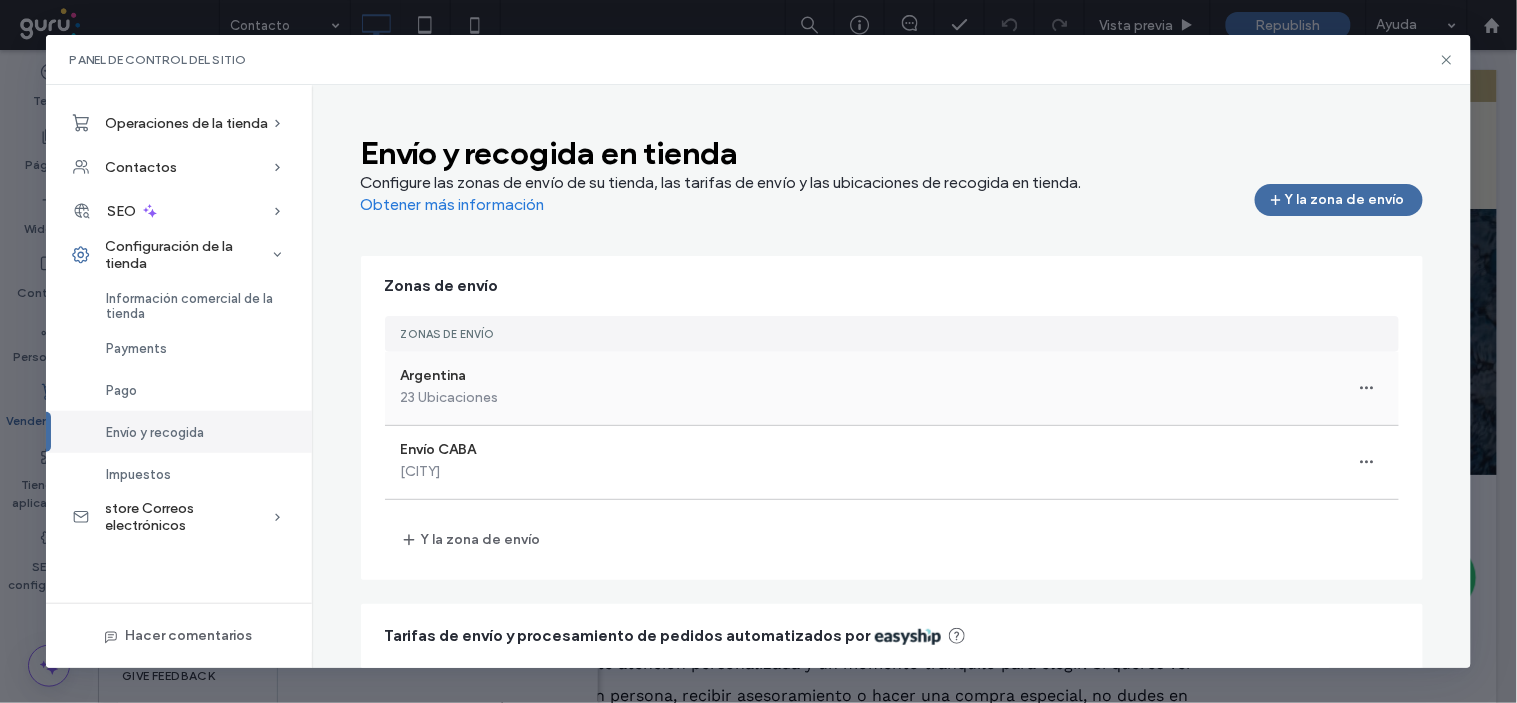 click on "Argentina  23 Ubicaciones" at bounding box center [892, 388] 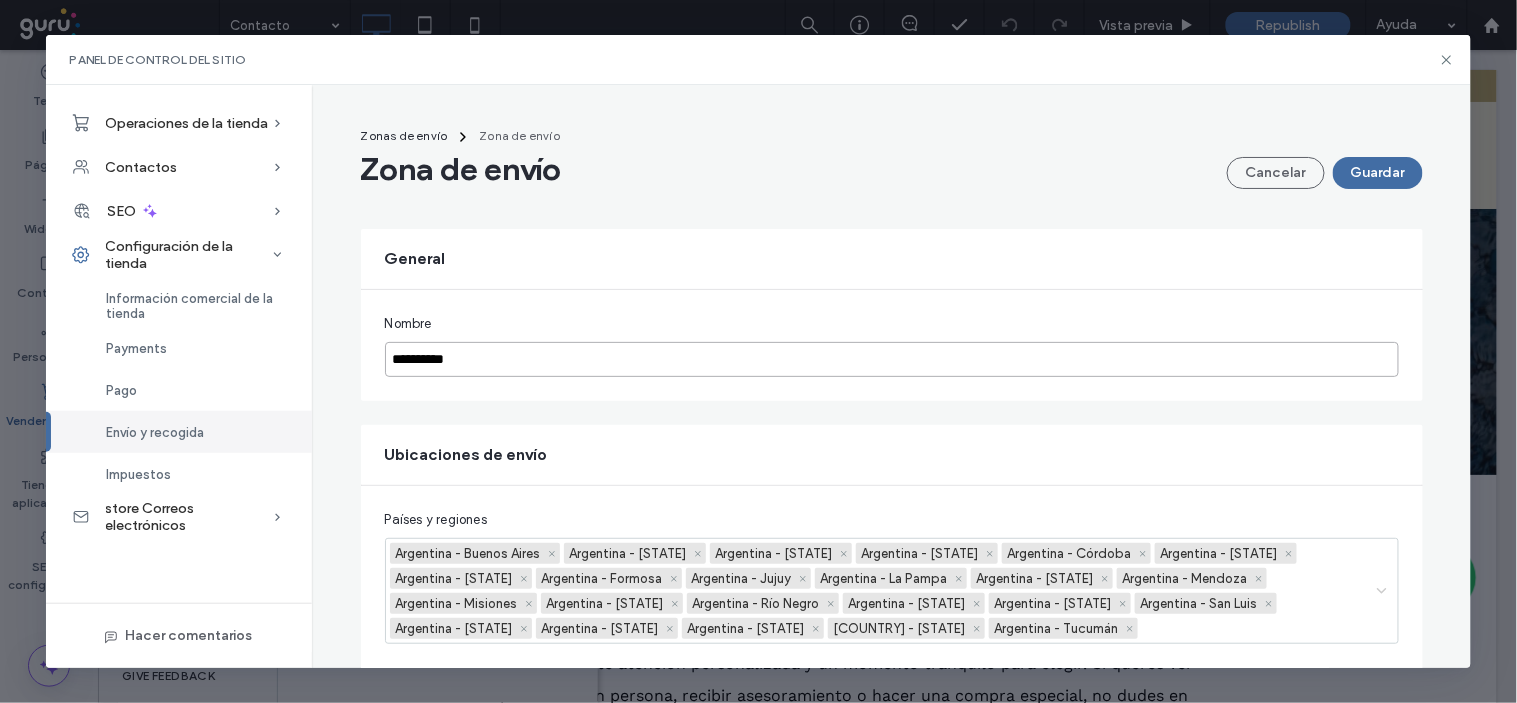 click on "*********" at bounding box center [892, 359] 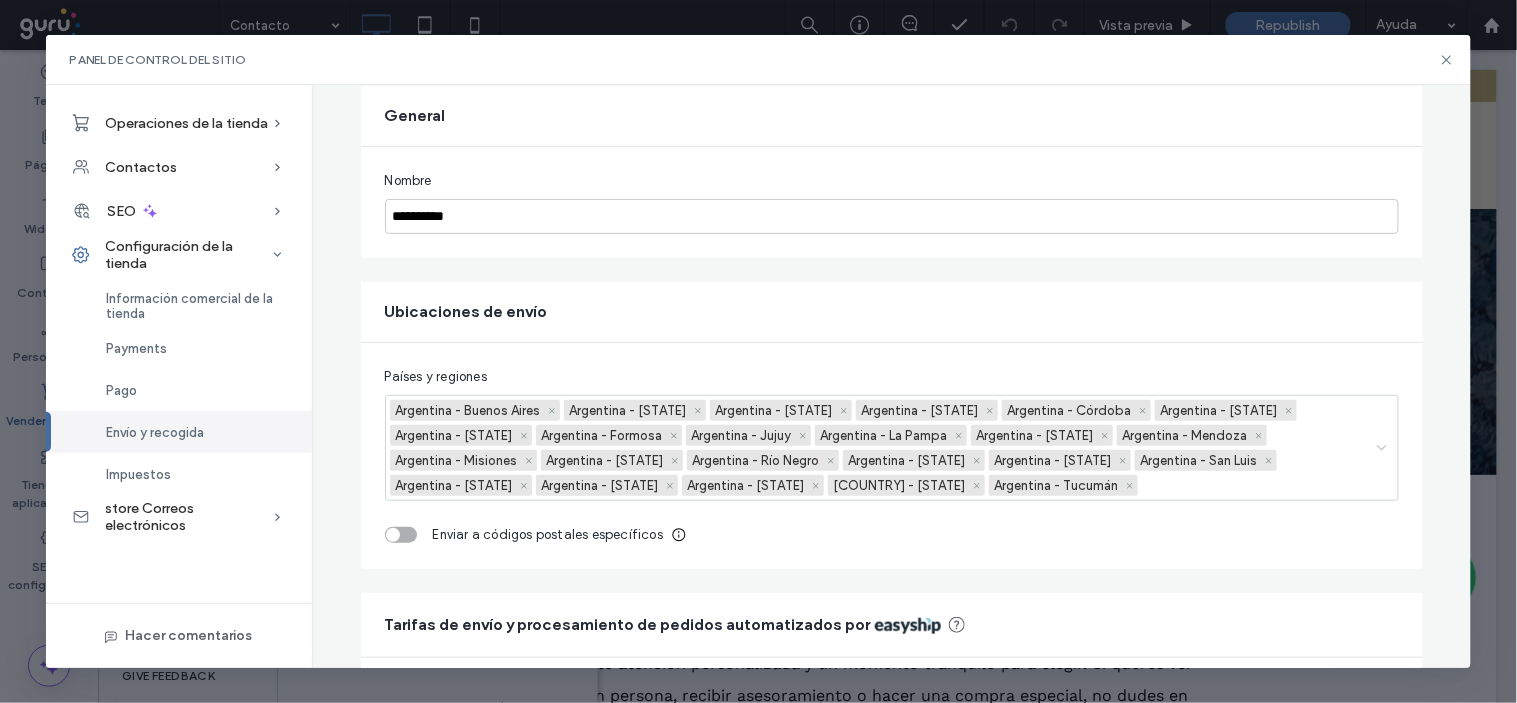 scroll, scrollTop: 175, scrollLeft: 0, axis: vertical 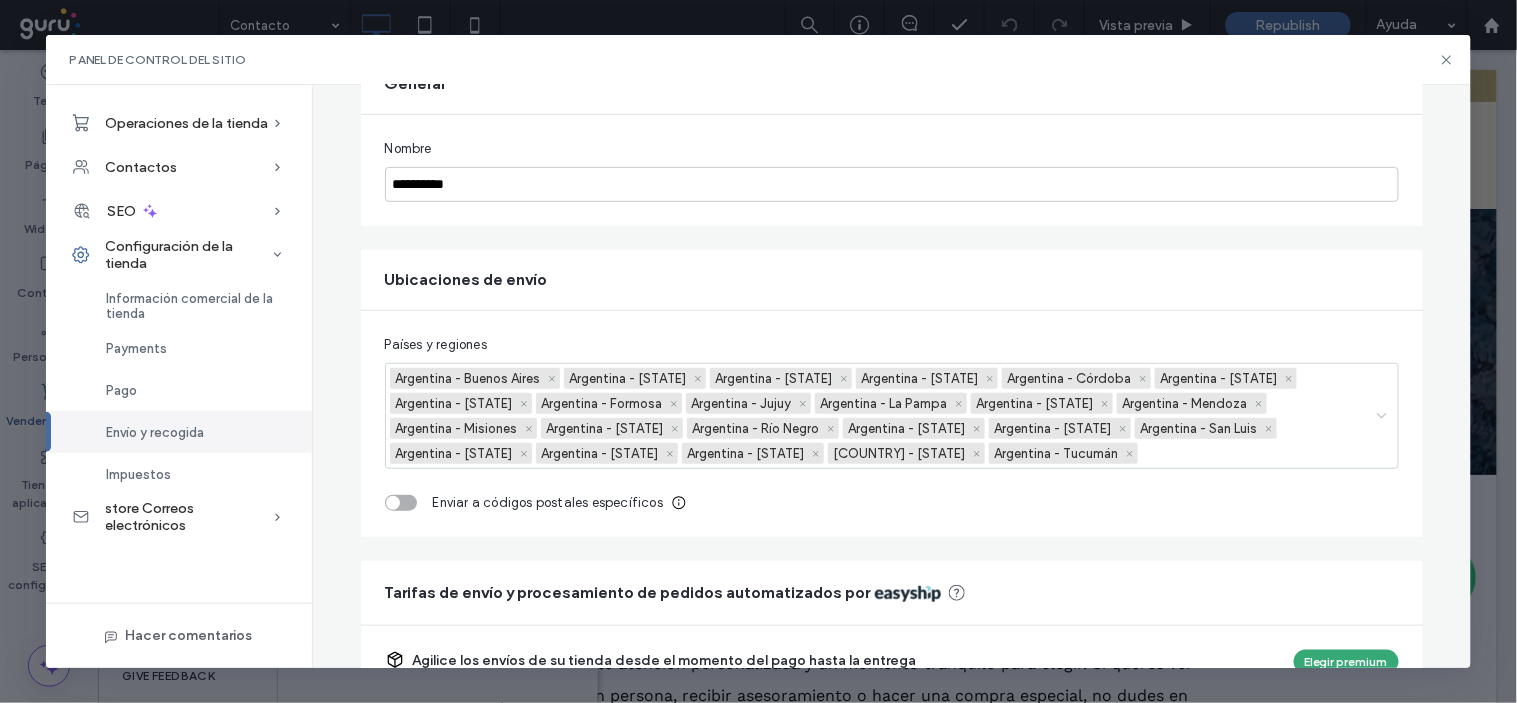click at bounding box center (1252, 453) 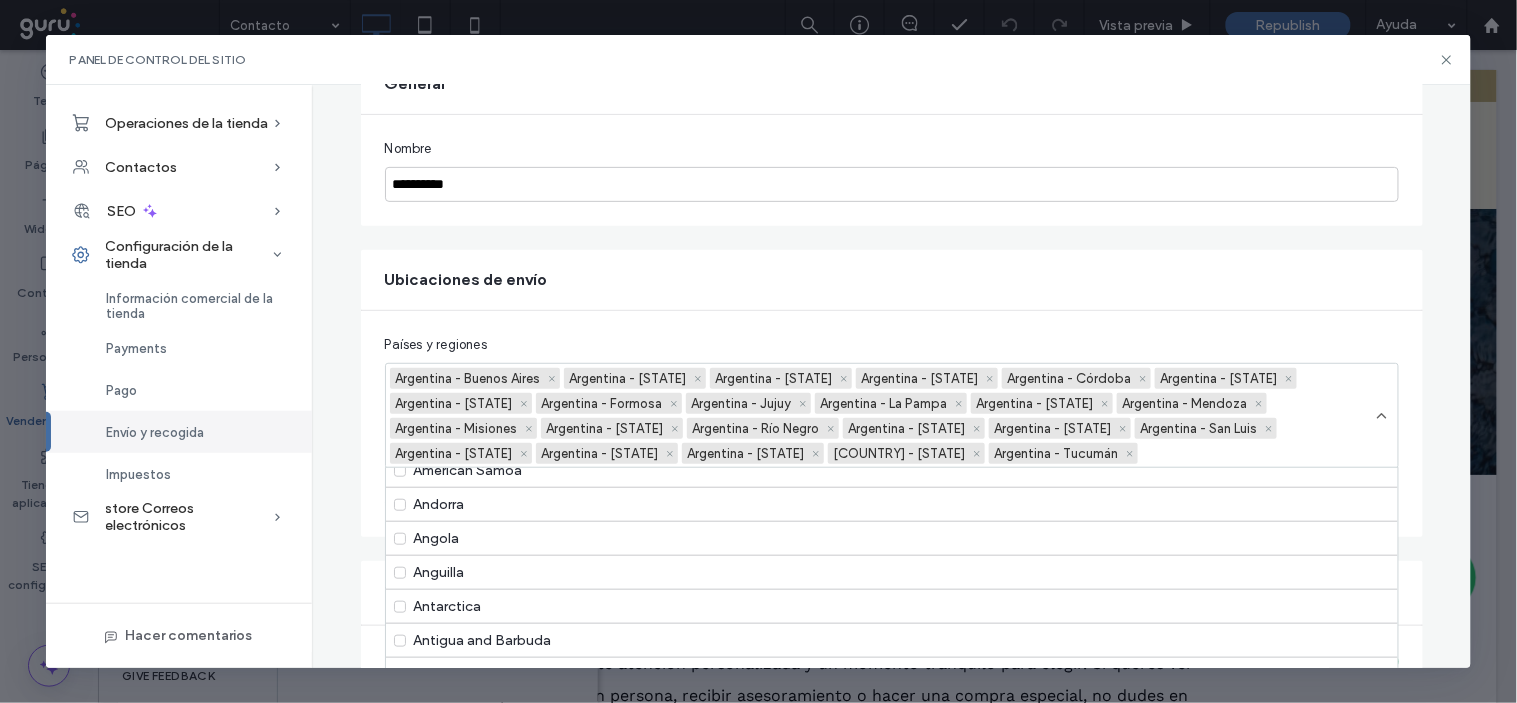 scroll, scrollTop: 370, scrollLeft: 0, axis: vertical 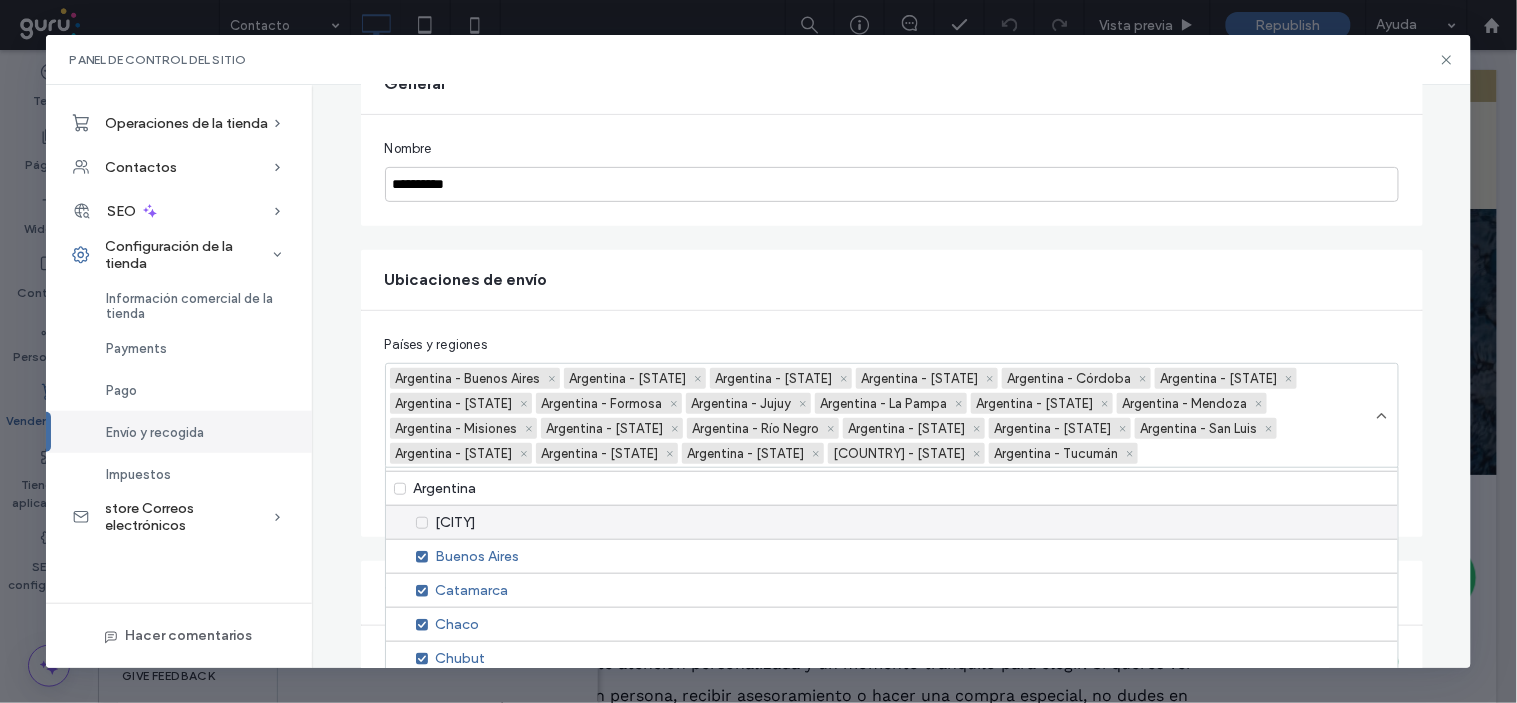 click on "[CITY]" at bounding box center (892, 522) 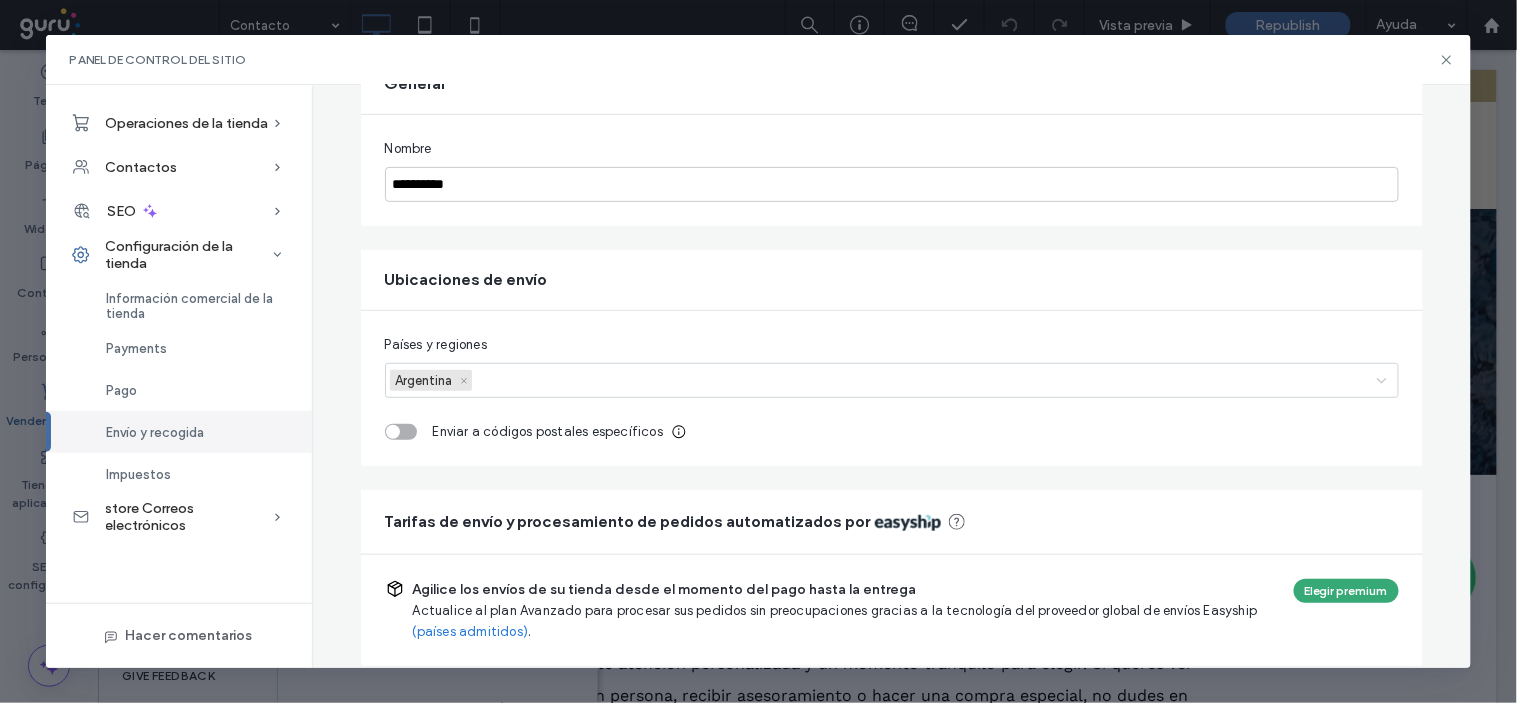 click on "Países y regiones Argentina Enviar a códigos postales específicos" at bounding box center [892, 388] 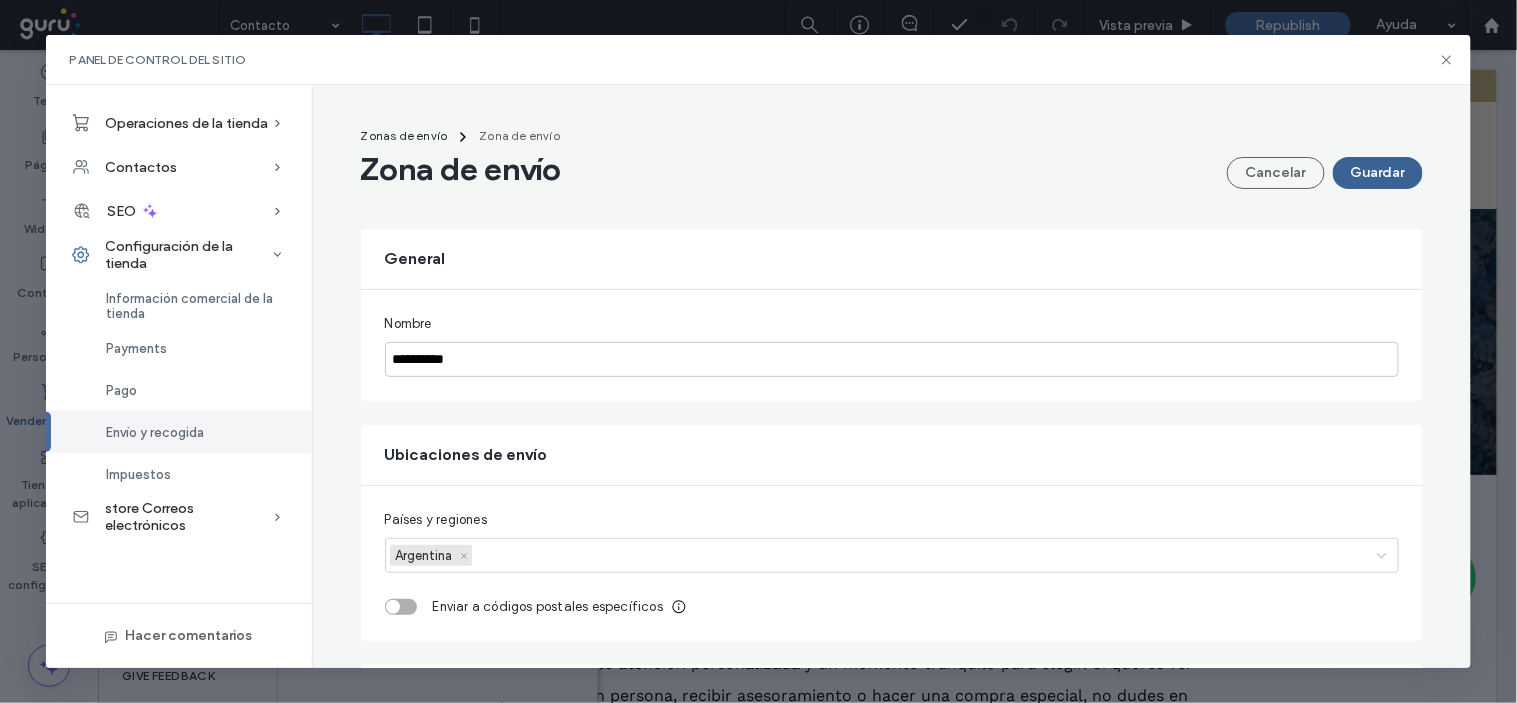 click on "Guardar" at bounding box center [1378, 173] 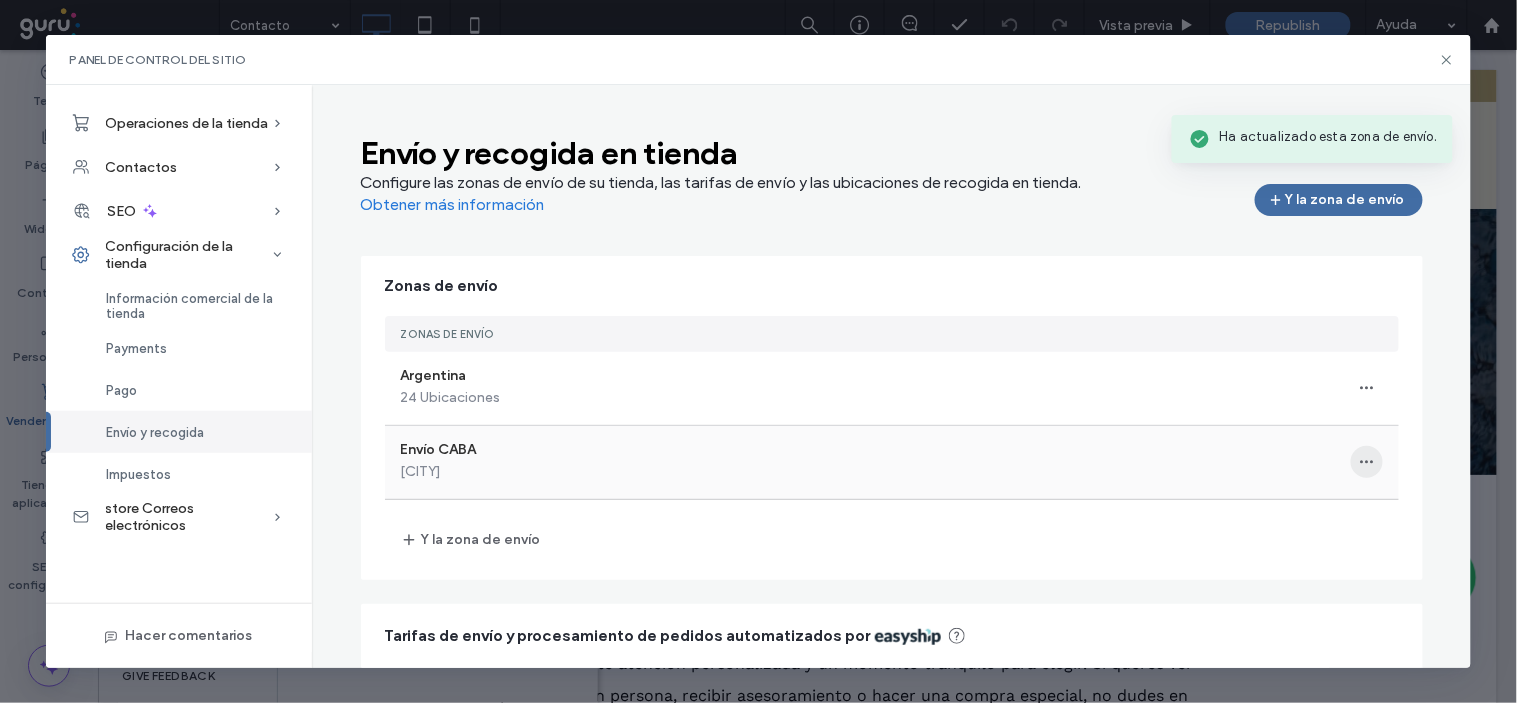 click 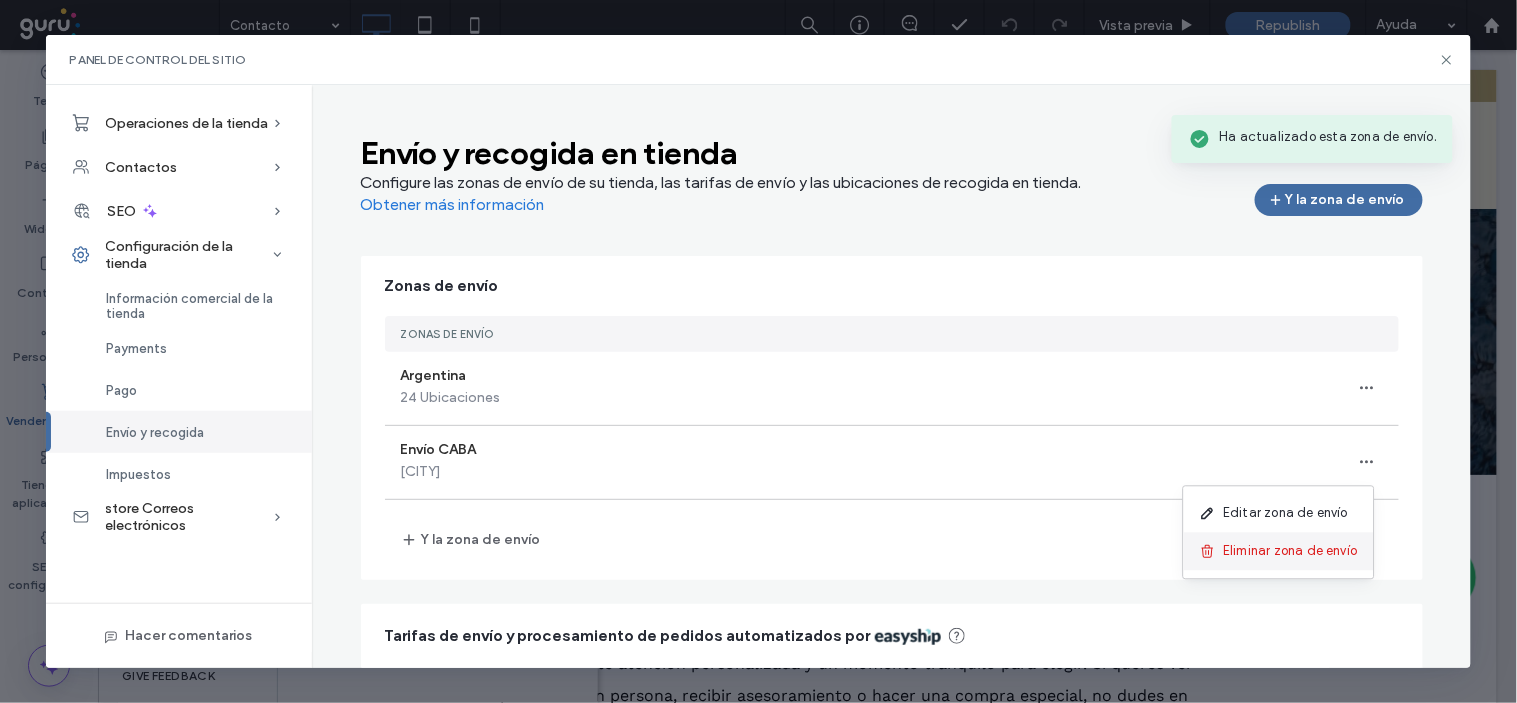 click on "Eliminar zona de envío" at bounding box center (1290, 552) 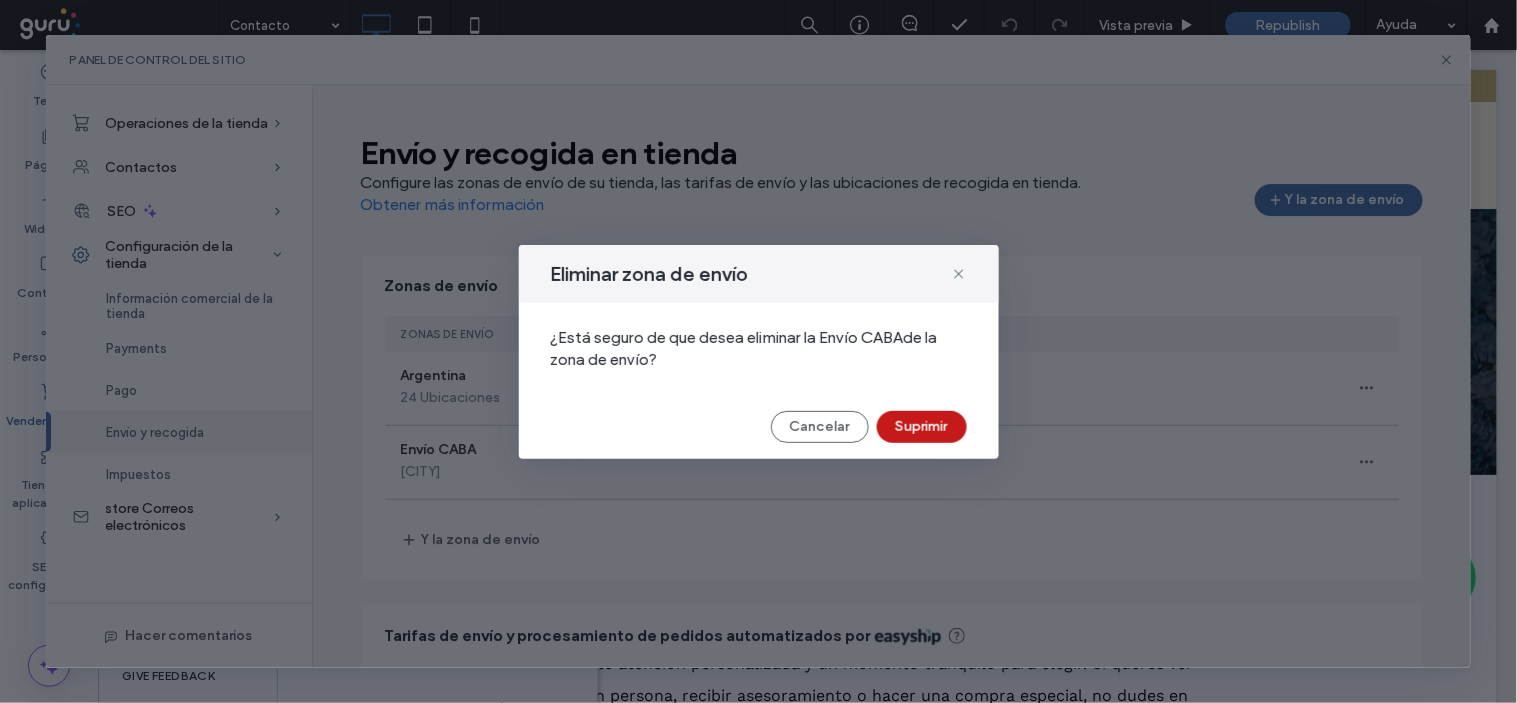 click on "Suprimir" at bounding box center (922, 427) 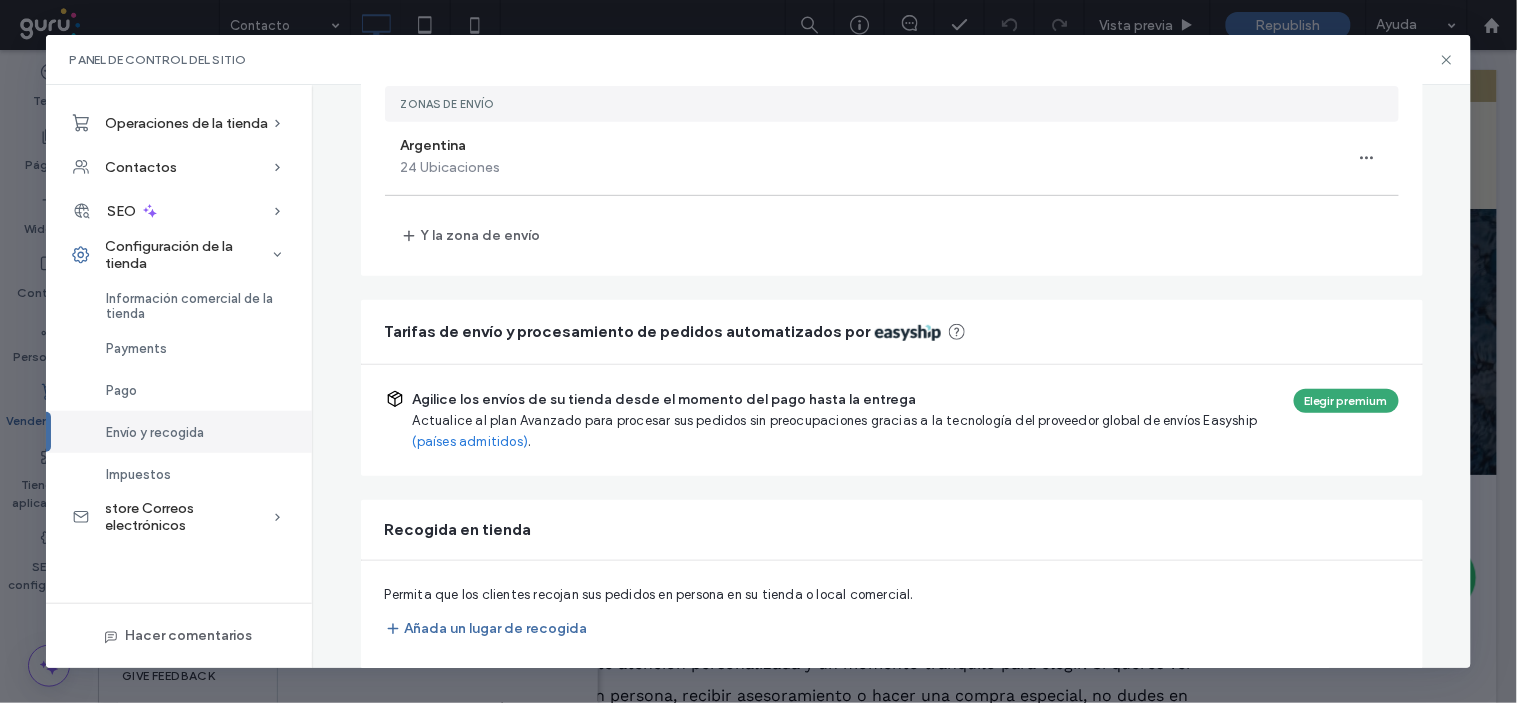 scroll, scrollTop: 0, scrollLeft: 0, axis: both 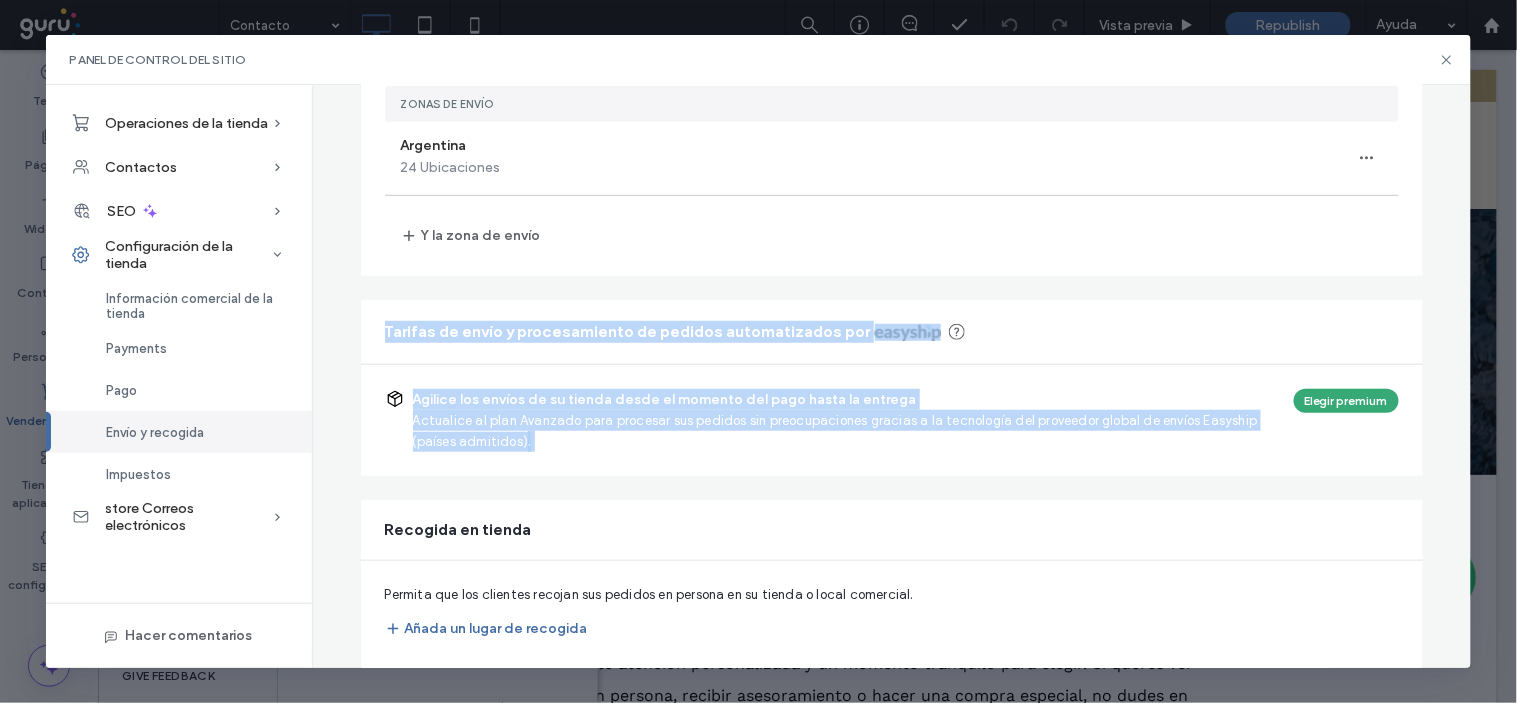 drag, startPoint x: 1473, startPoint y: 437, endPoint x: 1470, endPoint y: 235, distance: 202.02228 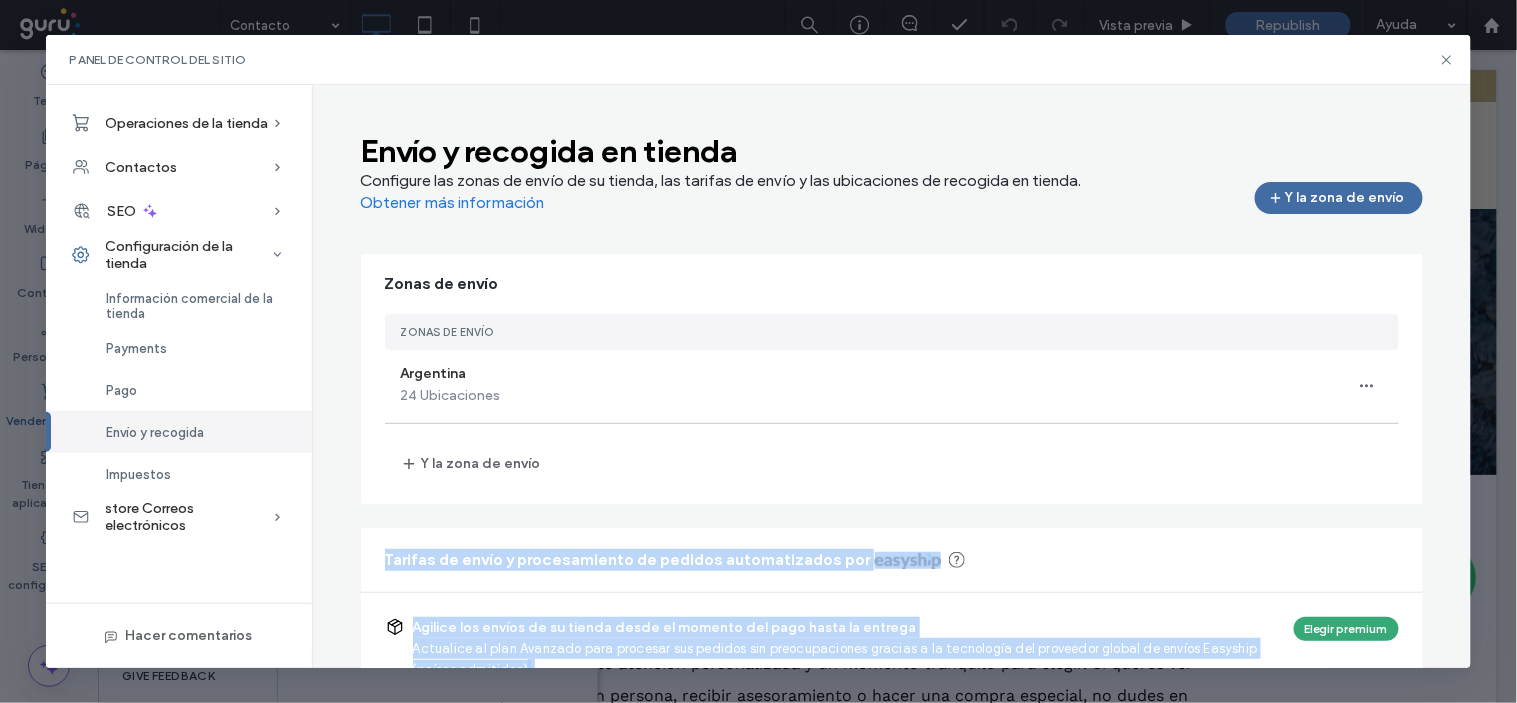 scroll, scrollTop: 2, scrollLeft: 0, axis: vertical 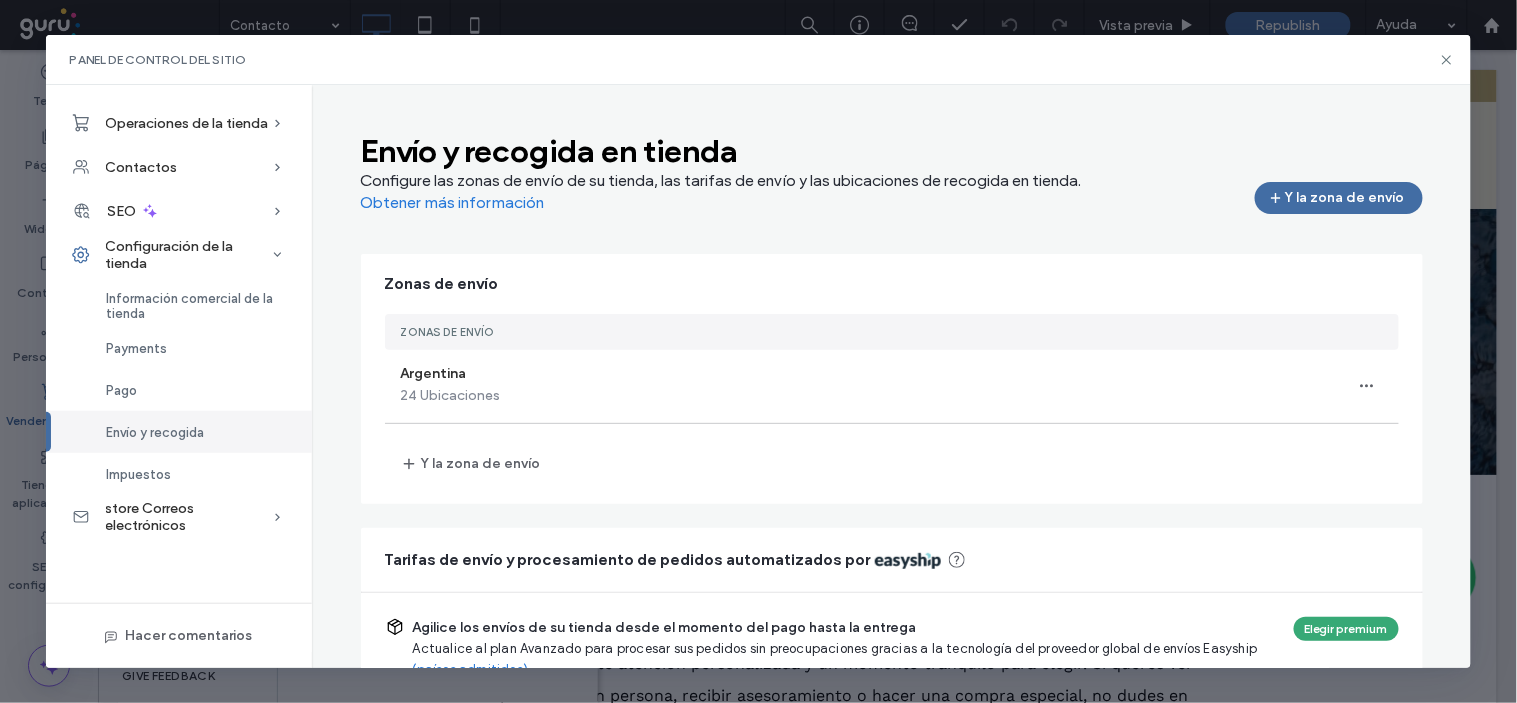 click on "Envío y recogida en tienda Configure las zonas de envío de su tienda, las tarifas de envío y las ubicaciones de recogida en tienda.   Obtener más información Y la zona de envío Zonas de envío Zonas de envío Argentina  24 Ubicaciones Y la zona de envío Tarifas de envío y procesamiento de pedidos automatizados por Agilice los envíos de su tienda desde el momento del pago hasta la entrega Actualice al plan Avanzado para procesar sus pedidos sin preocupaciones gracias a la tecnología del proveedor global de envíos Easyship  (países admitidos) . Elegir premium Recogida en tienda Permita que los clientes recojan sus pedidos en persona en su tienda o local comercial. Añada un lugar de recogida" at bounding box center (892, 506) 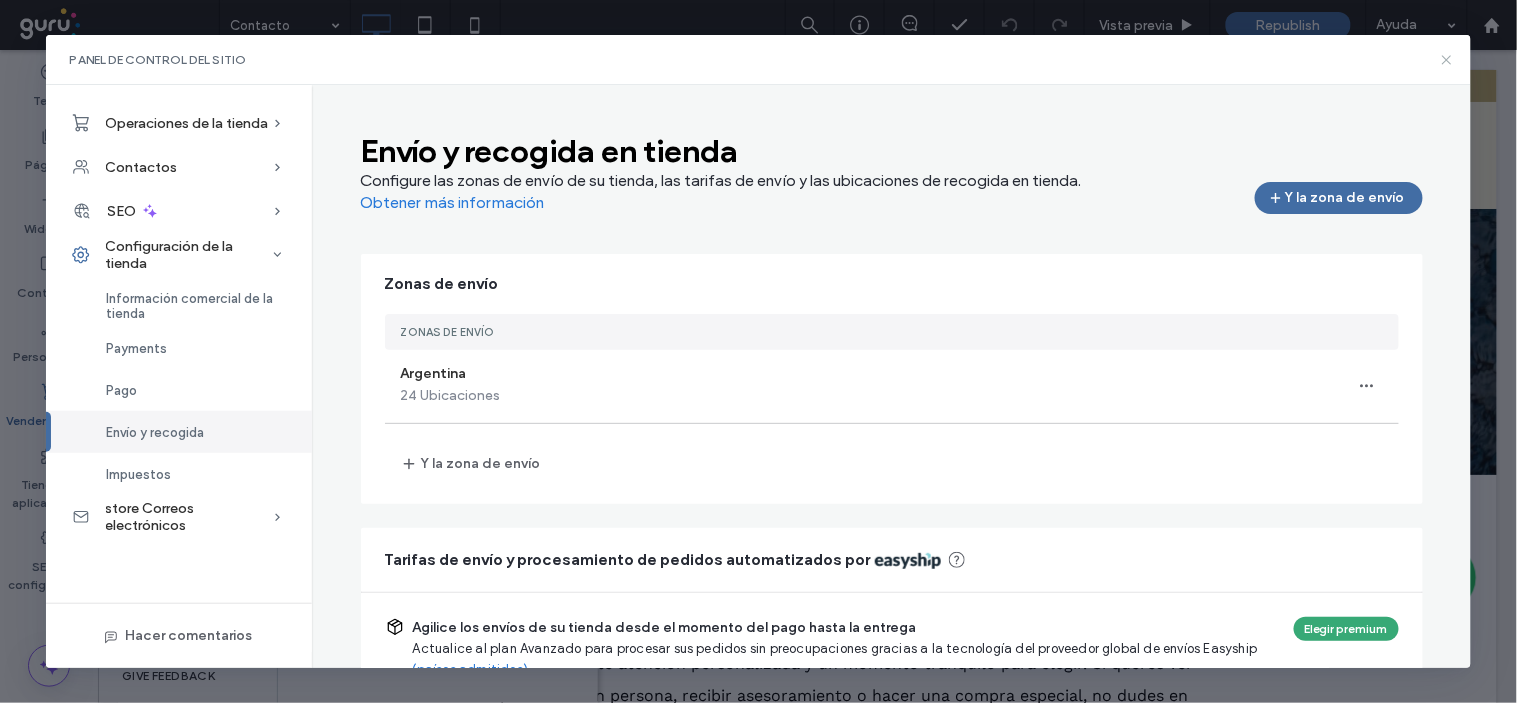 click 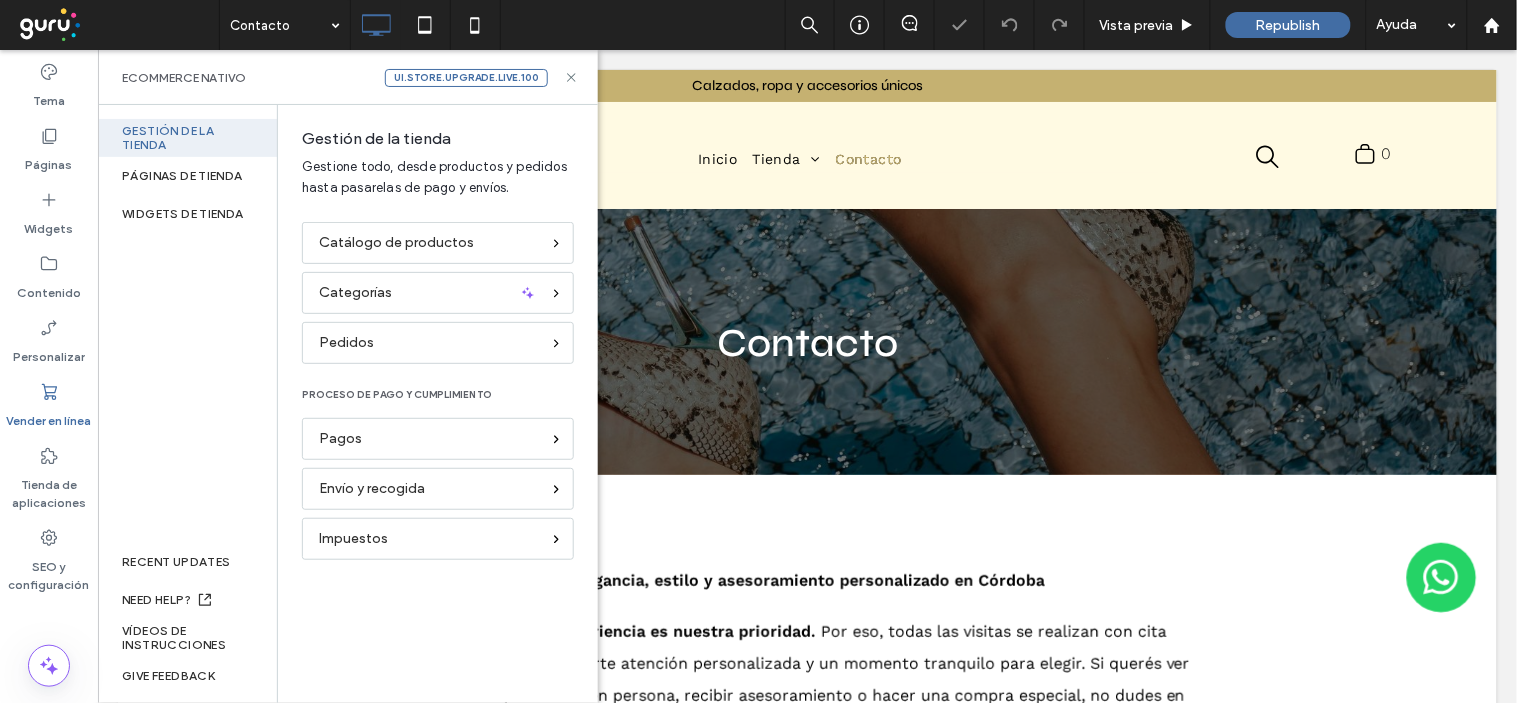scroll, scrollTop: 0, scrollLeft: 0, axis: both 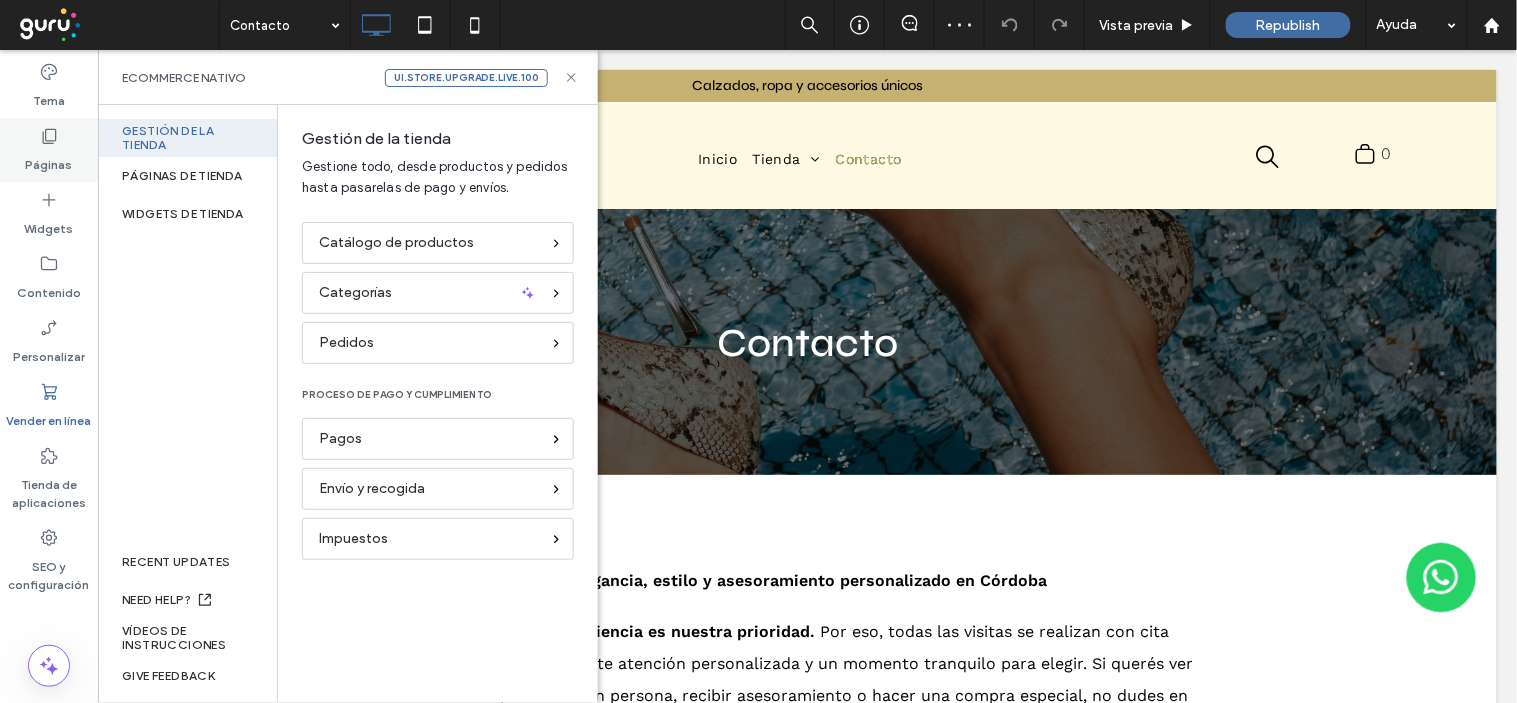 click on "Páginas" at bounding box center [49, 160] 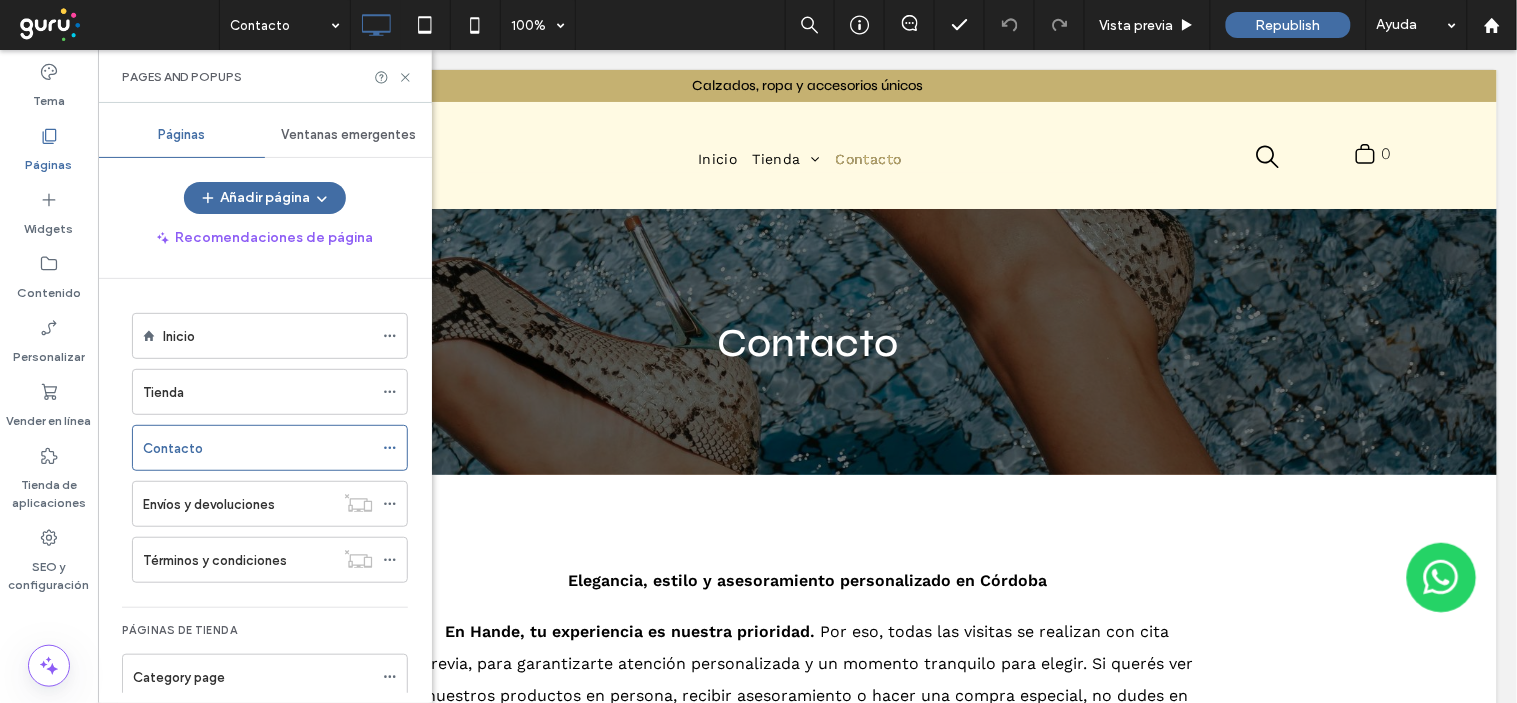 click on "Ventanas emergentes" at bounding box center [348, 135] 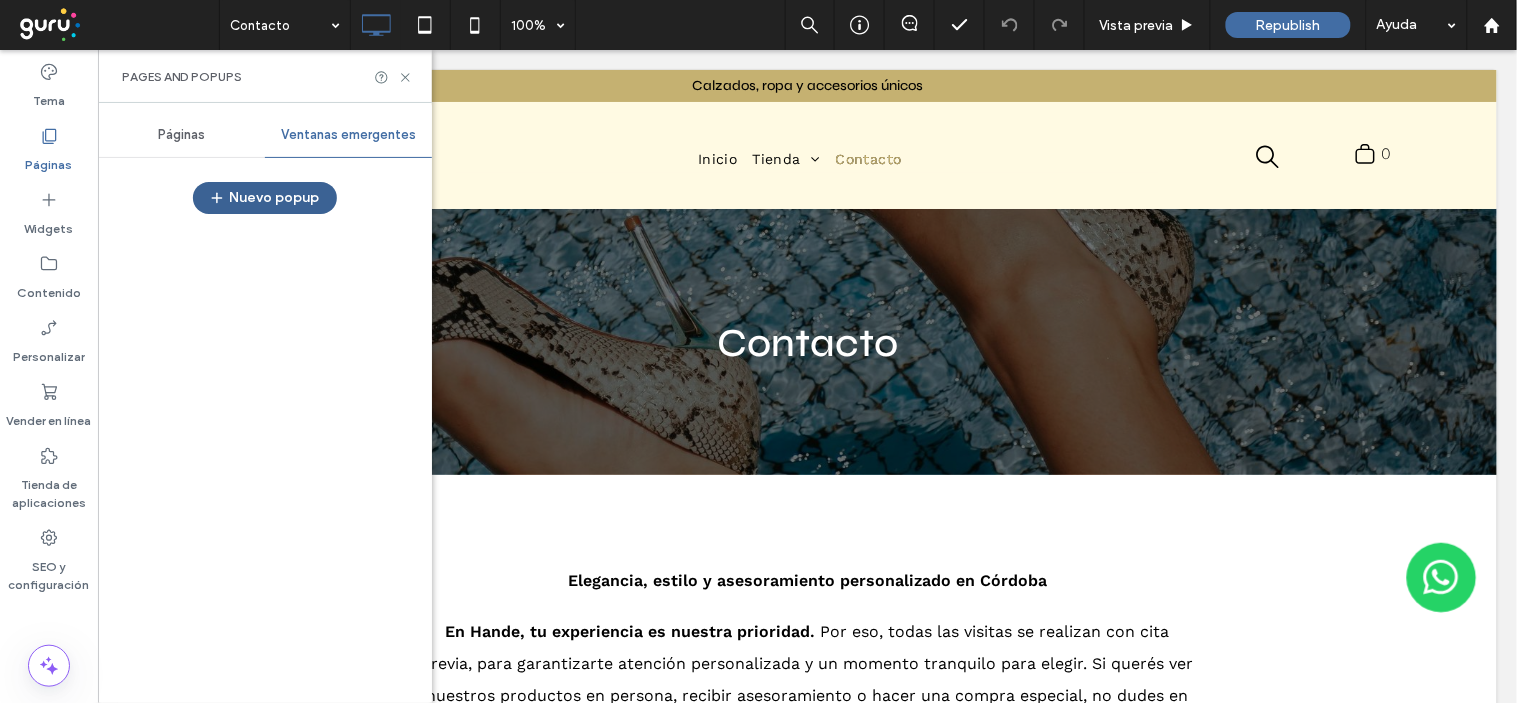 click on "Nuevo popup" at bounding box center [265, 198] 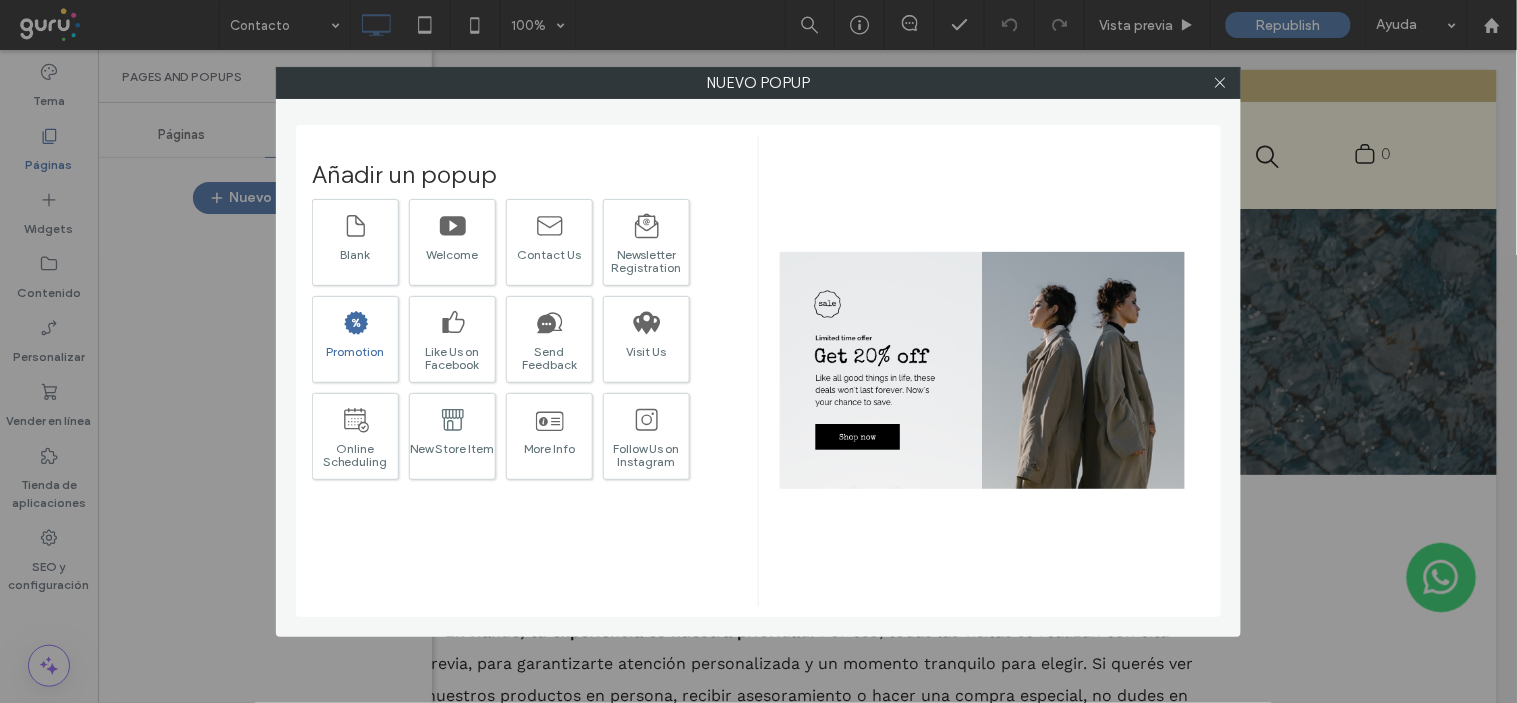 click on "Promotion" at bounding box center (355, 351) 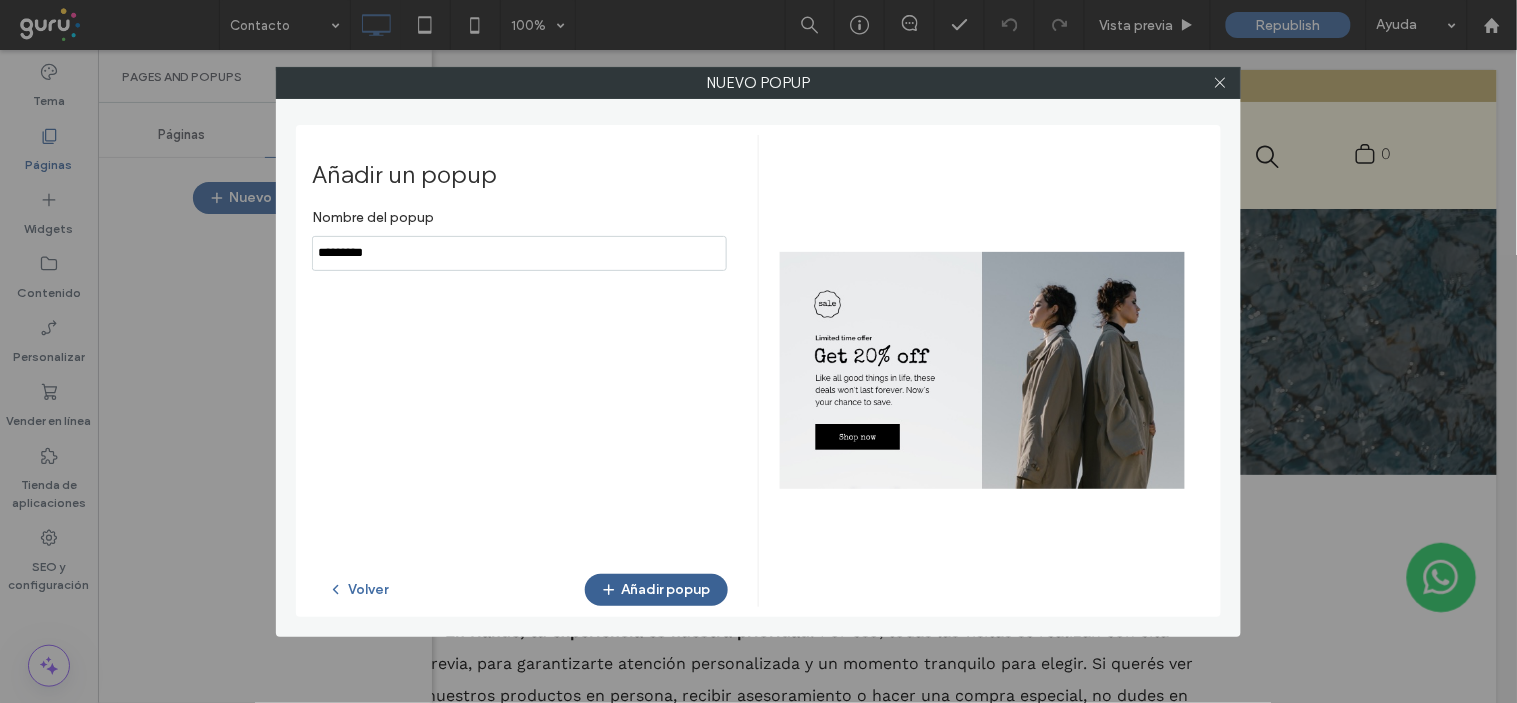 click on "Añadir popup" at bounding box center (656, 590) 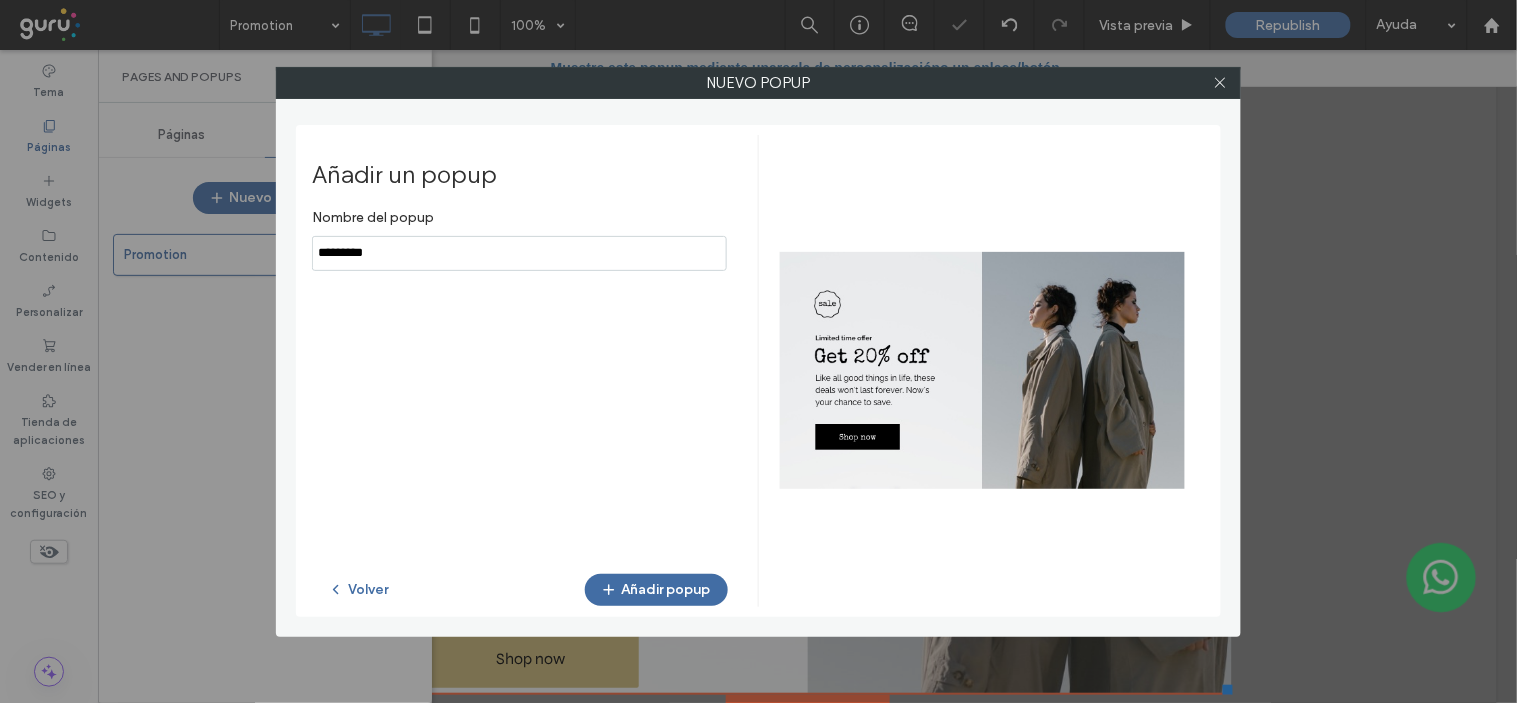scroll, scrollTop: 0, scrollLeft: 0, axis: both 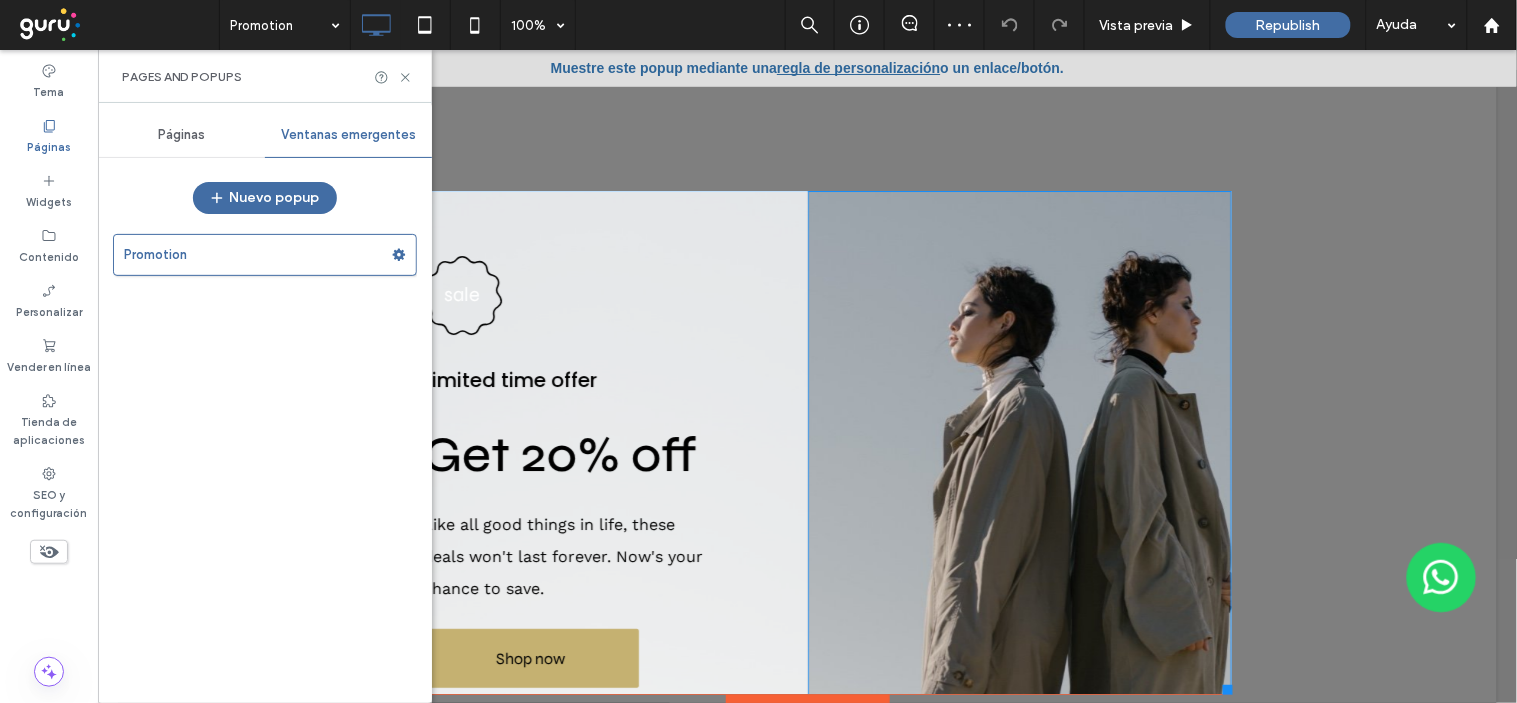 click on "sale
Limited time offer
Get 20% off
Like all good things in life, these deals won't last forever. Now's your chance to save.
Shop now
Click To Paste" at bounding box center (594, 458) 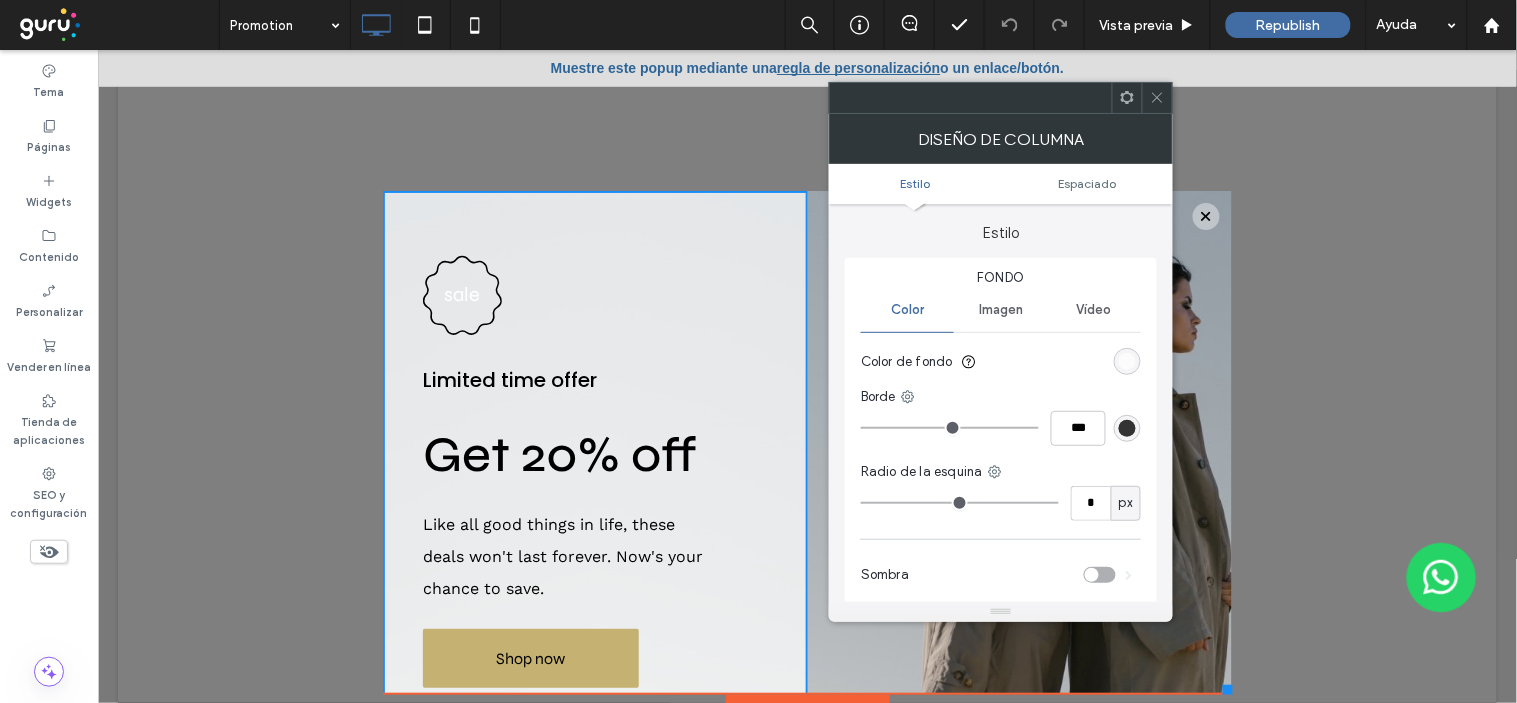 click 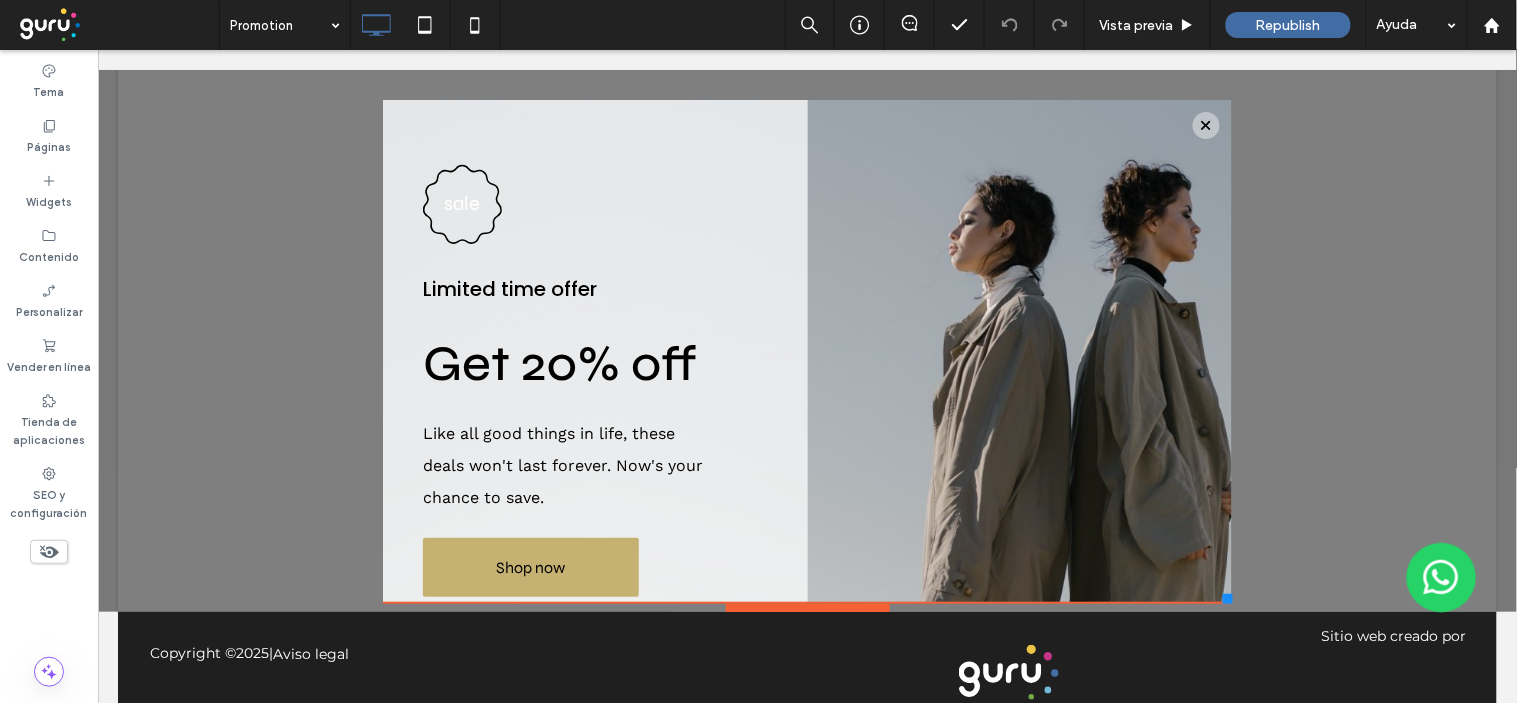 scroll, scrollTop: 102, scrollLeft: 0, axis: vertical 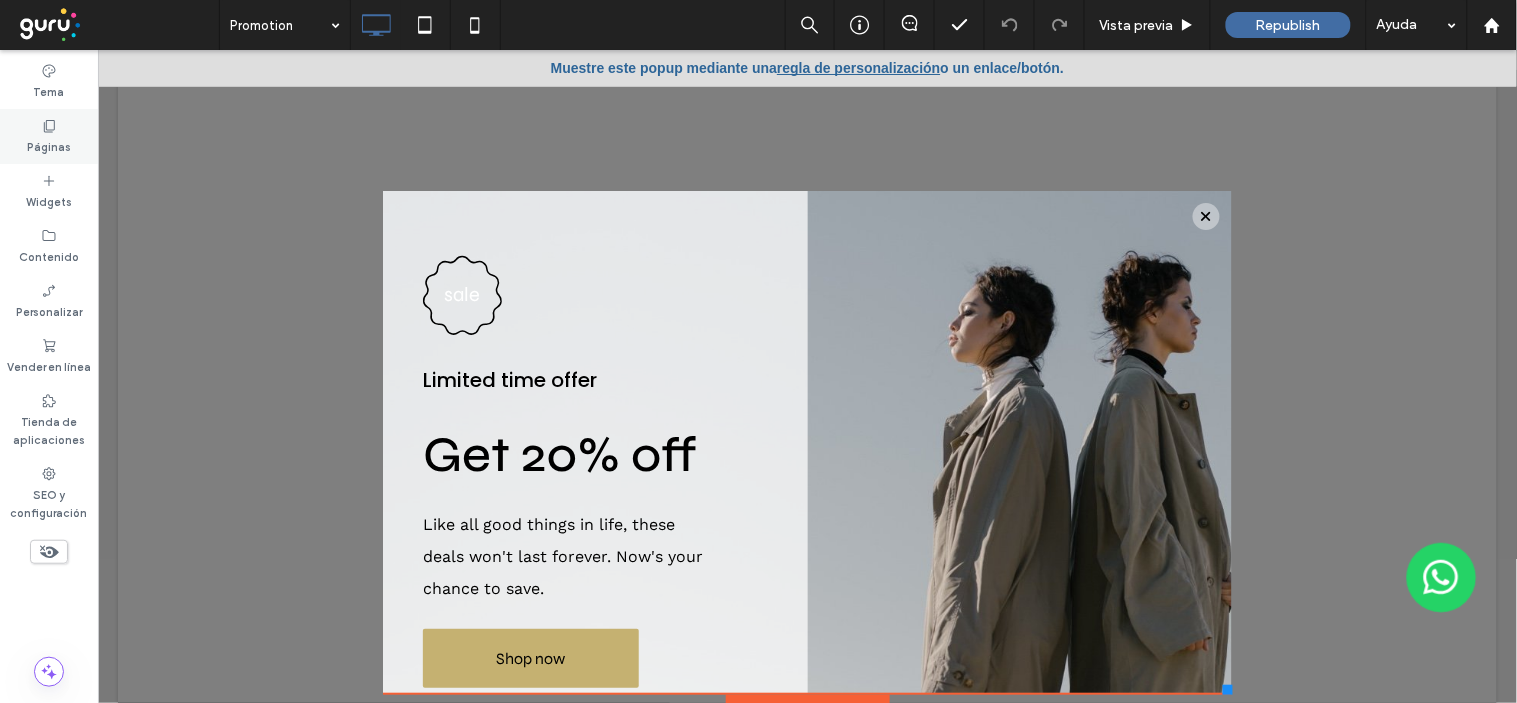 click on "Páginas" at bounding box center (49, 145) 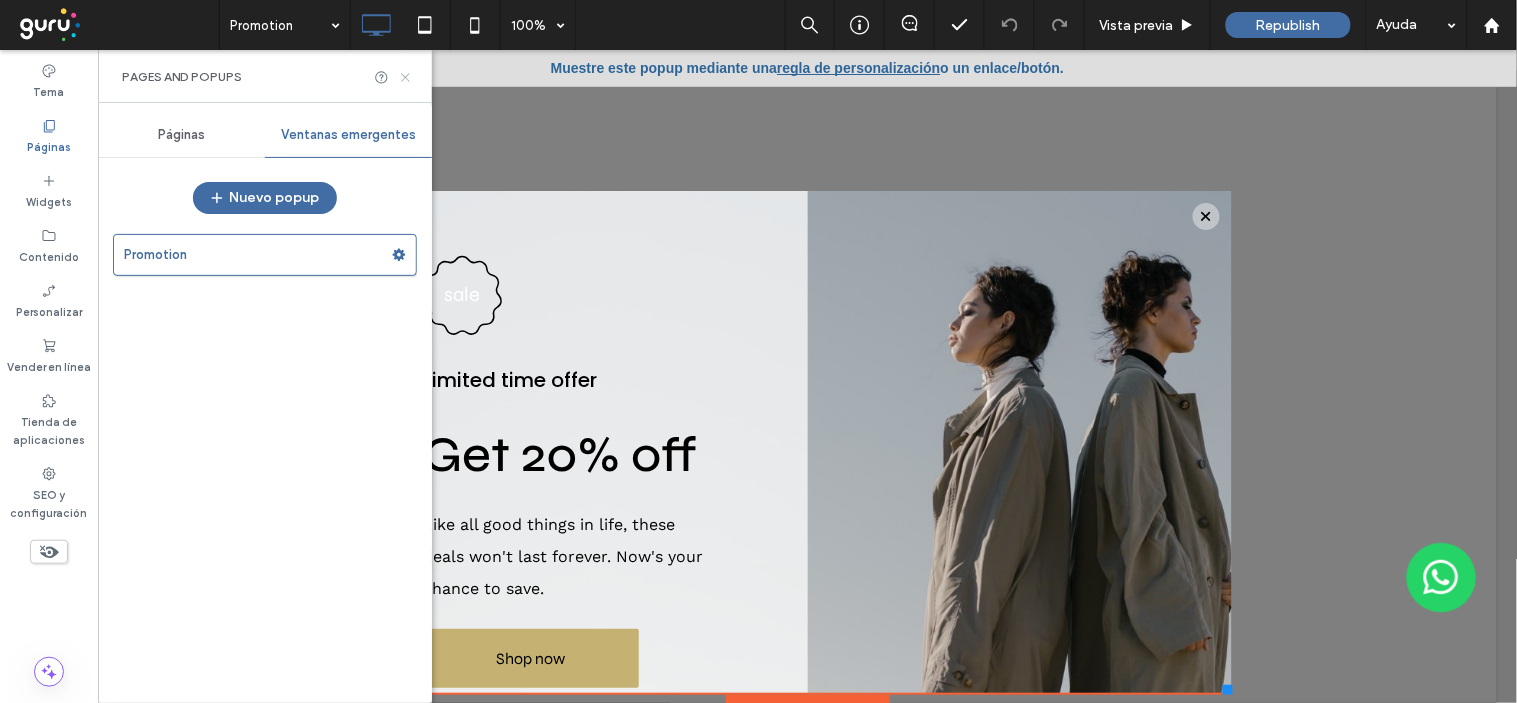click 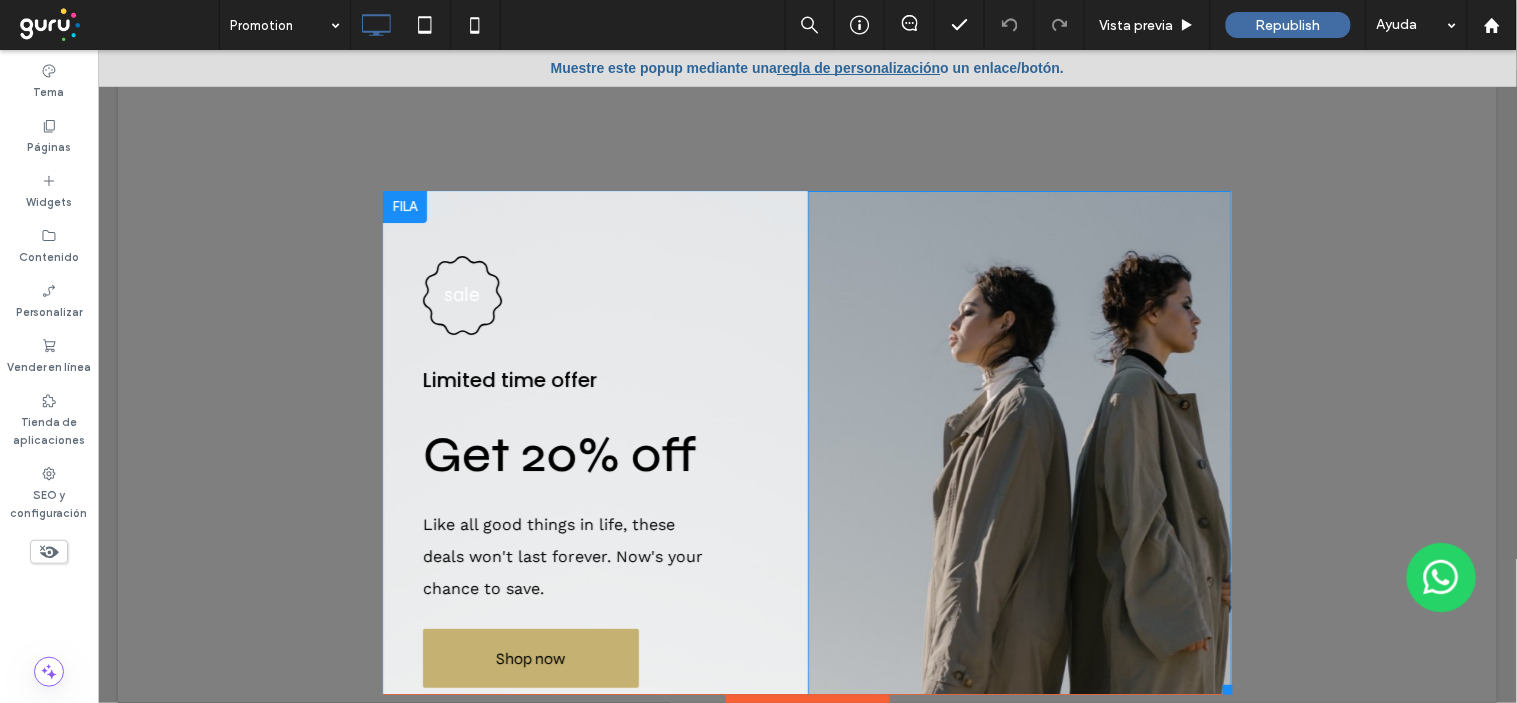click on "sale
Limited time offer
Get 20% off
Like all good things in life, these deals won't last forever. Now's your chance to save.
Shop now
Click To Paste" at bounding box center (594, 458) 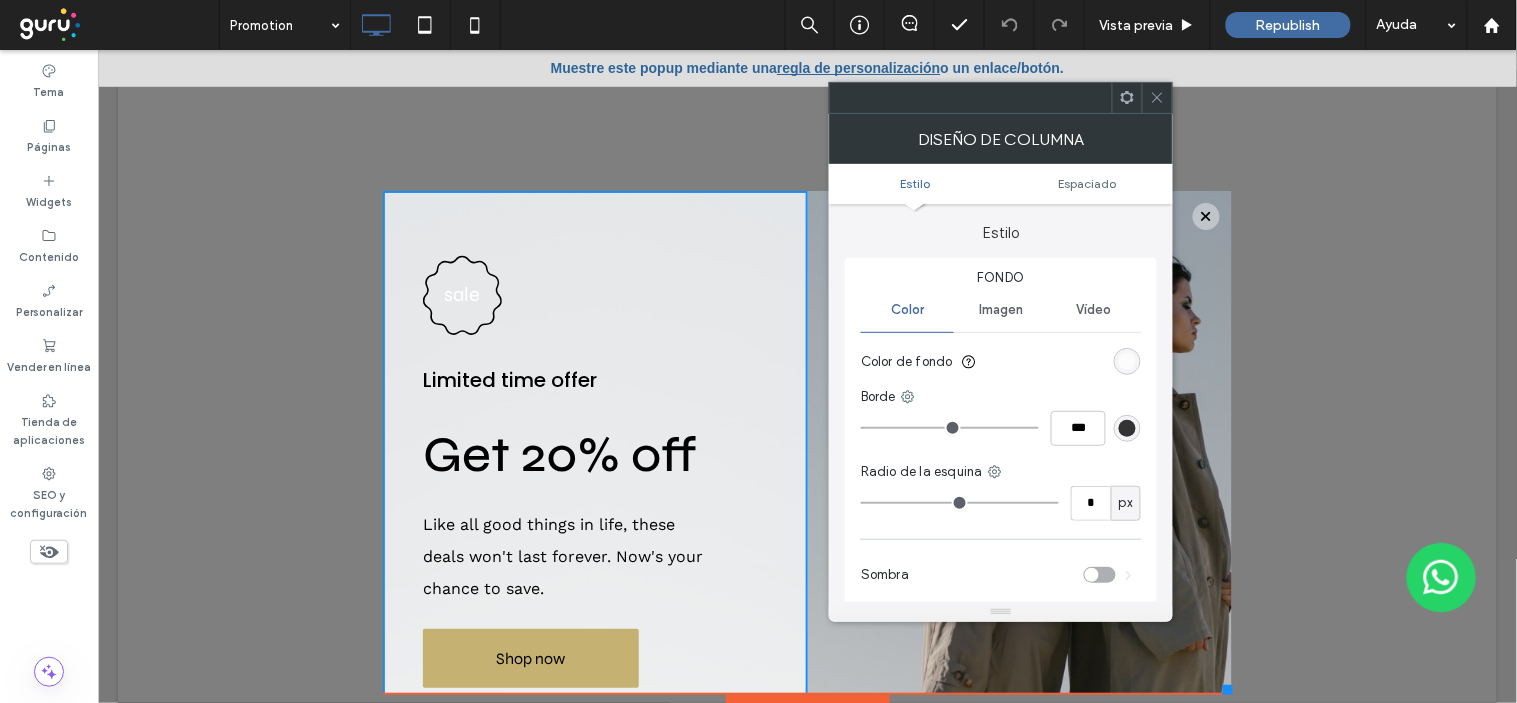 click at bounding box center (806, 375) 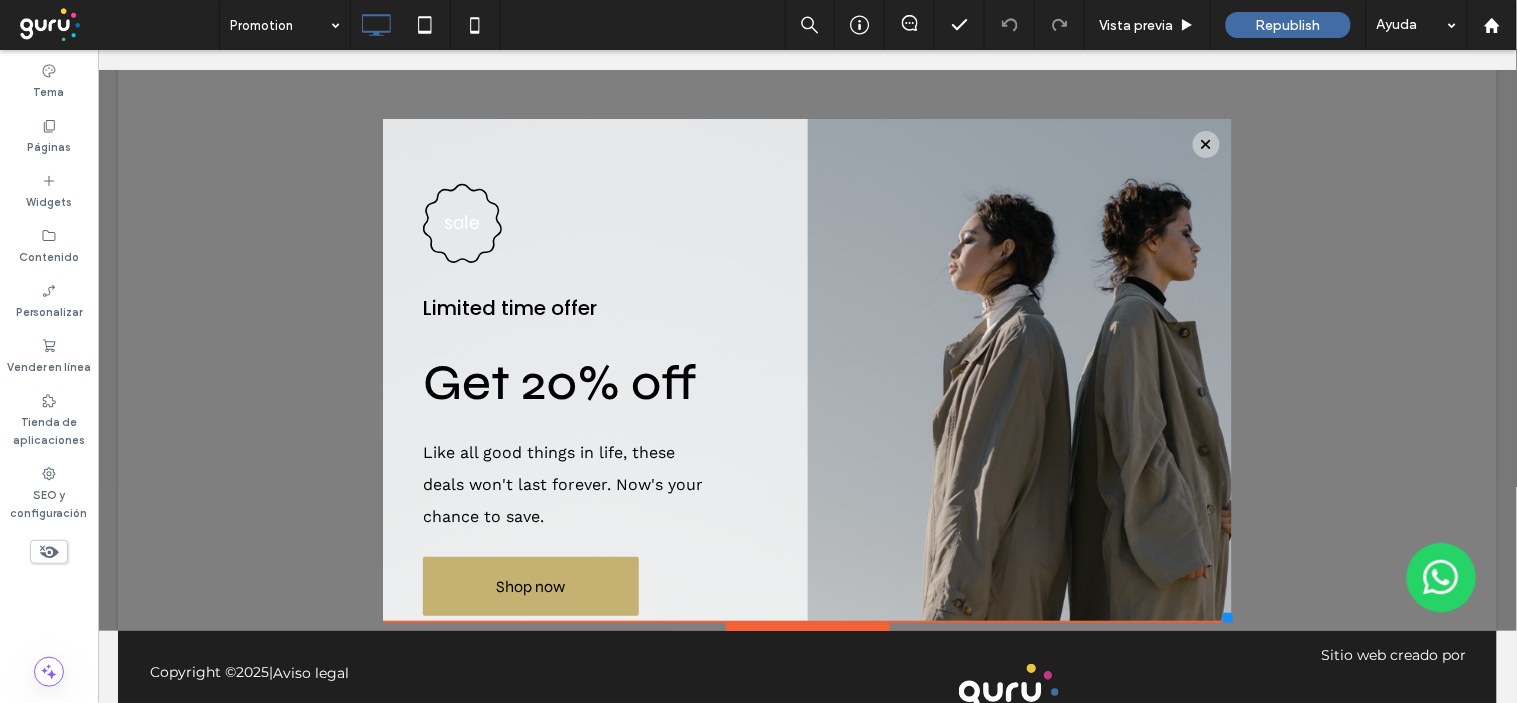 scroll, scrollTop: 80, scrollLeft: 0, axis: vertical 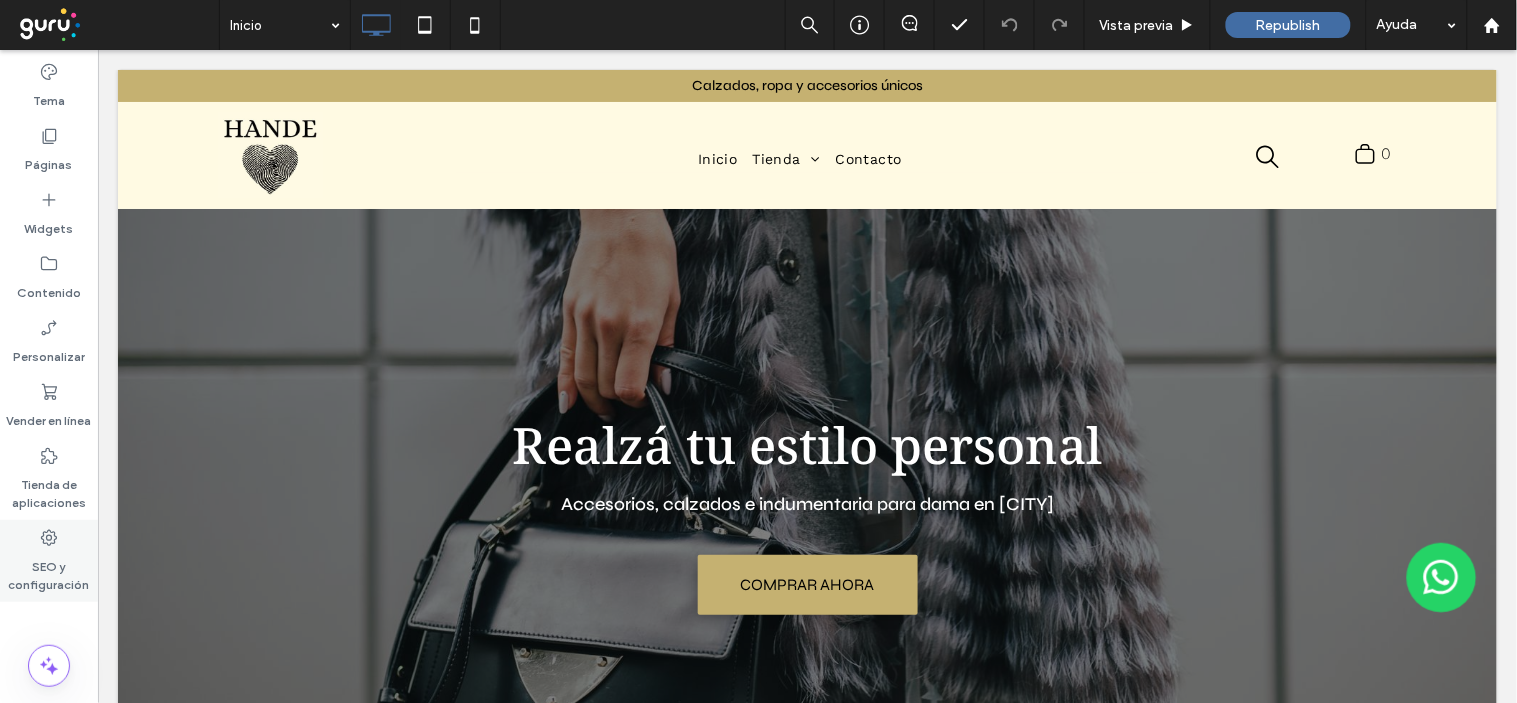 drag, startPoint x: 43, startPoint y: 557, endPoint x: 280, endPoint y: 235, distance: 399.8162 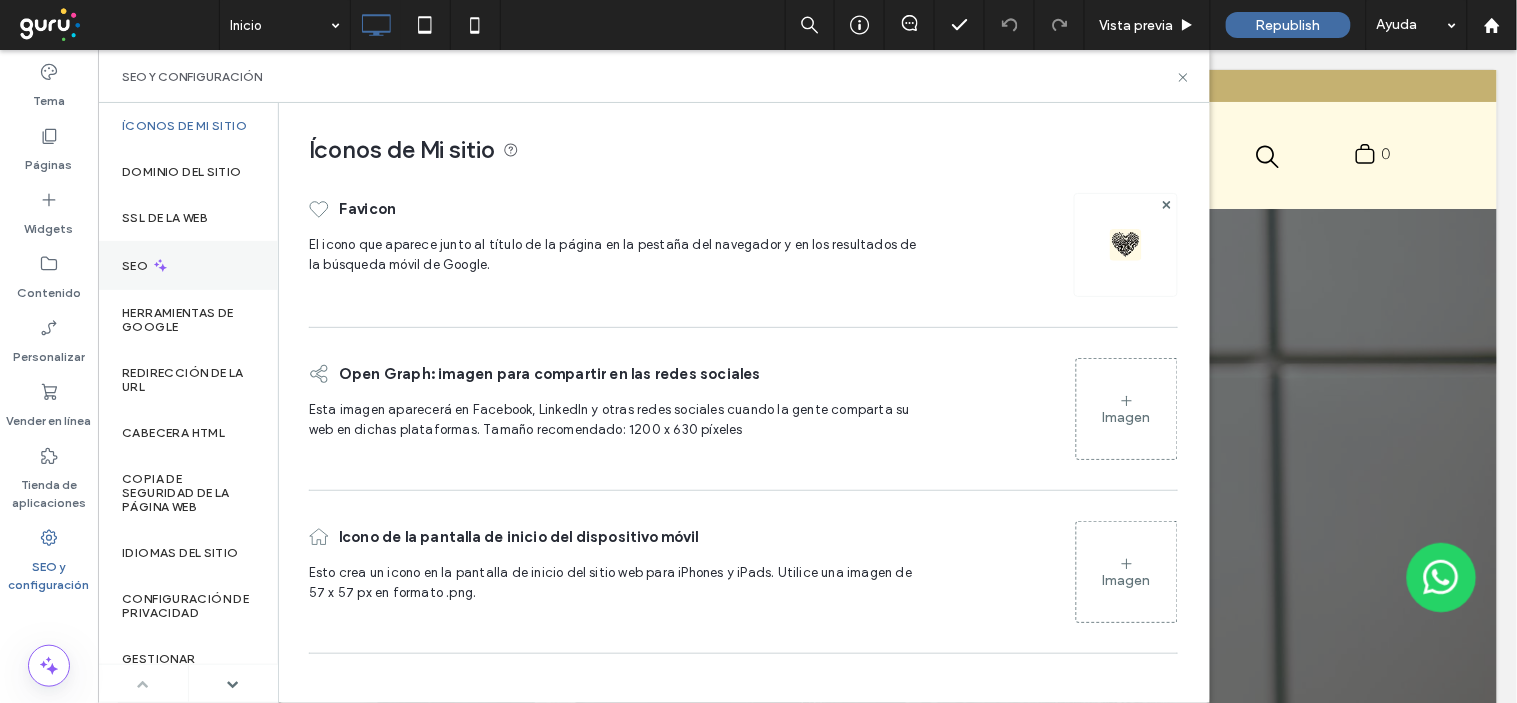 click 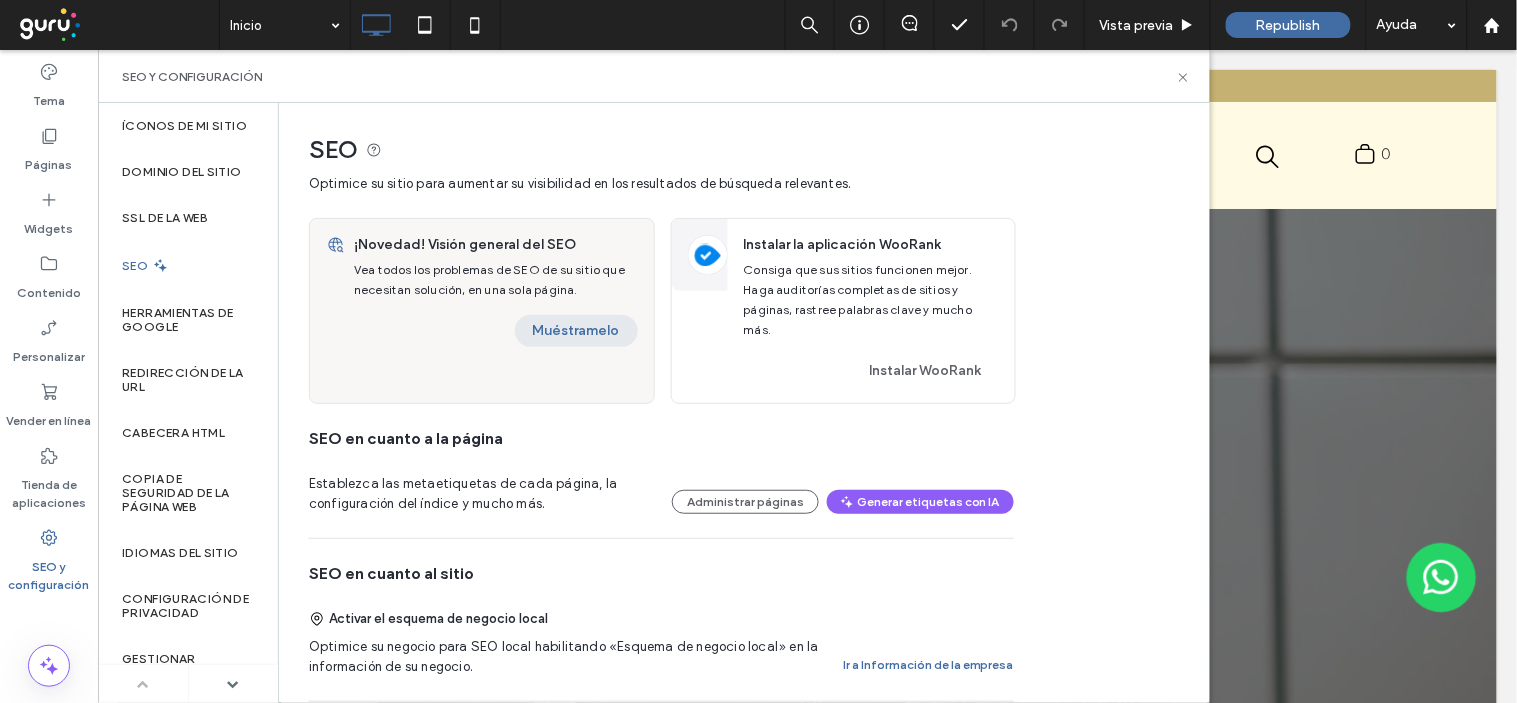 click on "Muéstramelo" at bounding box center [576, 331] 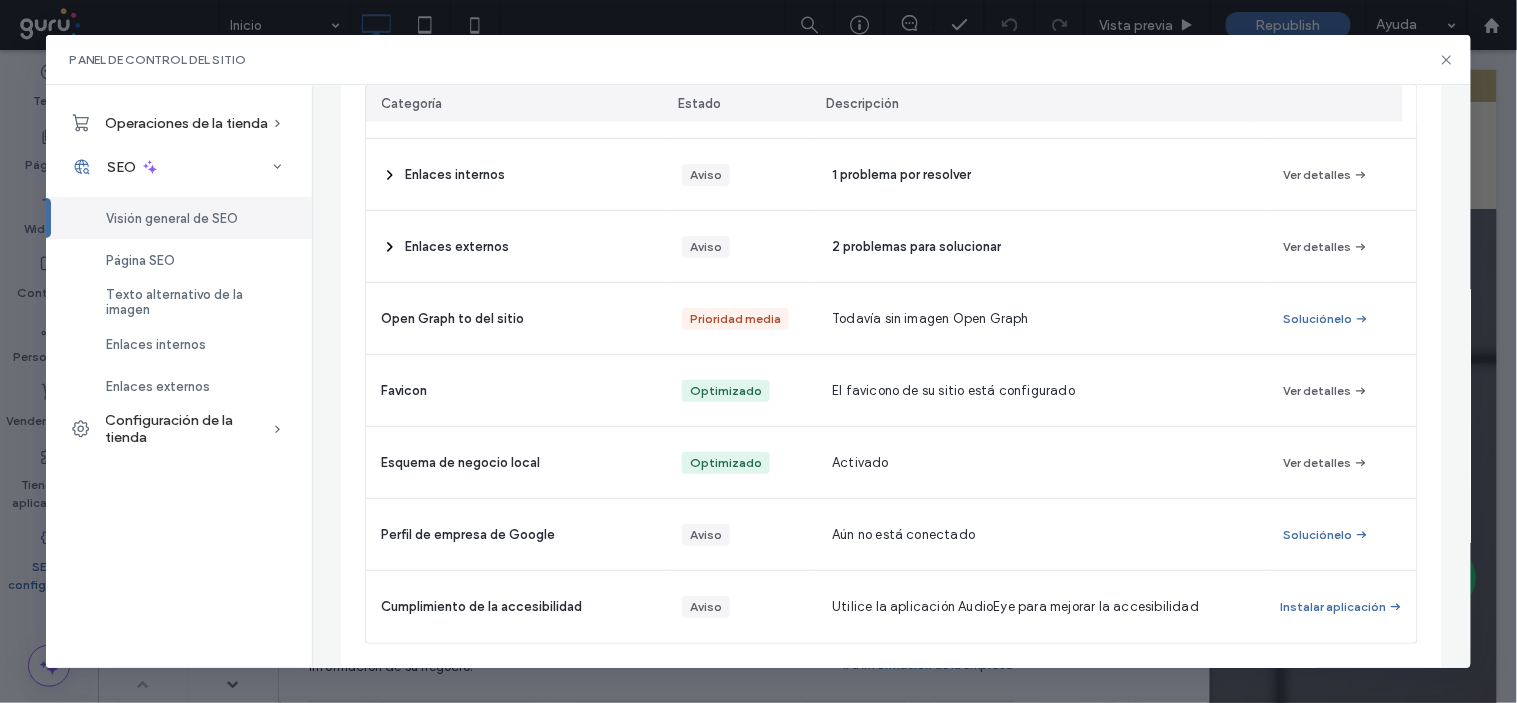 scroll, scrollTop: 0, scrollLeft: 0, axis: both 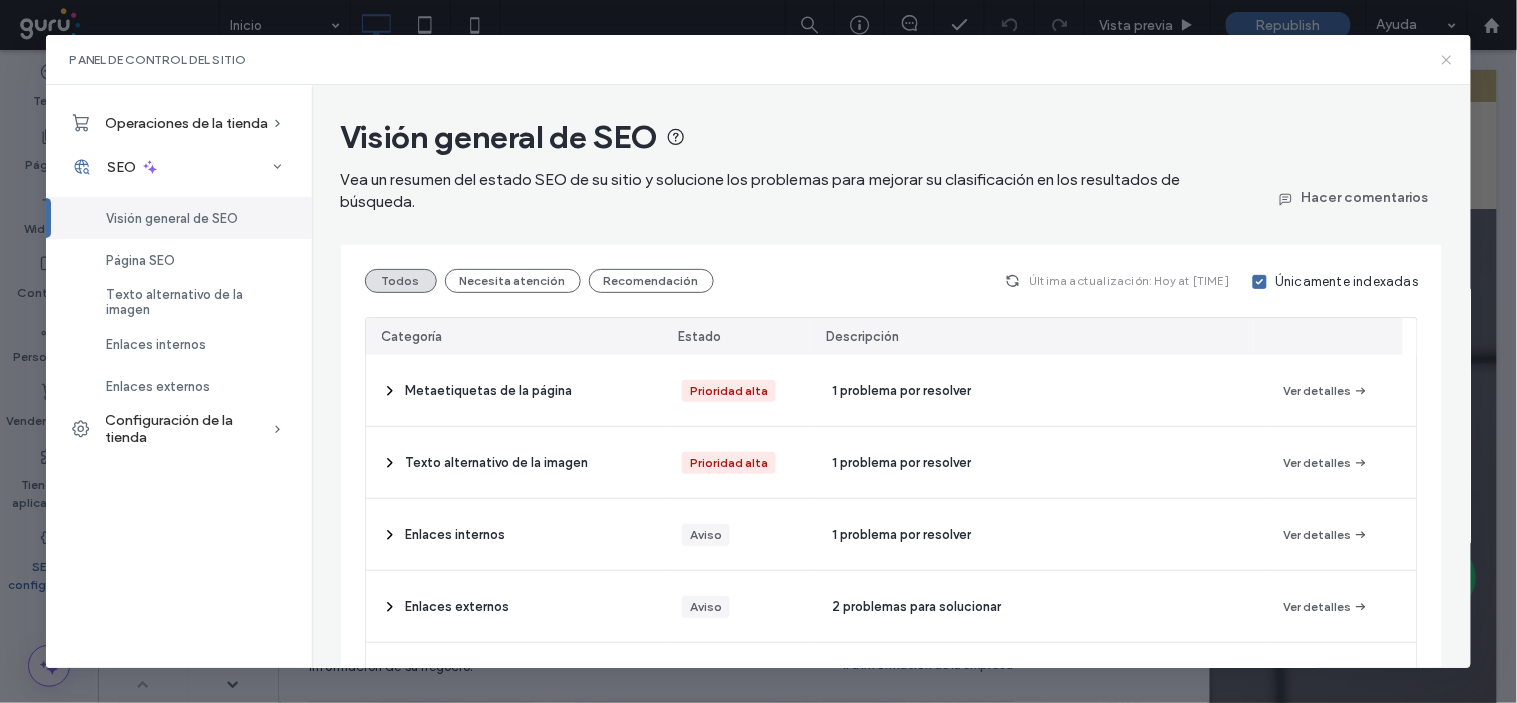 click 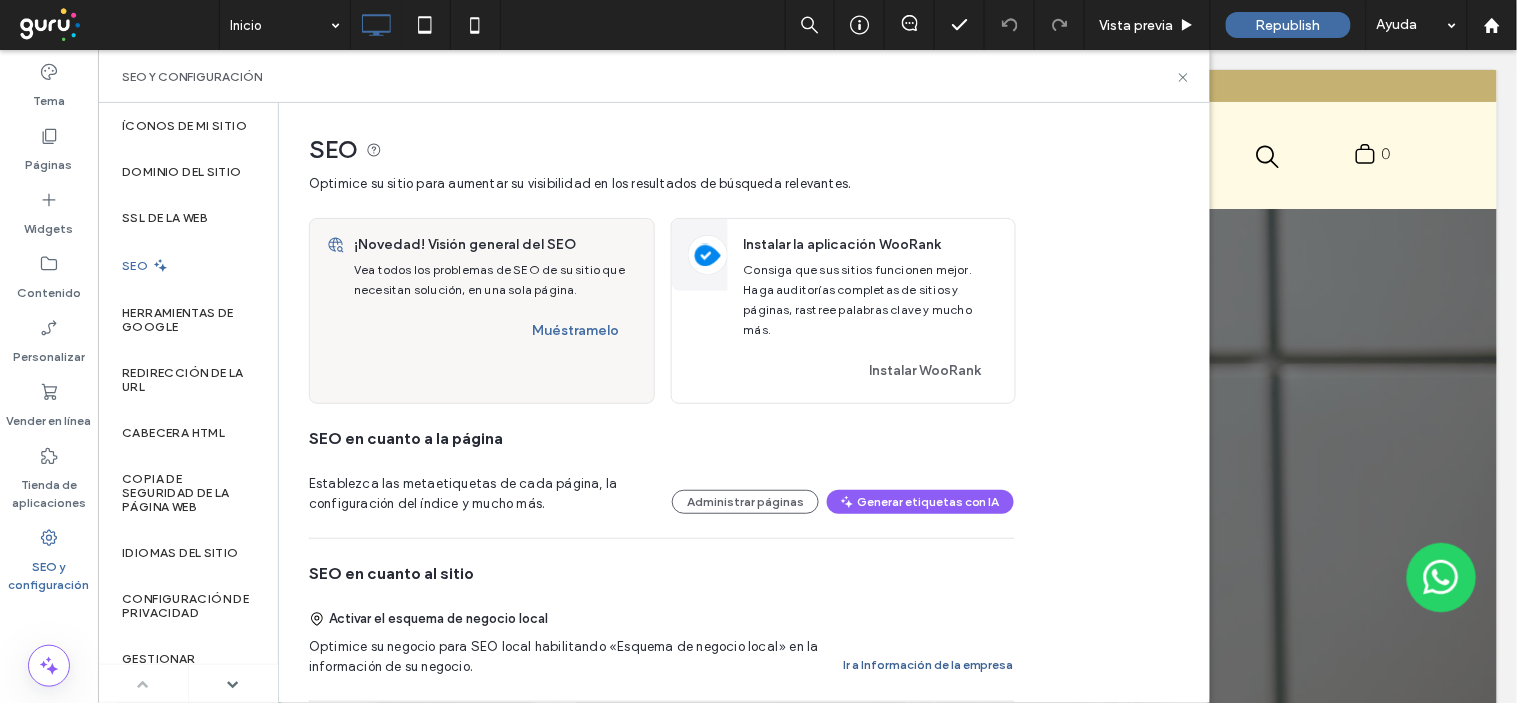 click on "Ir a Información de la empresa" at bounding box center [928, 665] 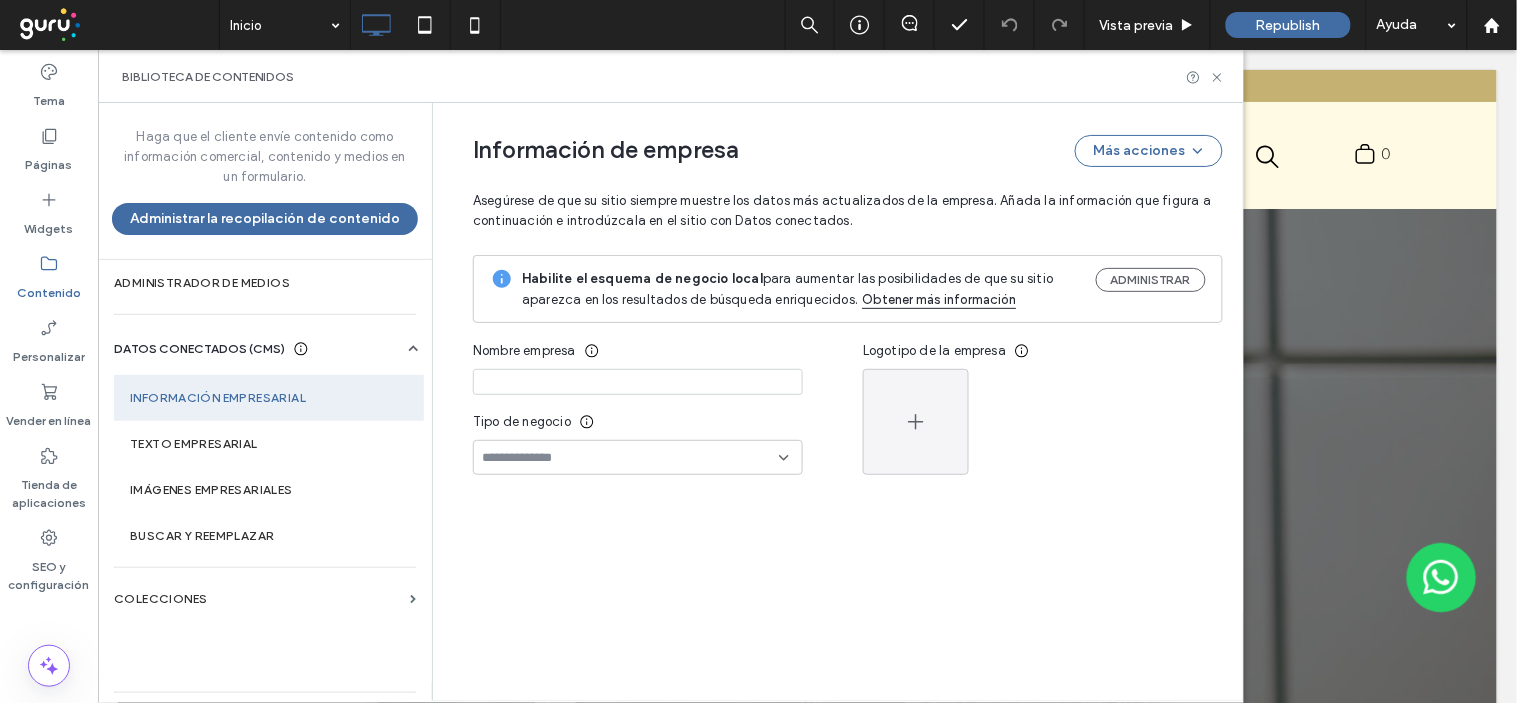 type on "*****" 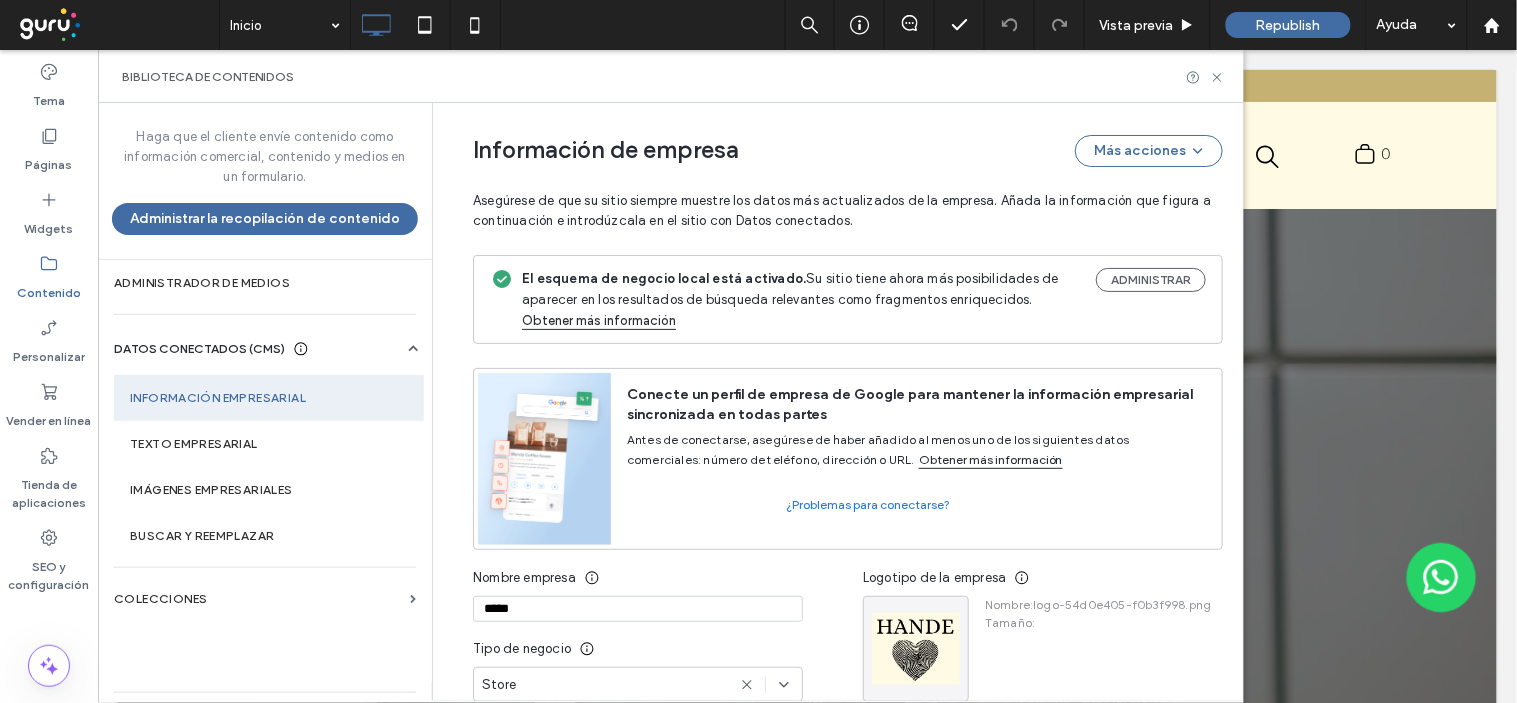 scroll, scrollTop: 338, scrollLeft: 0, axis: vertical 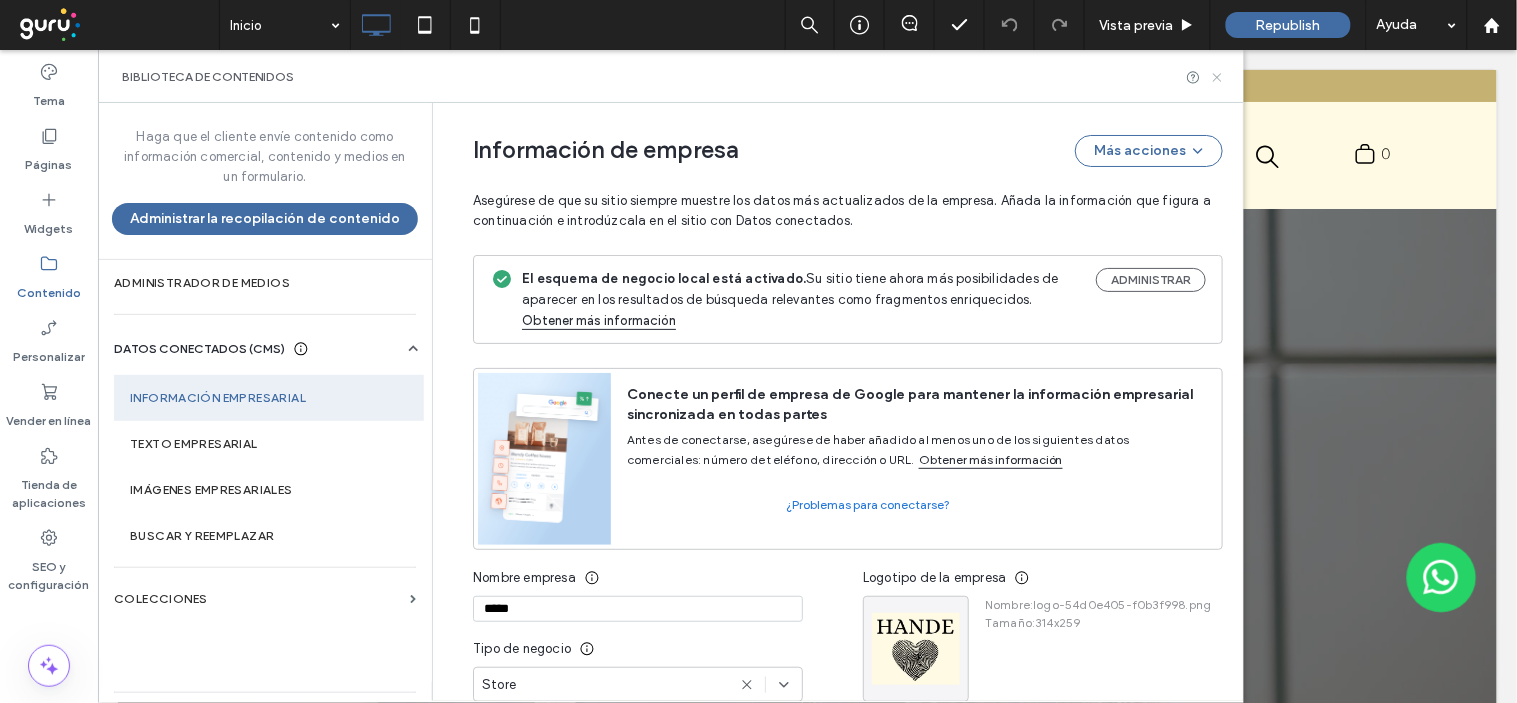 click 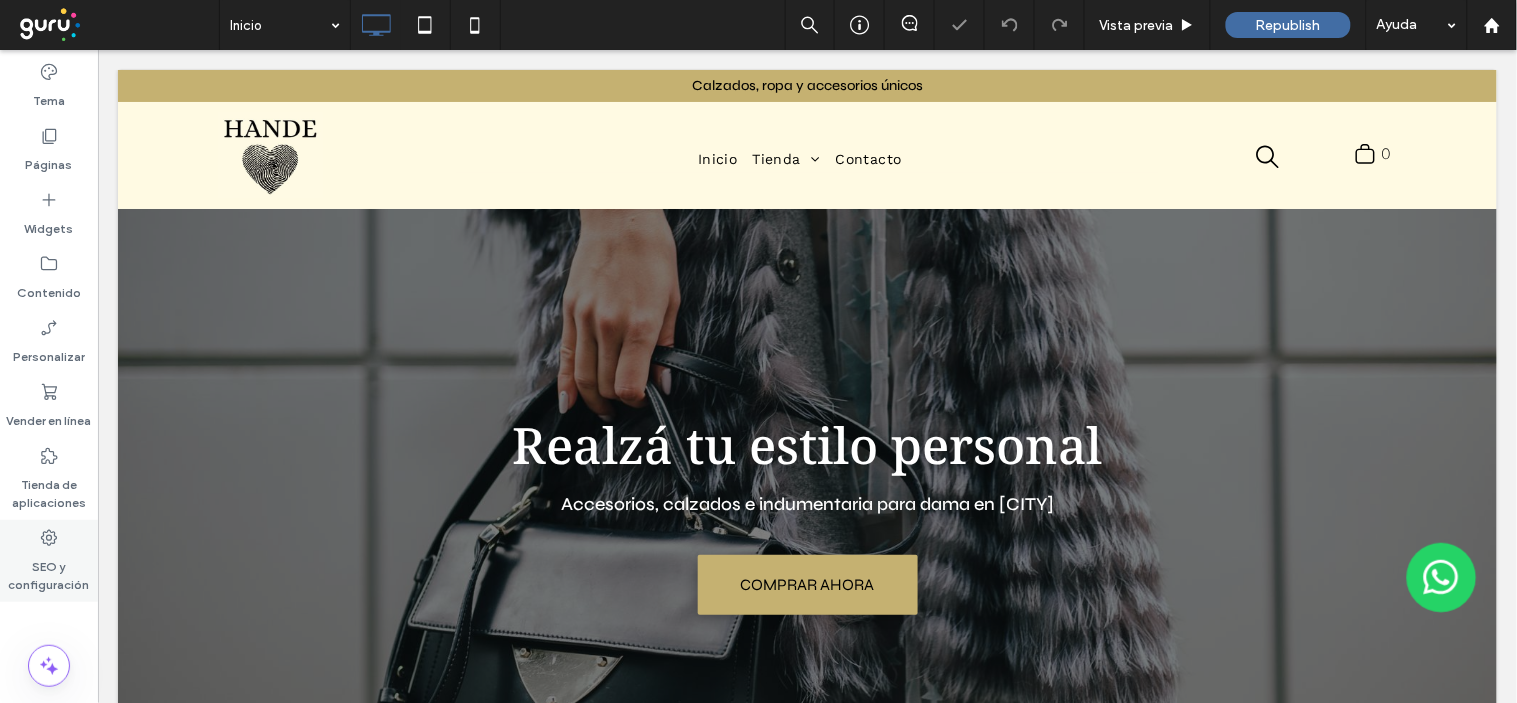 click on "SEO y configuración" at bounding box center [49, 571] 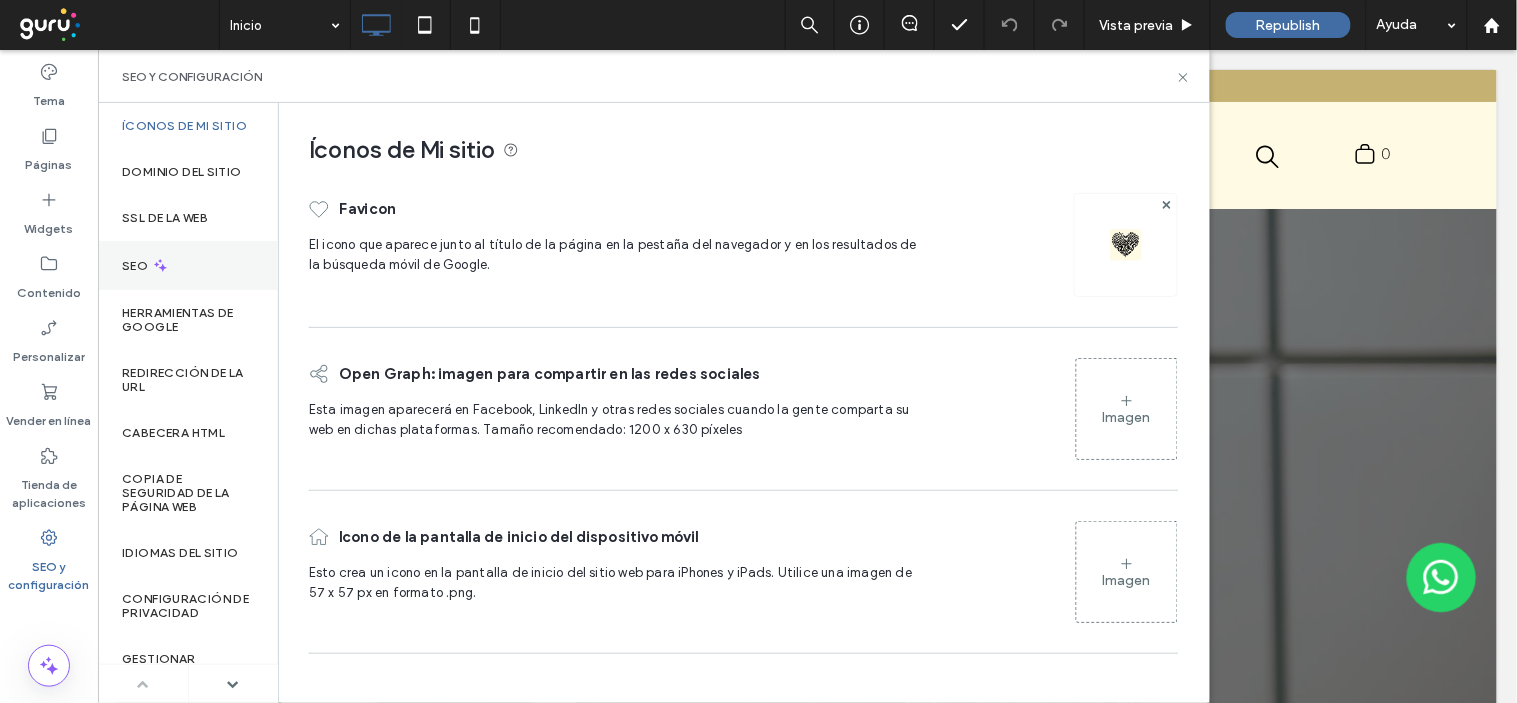 click on "SEO" at bounding box center [188, 265] 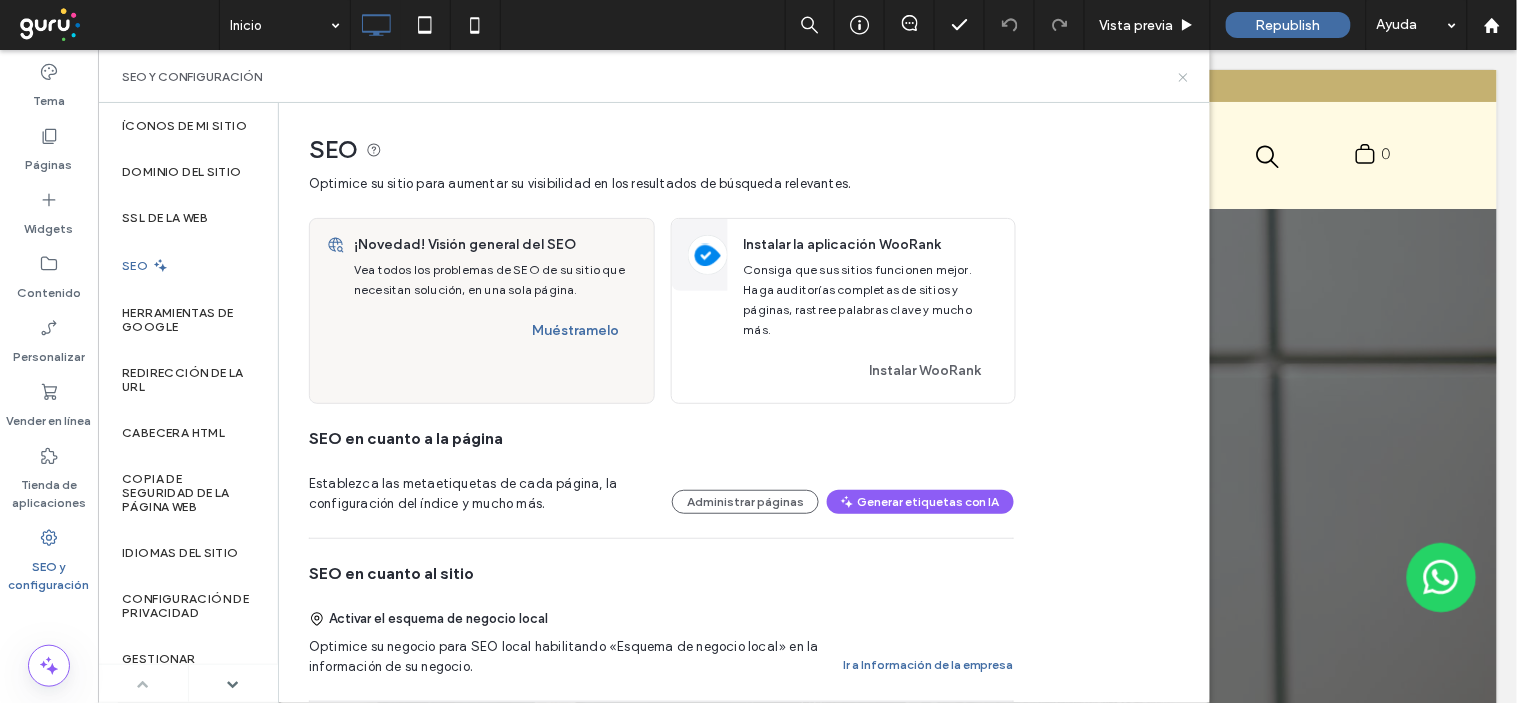 click 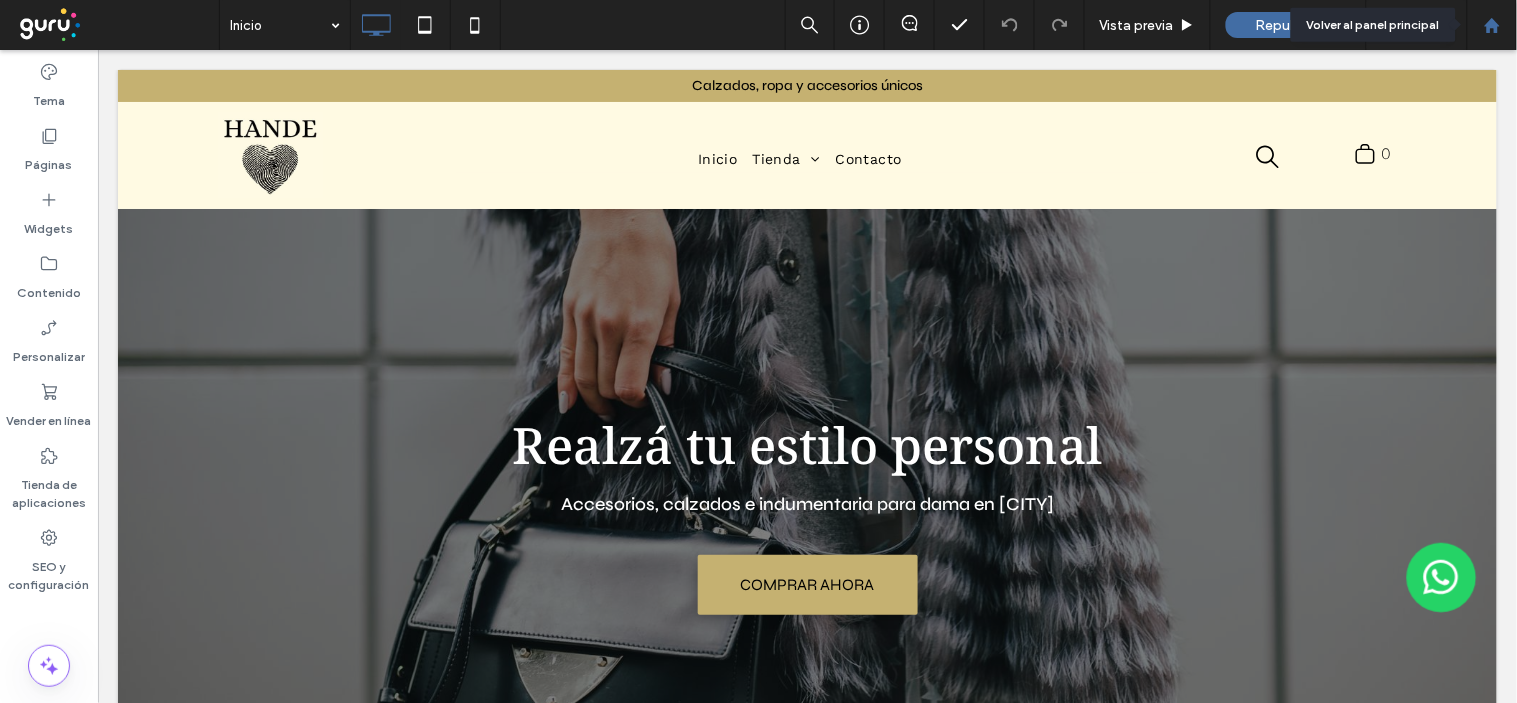 click 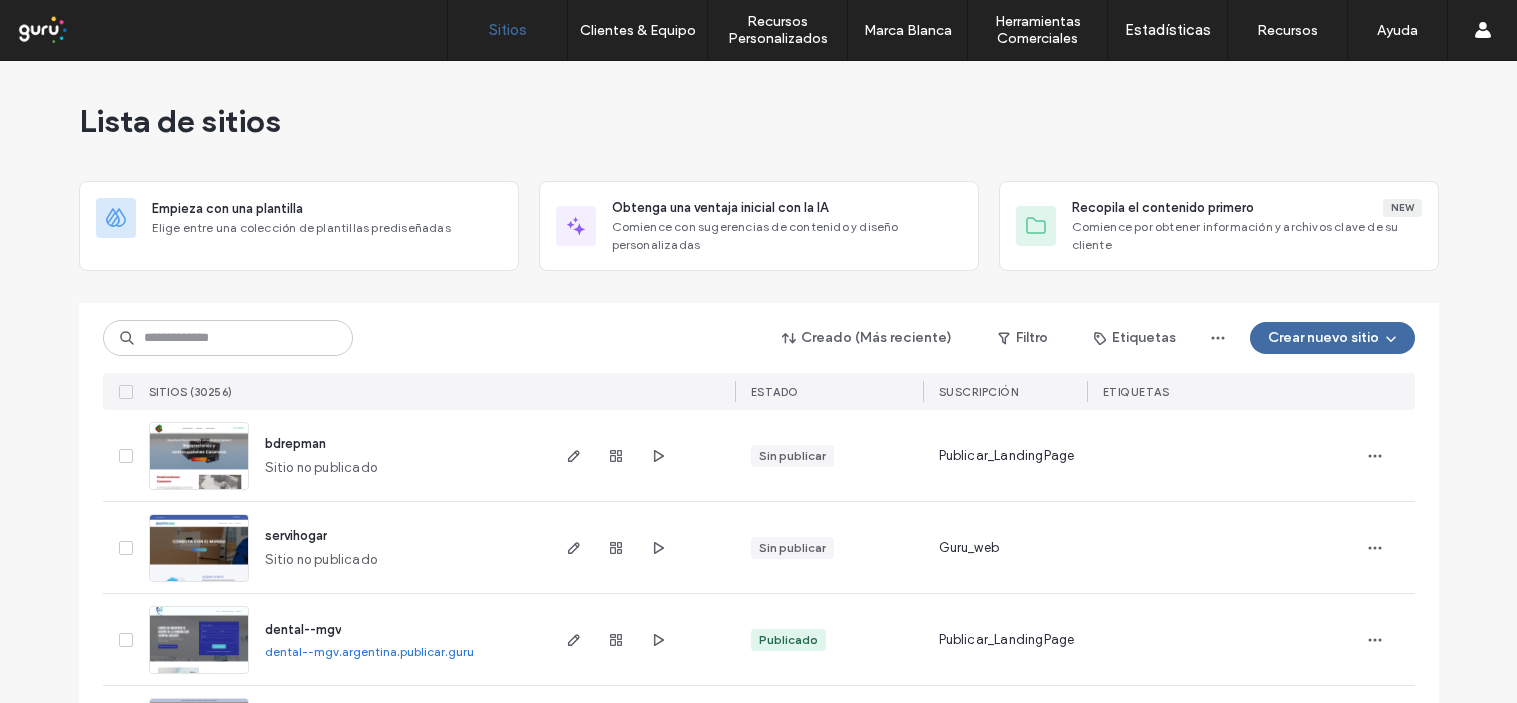 scroll, scrollTop: 0, scrollLeft: 0, axis: both 